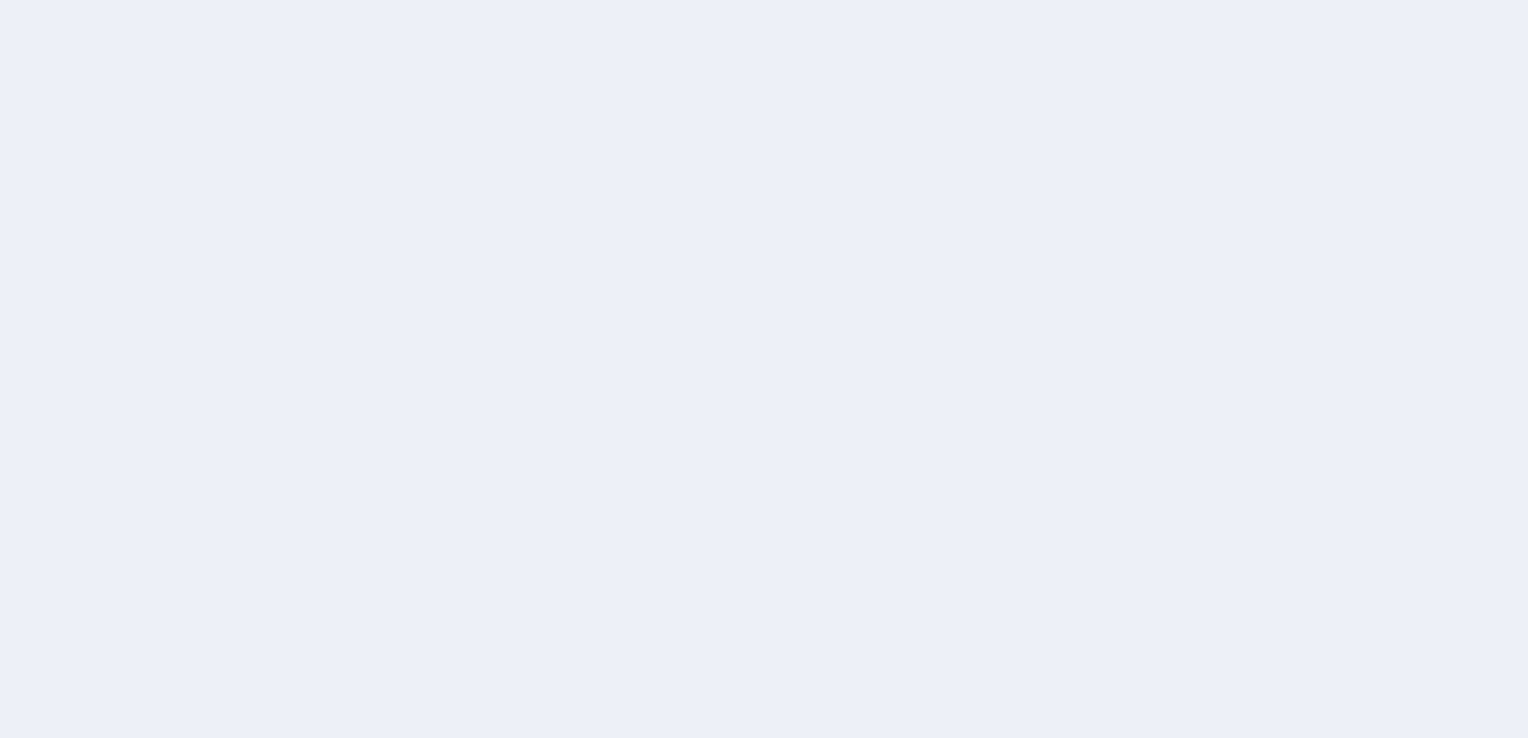 scroll, scrollTop: 0, scrollLeft: 0, axis: both 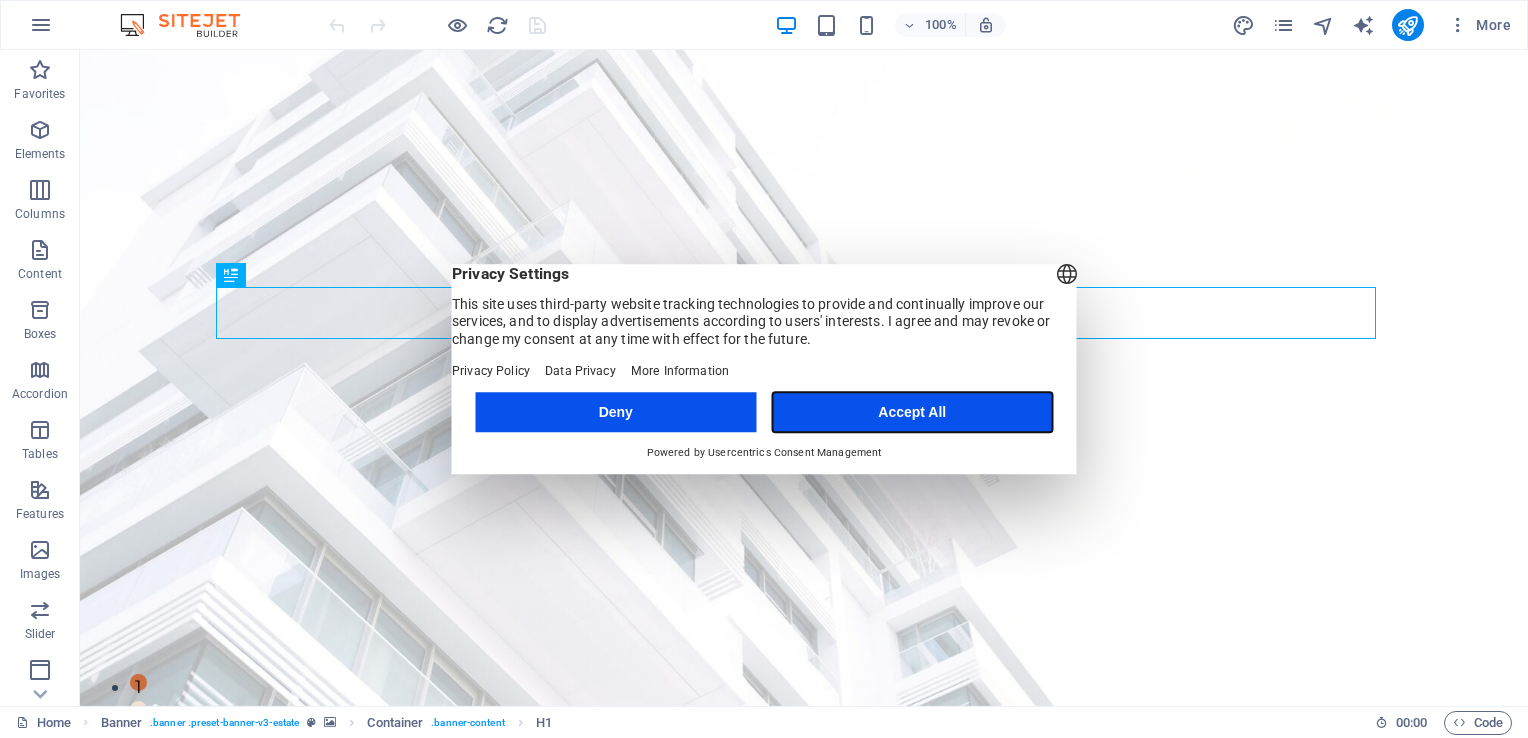 click on "Accept All" at bounding box center (912, 412) 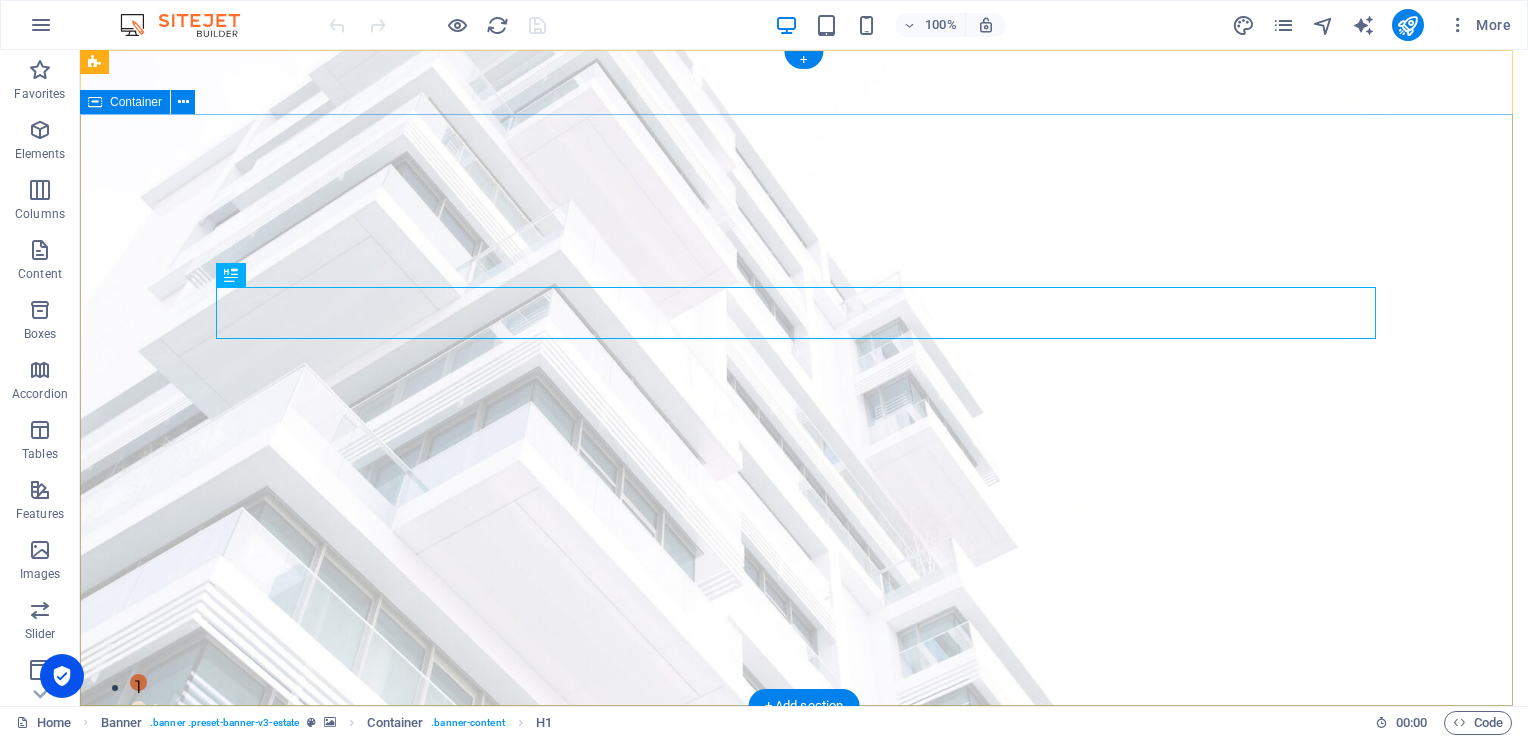 click on "FIND YOUR PERFECT PLACE At vero eos et accusamus et iusto odio dignissimos ducimus qui blanditiis praesentium voluptatum deleniti atque corrupti quos dolores et quas molestias excepturi sint occaecati cupiditate non provident. get started" at bounding box center (804, 1006) 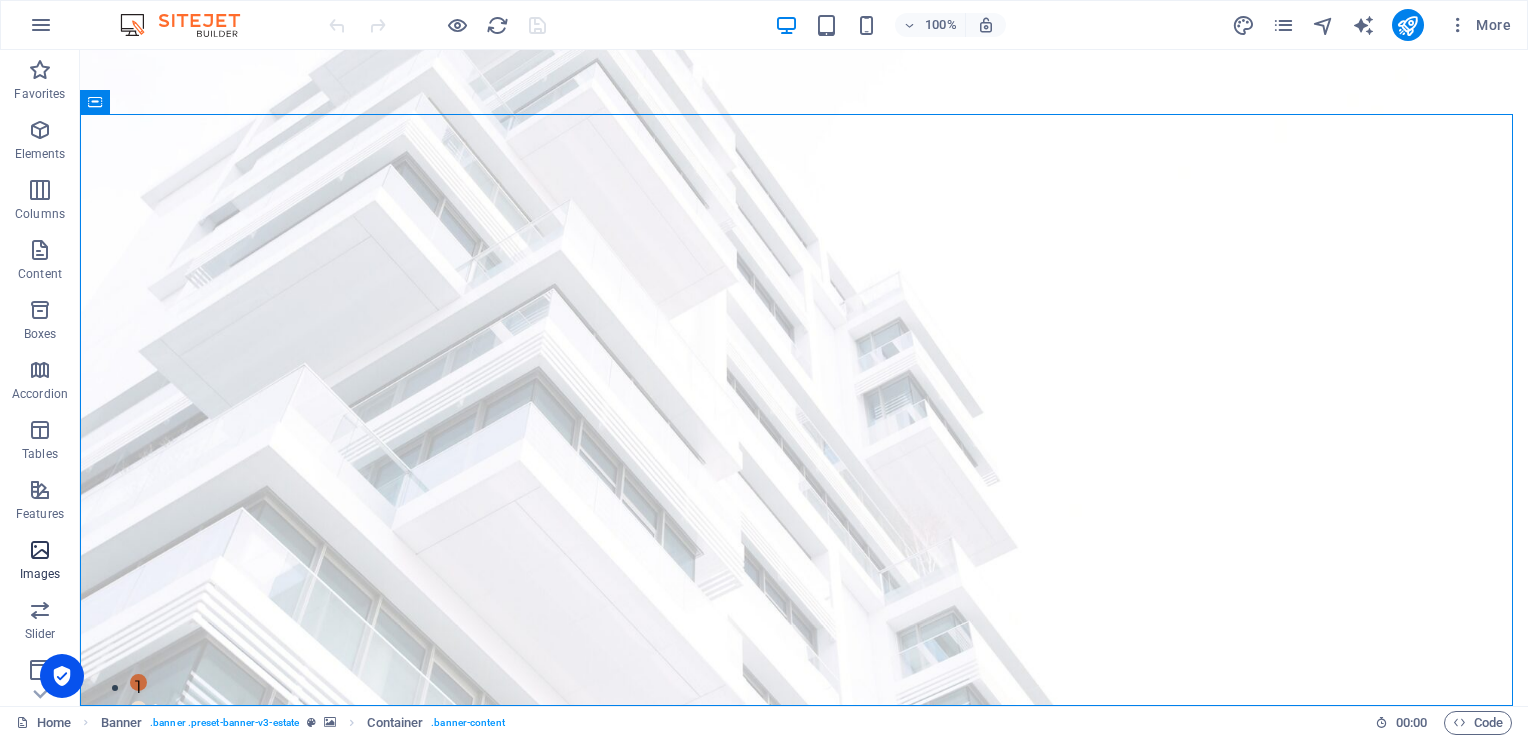 click at bounding box center [40, 550] 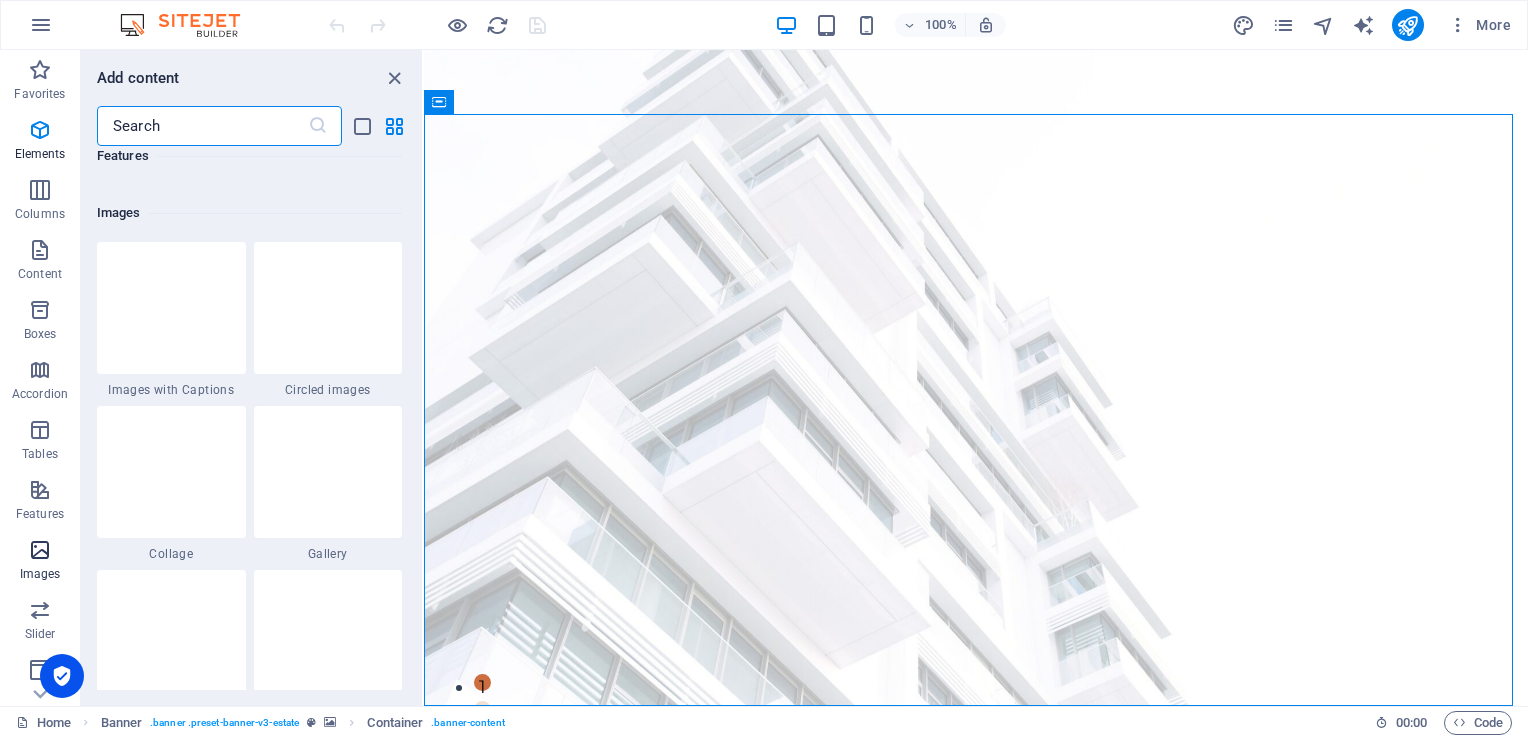 scroll, scrollTop: 9976, scrollLeft: 0, axis: vertical 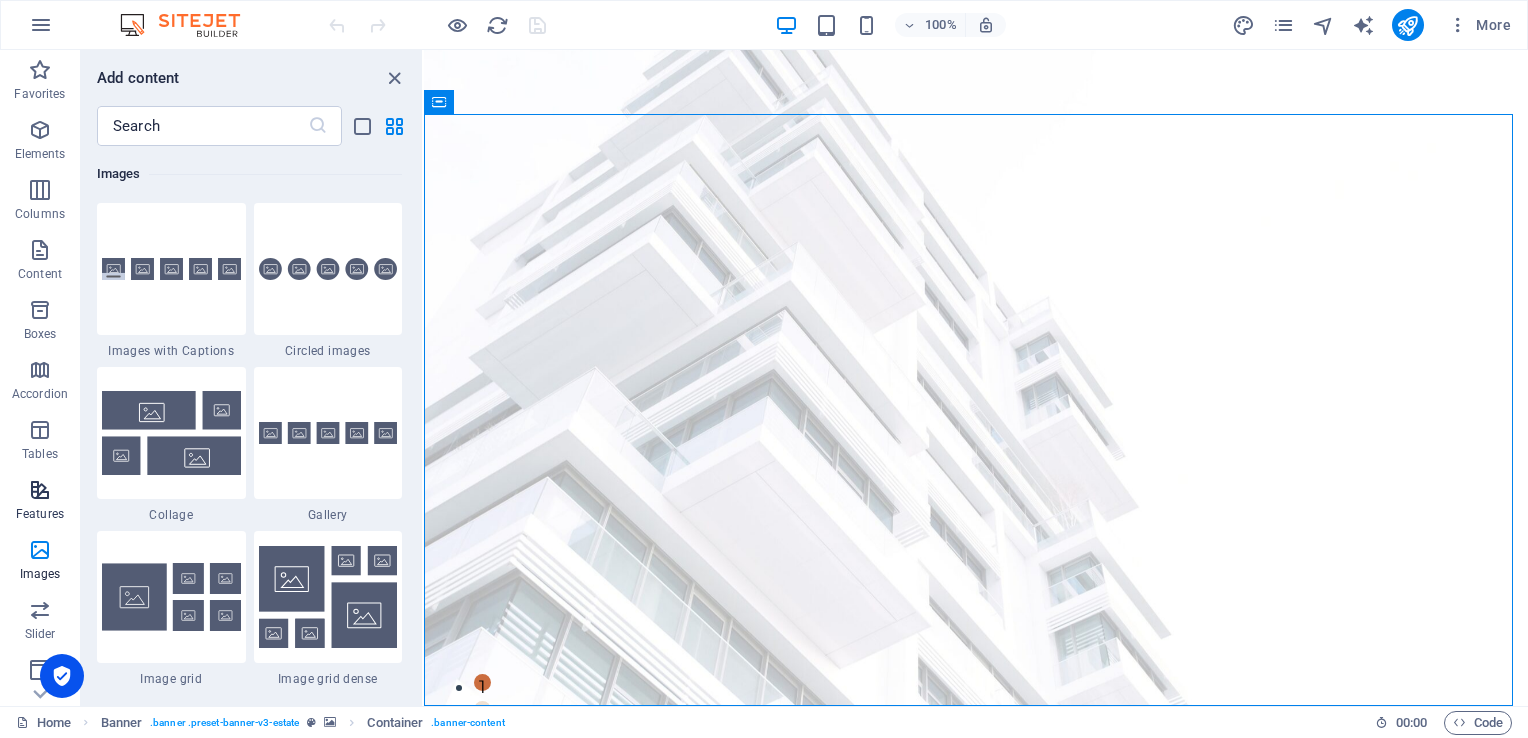 click at bounding box center (40, 490) 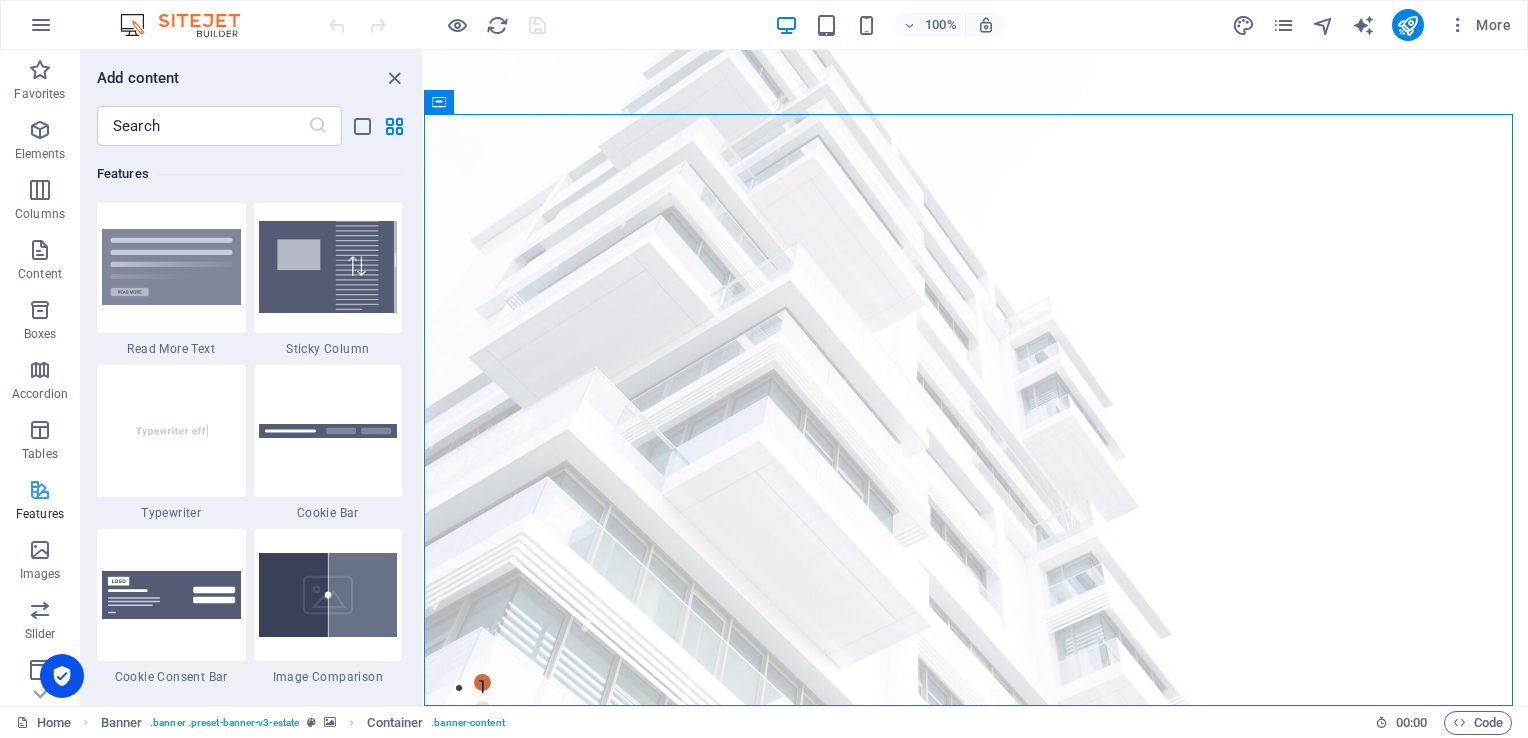 scroll, scrollTop: 7631, scrollLeft: 0, axis: vertical 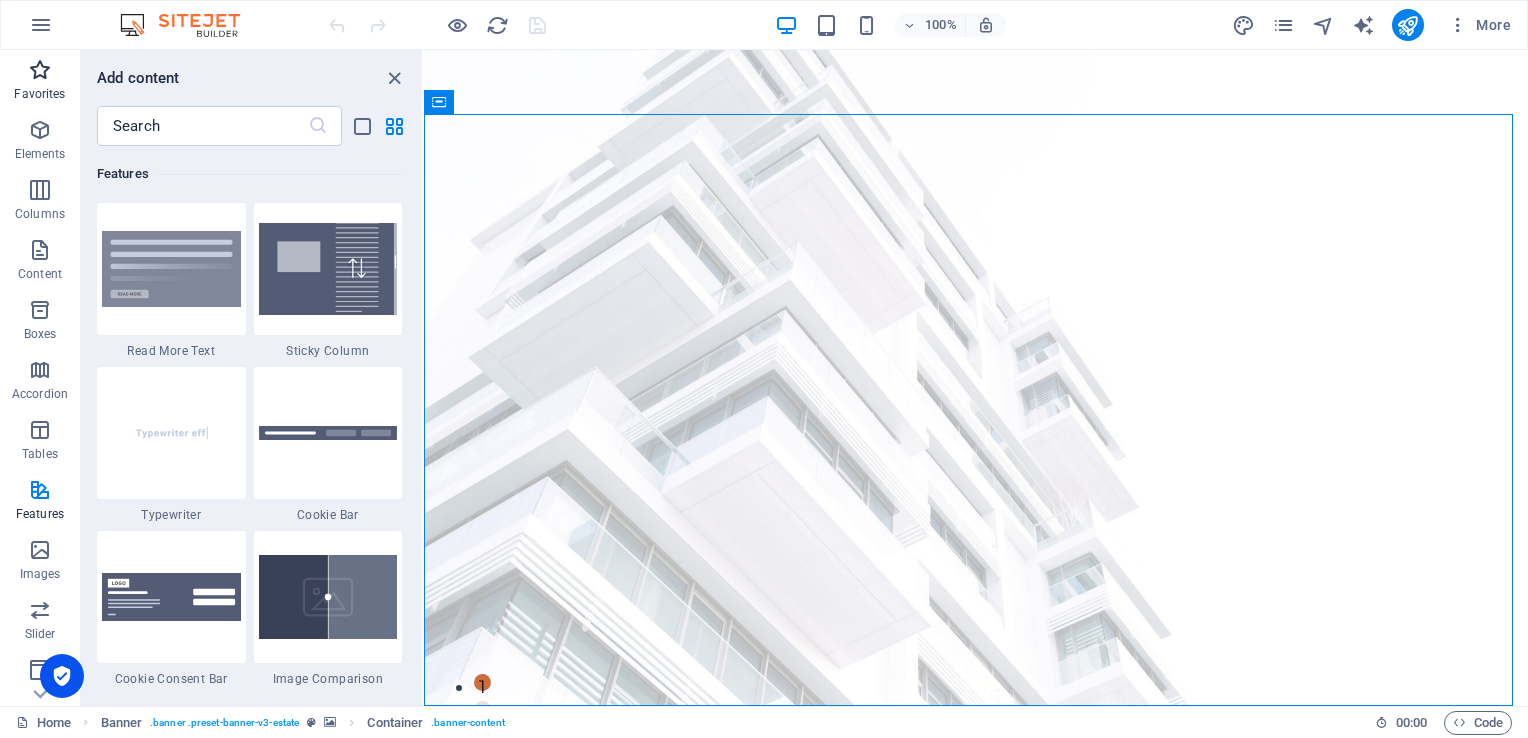 click at bounding box center (40, 70) 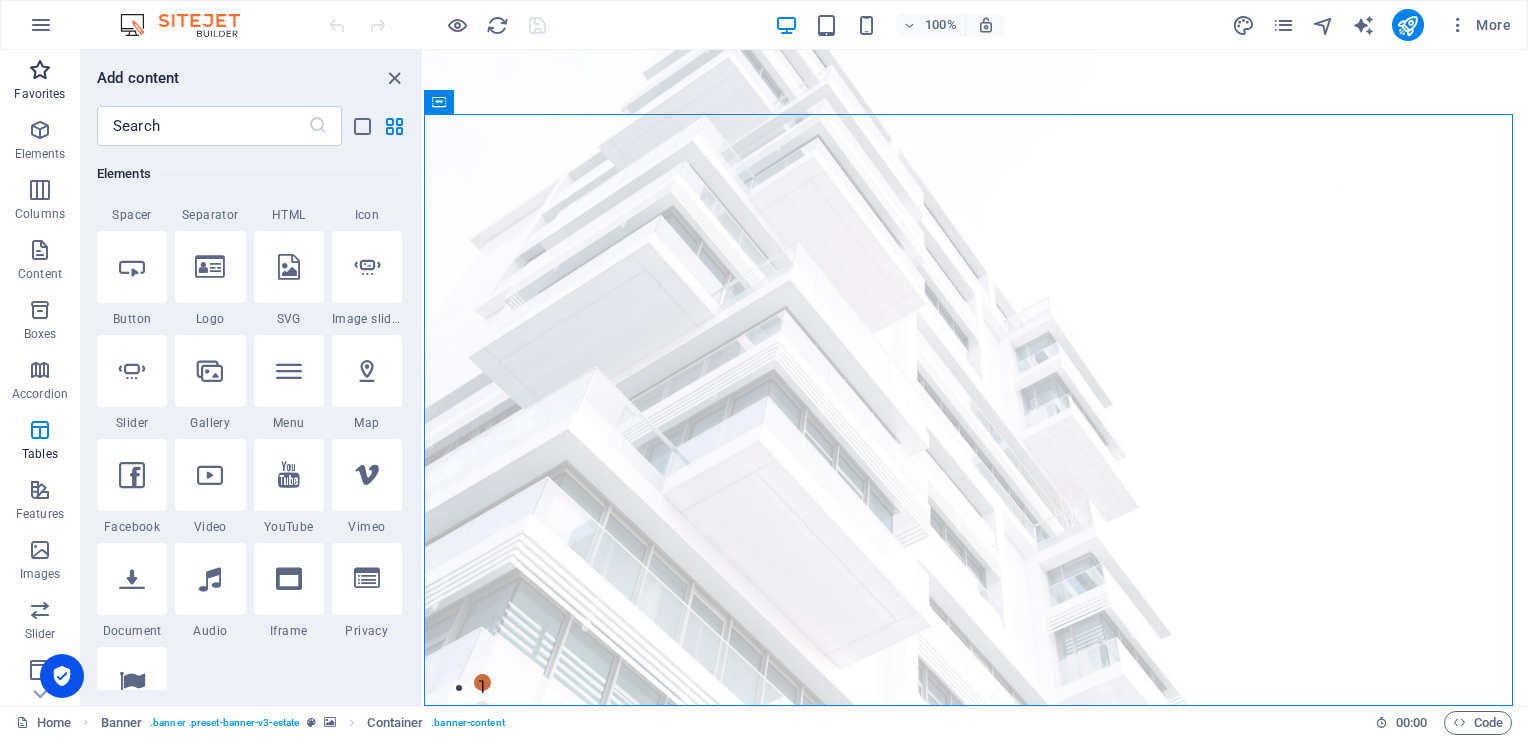 scroll, scrollTop: 0, scrollLeft: 0, axis: both 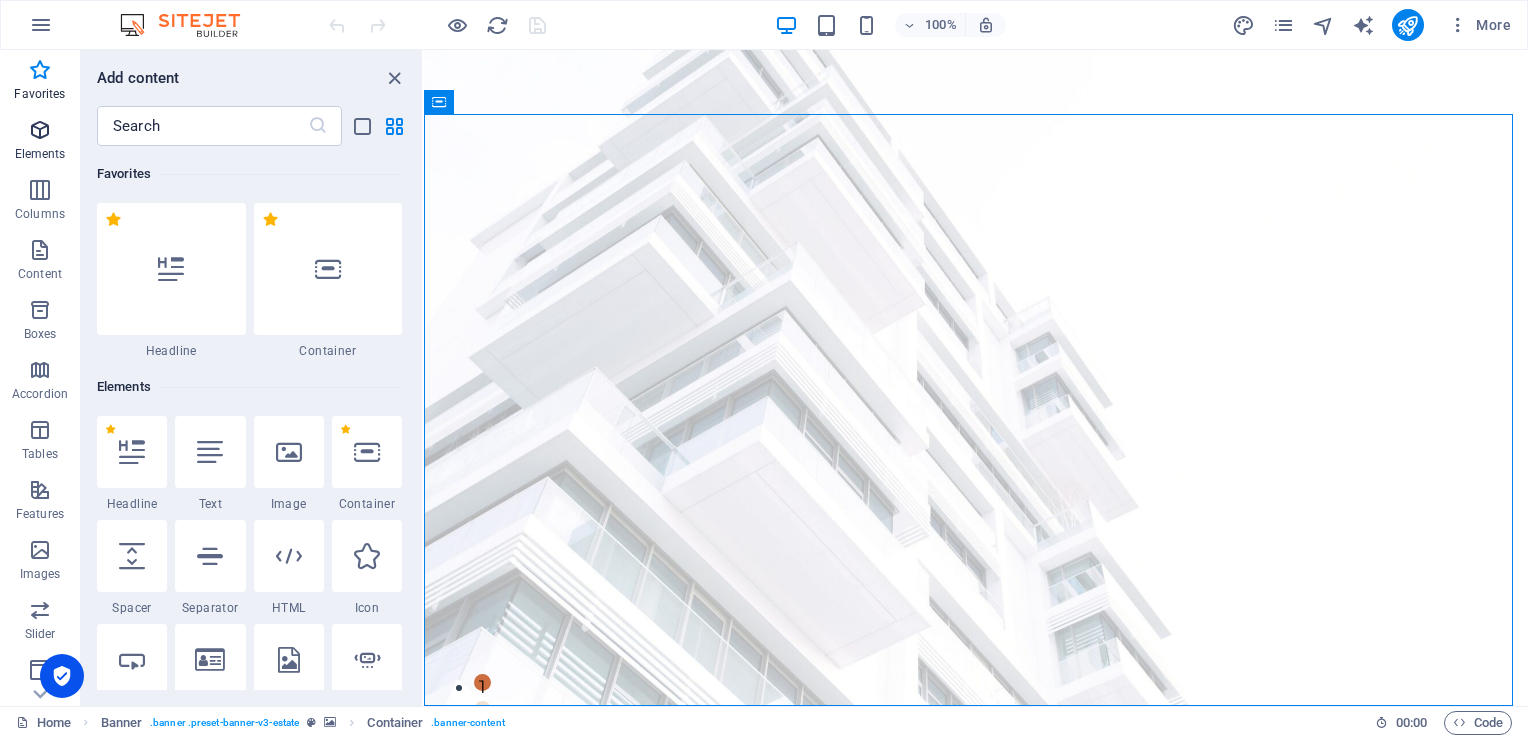 click at bounding box center (40, 130) 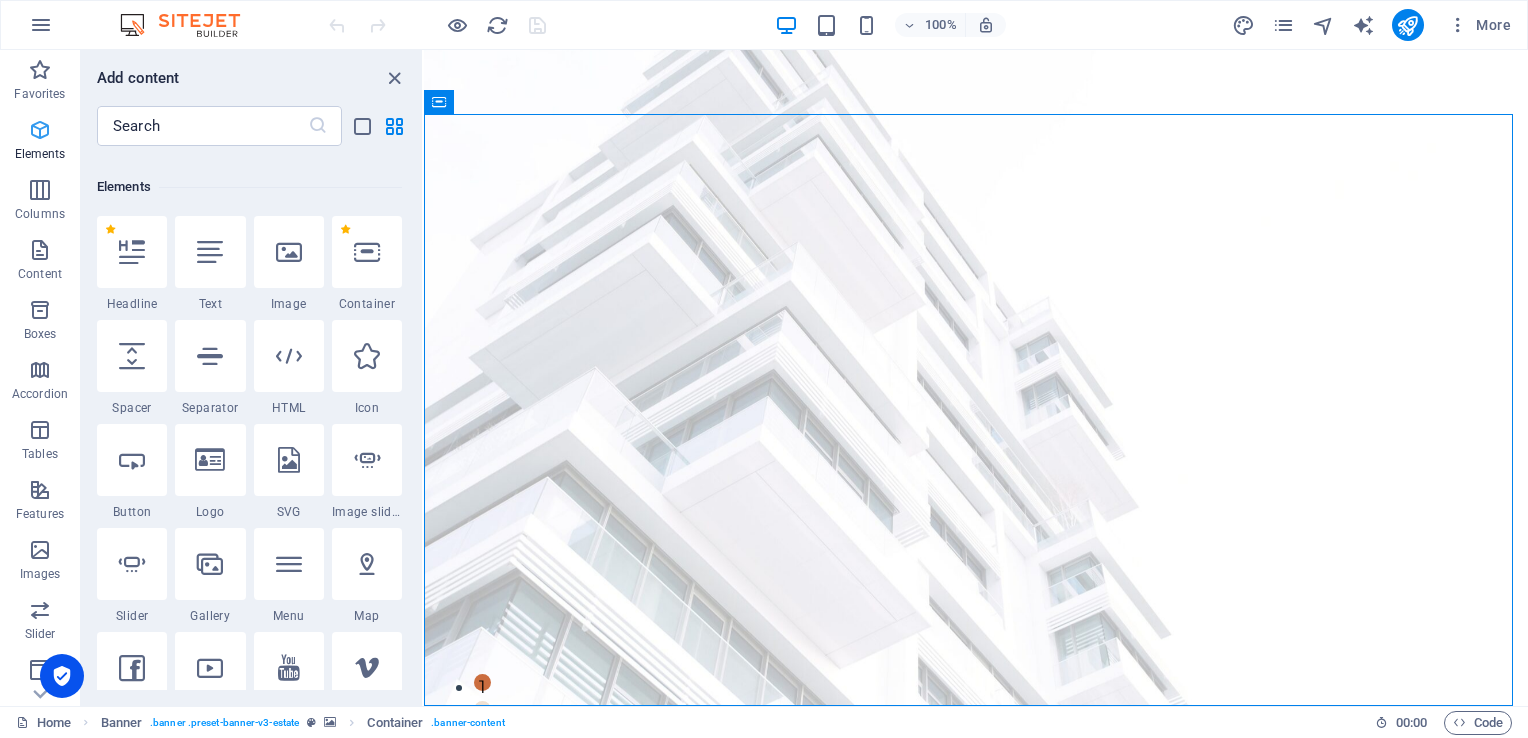 scroll, scrollTop: 213, scrollLeft: 0, axis: vertical 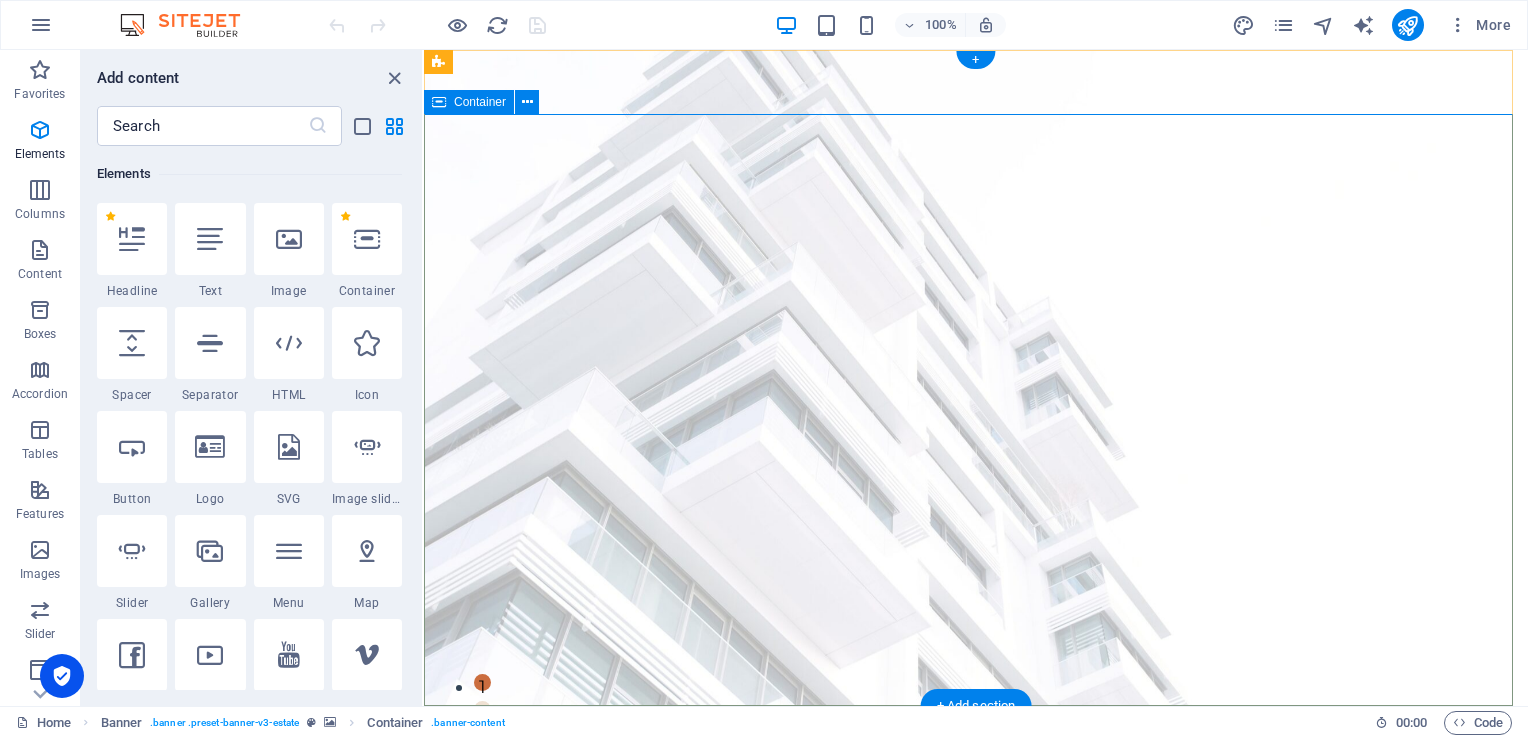 click on "FIND YOUR PERFECT PLACE At vero eos et accusamus et iusto odio dignissimos ducimus qui blanditiis praesentium voluptatum deleniti atque corrupti quos dolores et quas molestias excepturi sint occaecati cupiditate non provident. get started" at bounding box center [976, 1006] 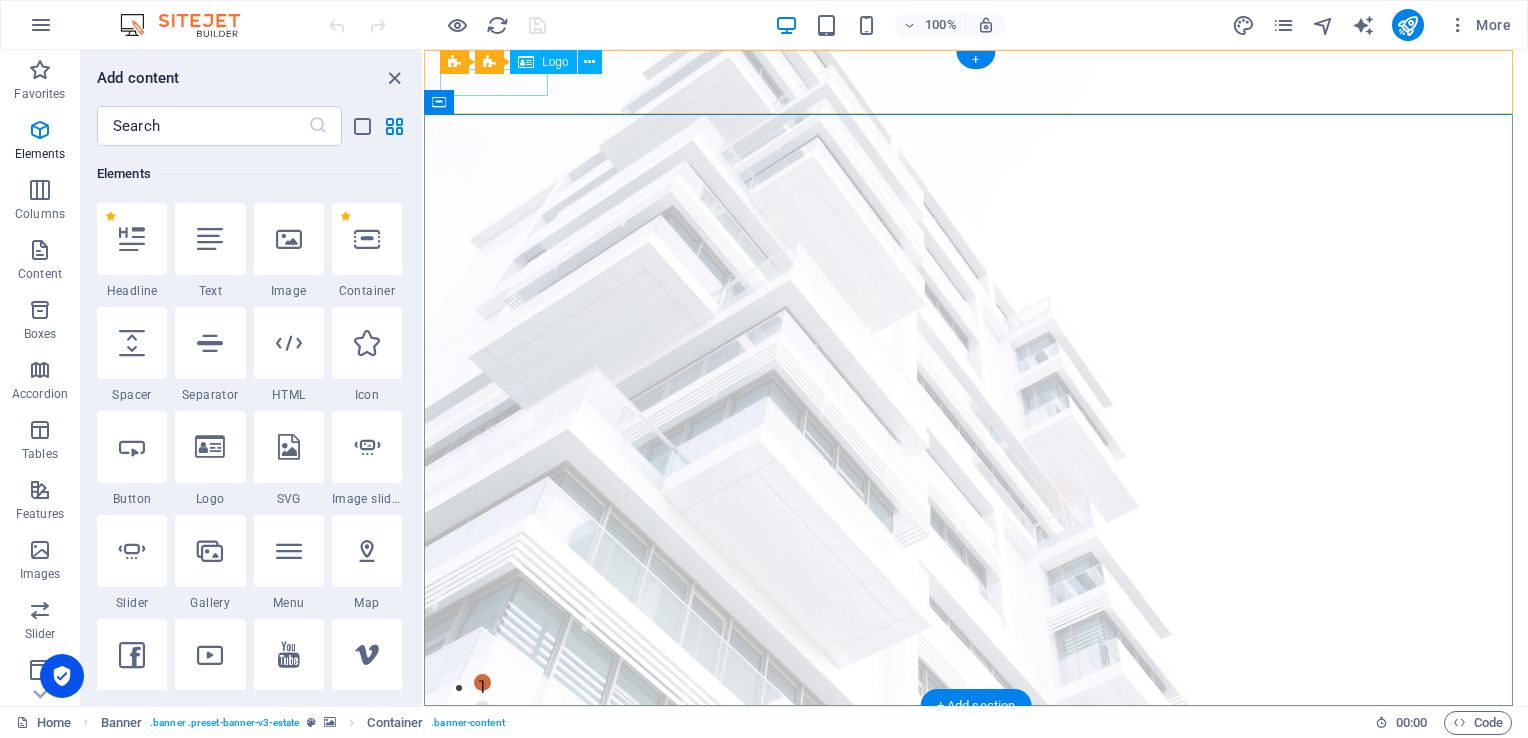 click at bounding box center (976, 735) 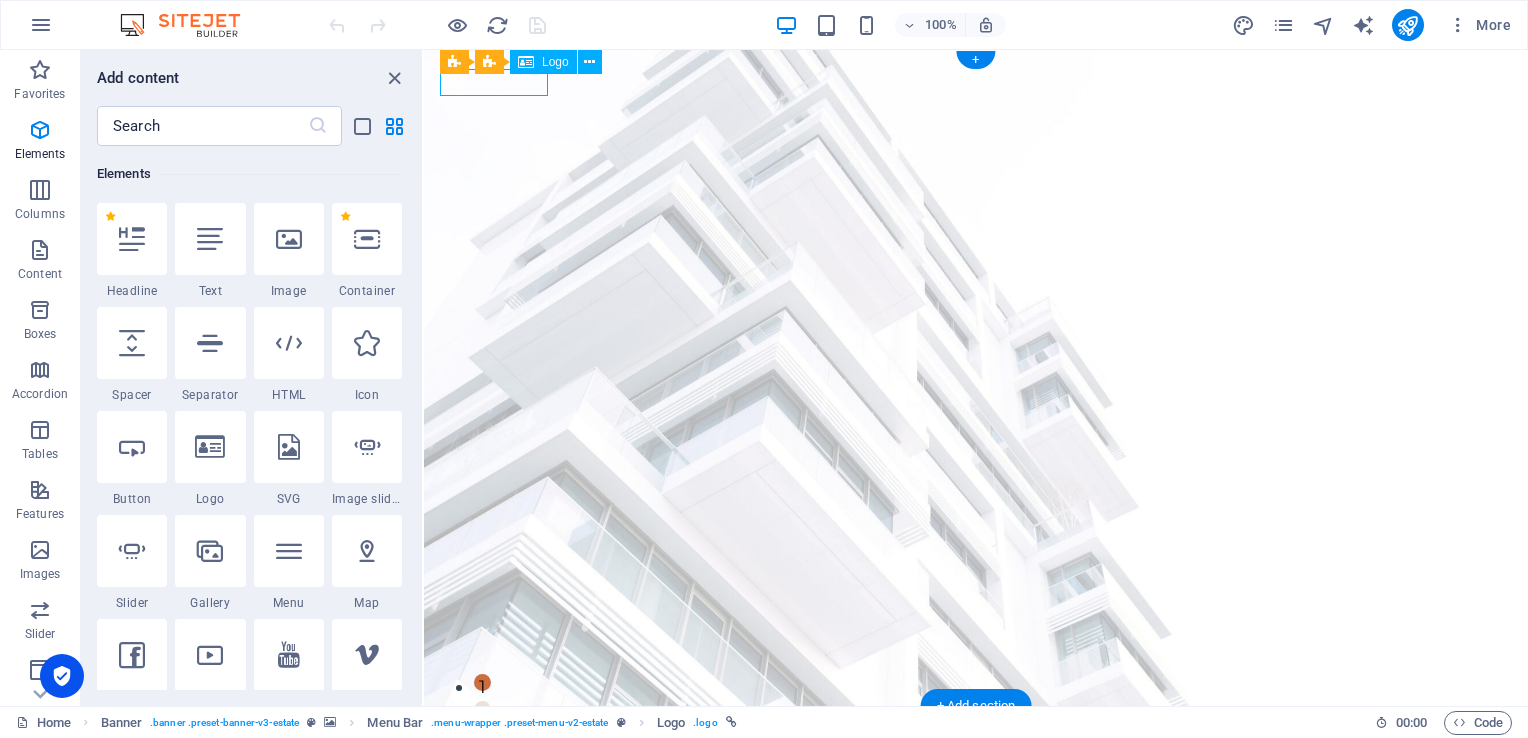 click at bounding box center (976, 735) 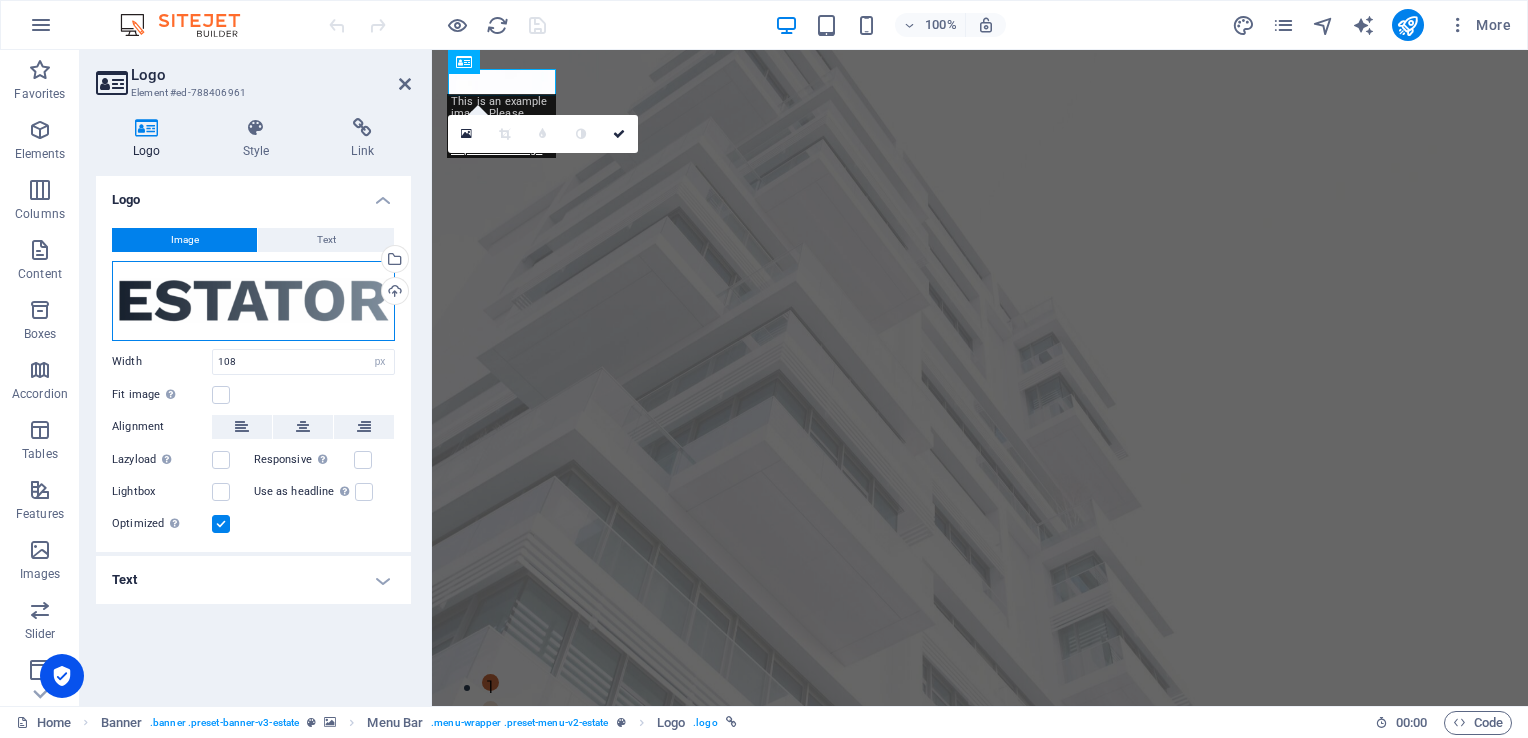drag, startPoint x: 122, startPoint y: 295, endPoint x: 370, endPoint y: 285, distance: 248.20154 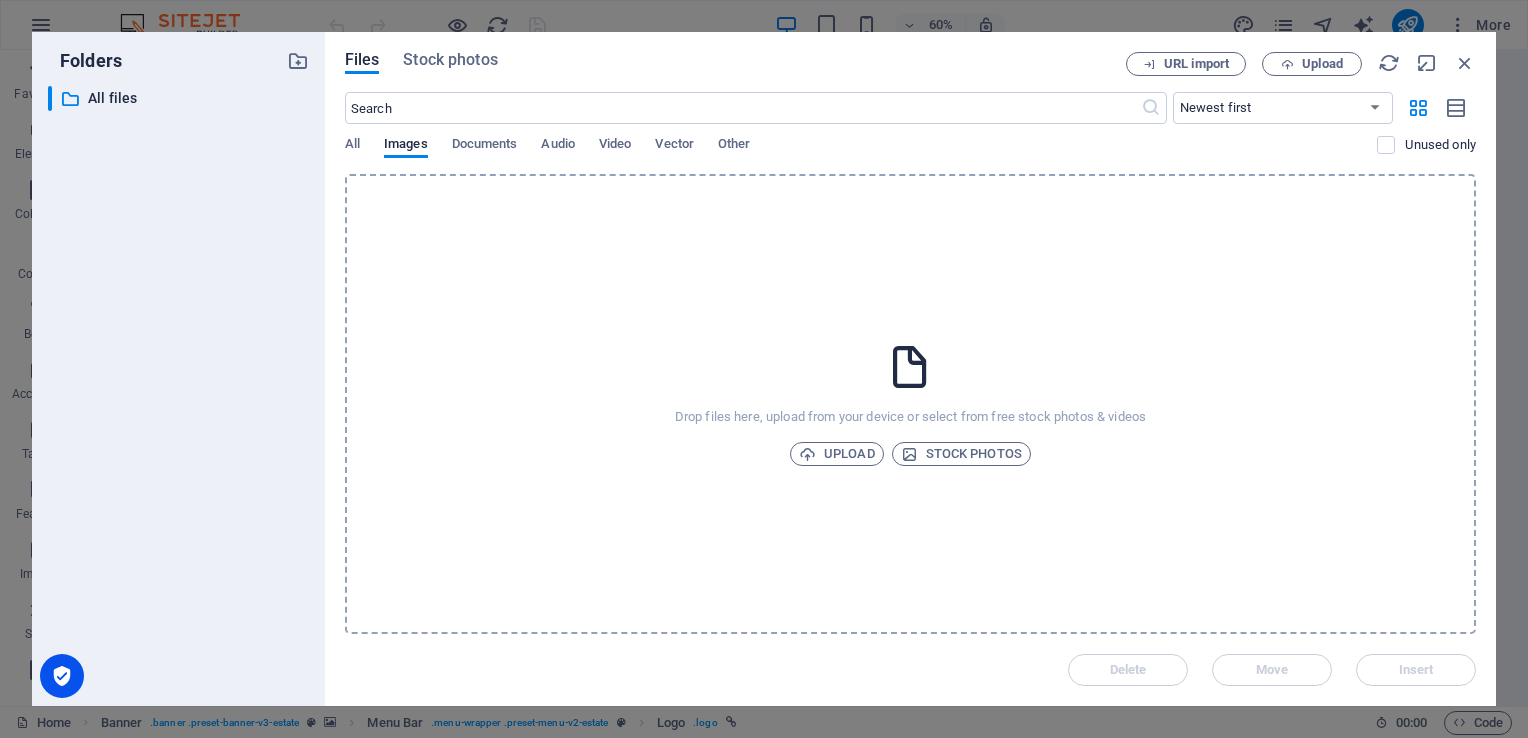click on "Drop files here, upload from your device or select from free stock photos & videos Upload Stock photos" at bounding box center [910, 404] 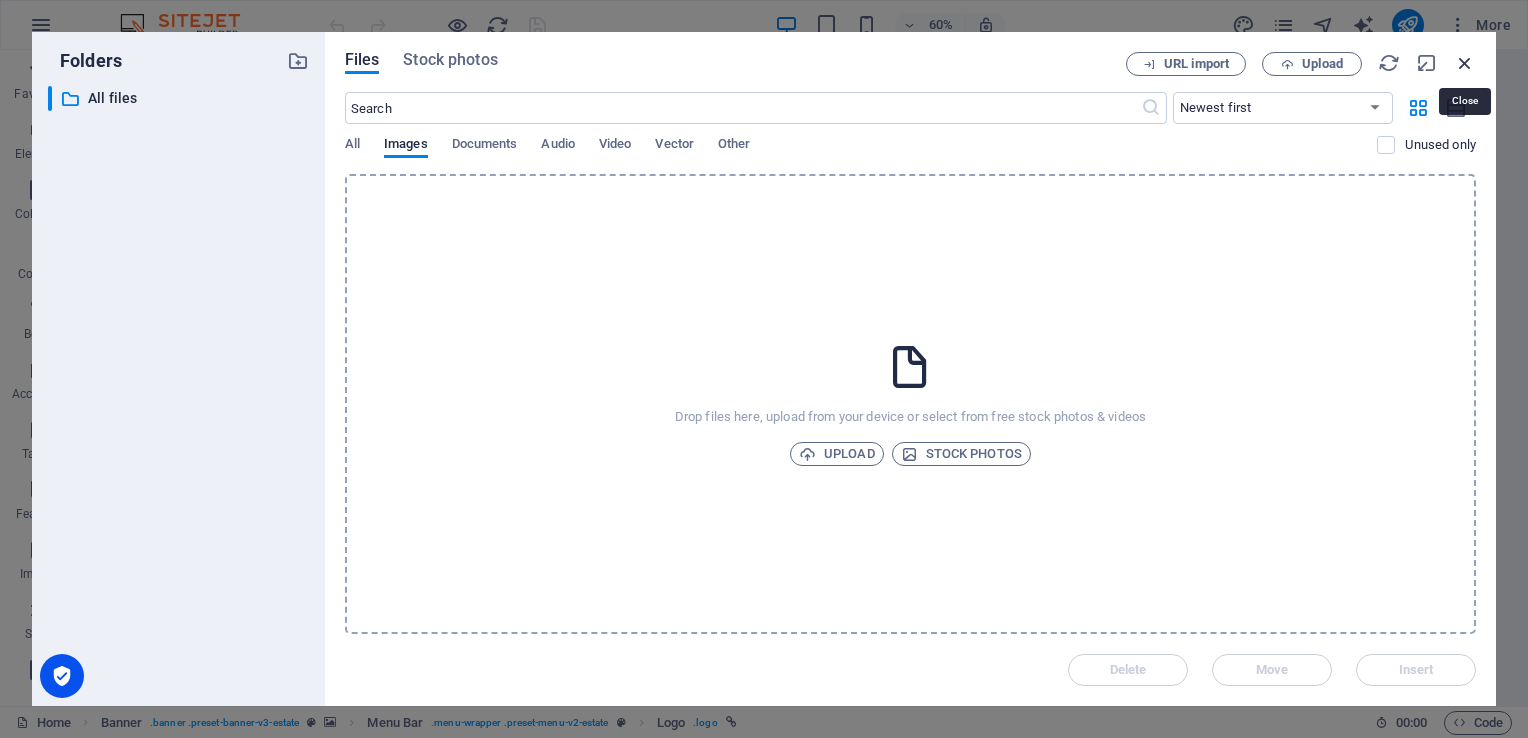 drag, startPoint x: 1455, startPoint y: 72, endPoint x: 1467, endPoint y: 66, distance: 13.416408 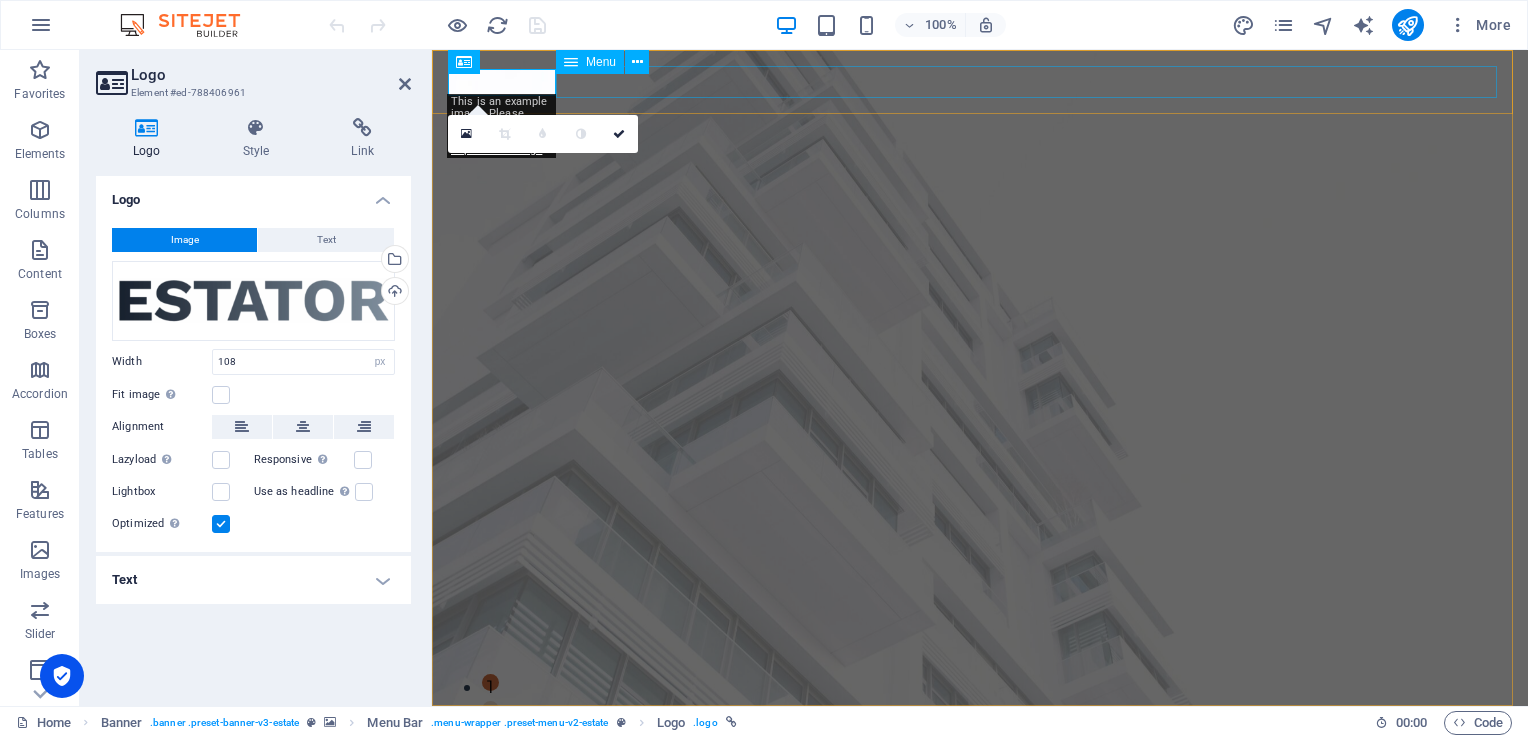 click on "Home Listing News Our Team Contact" at bounding box center [980, 765] 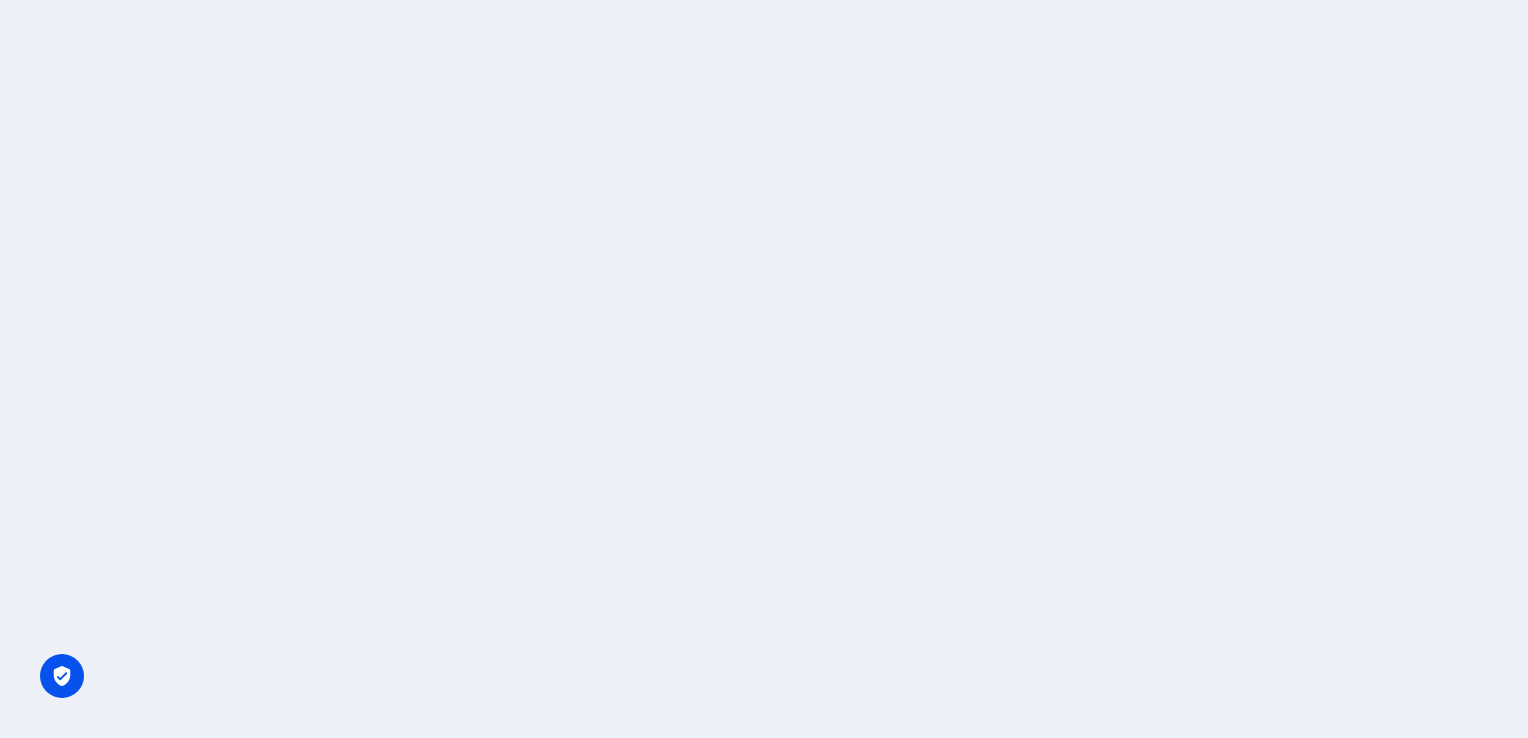 scroll, scrollTop: 0, scrollLeft: 0, axis: both 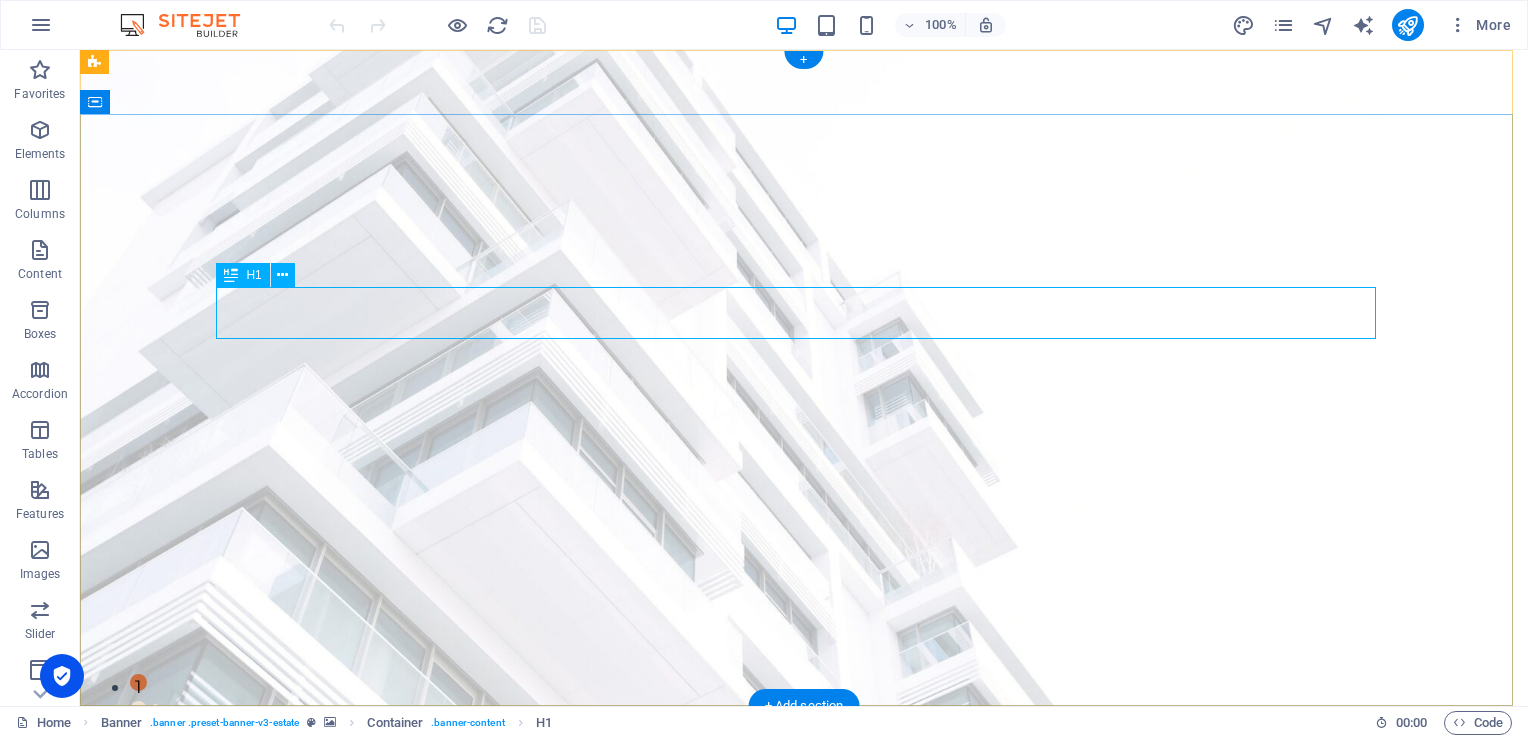 click on "FIND YOUR PERFECT PLACE" at bounding box center [804, 923] 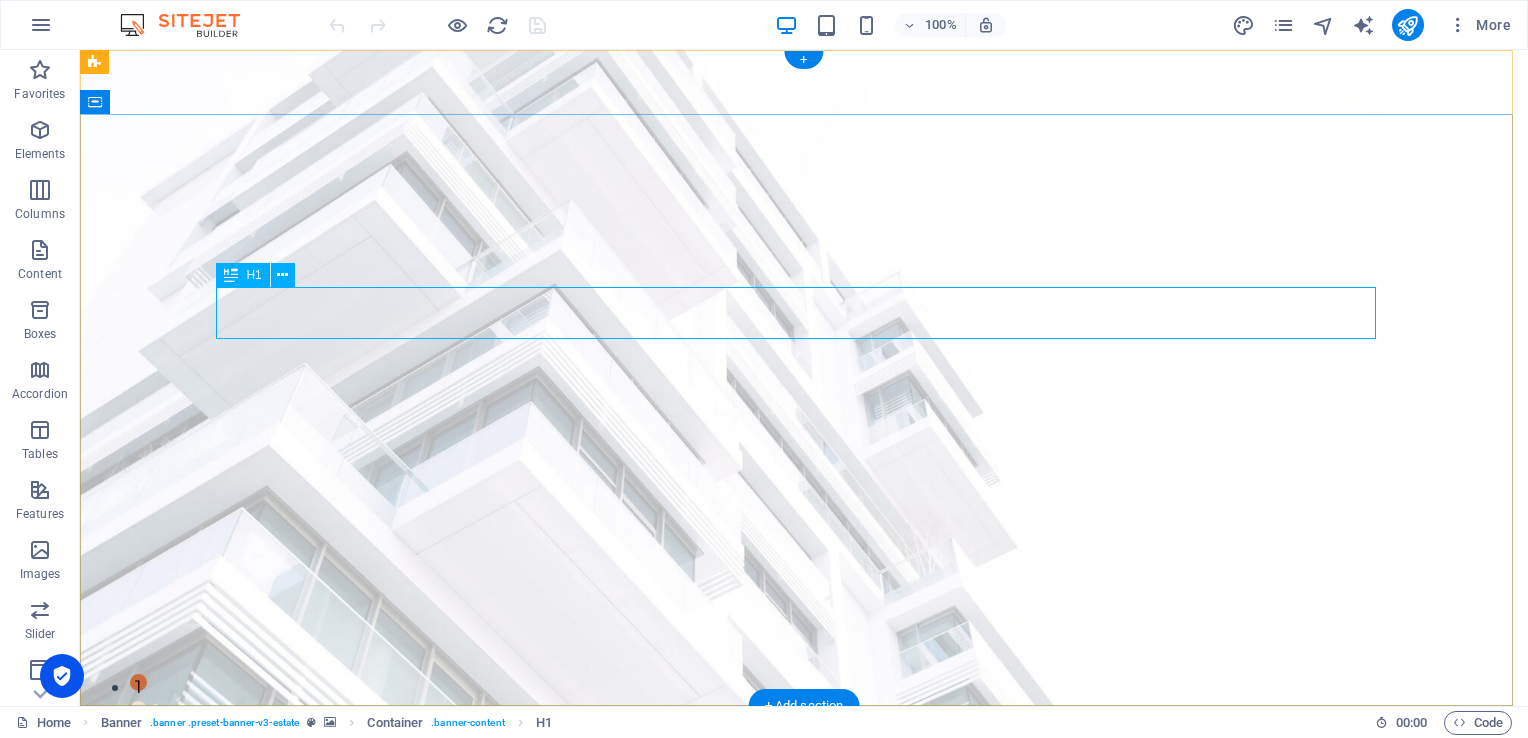 click on "FIND YOUR PERFECT PLACE" at bounding box center (804, 923) 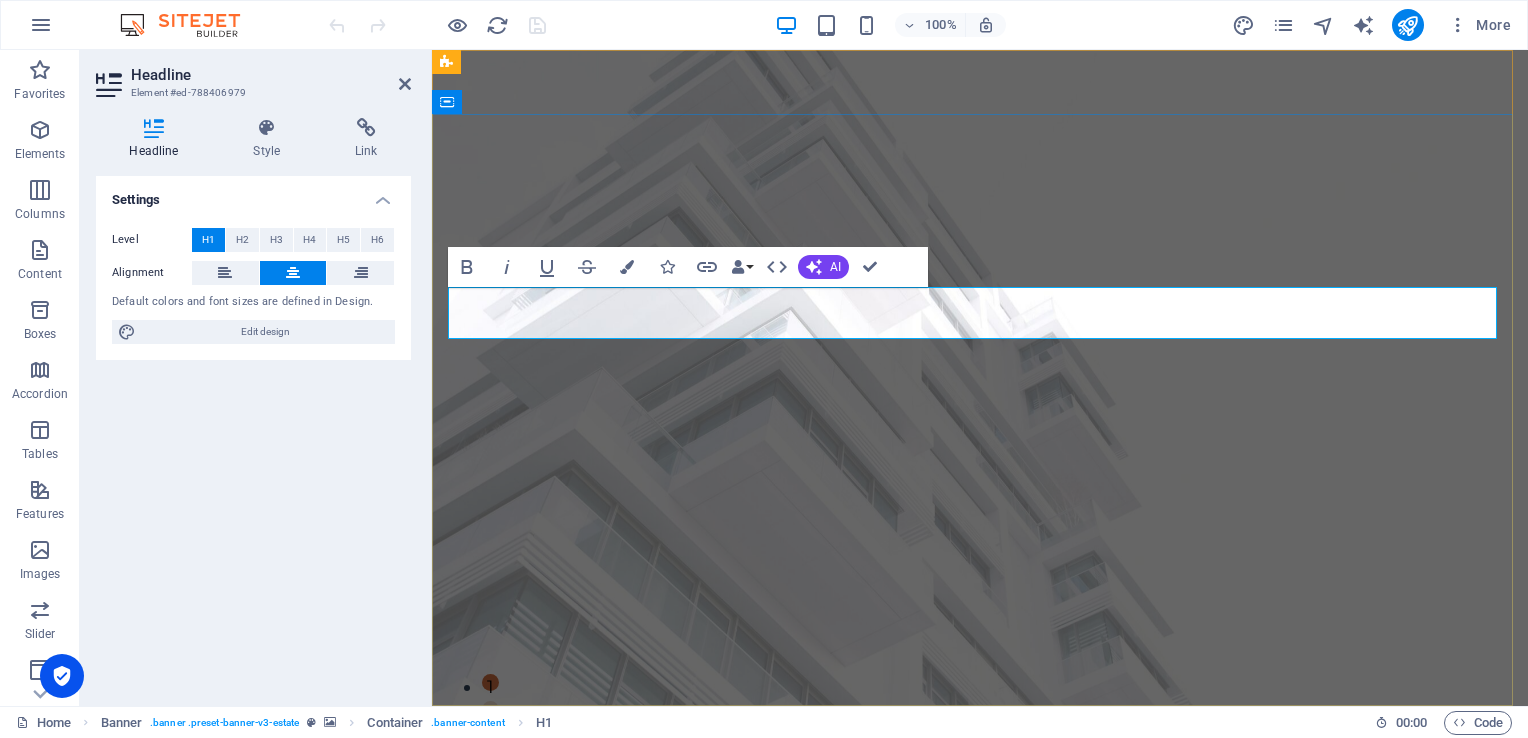 type 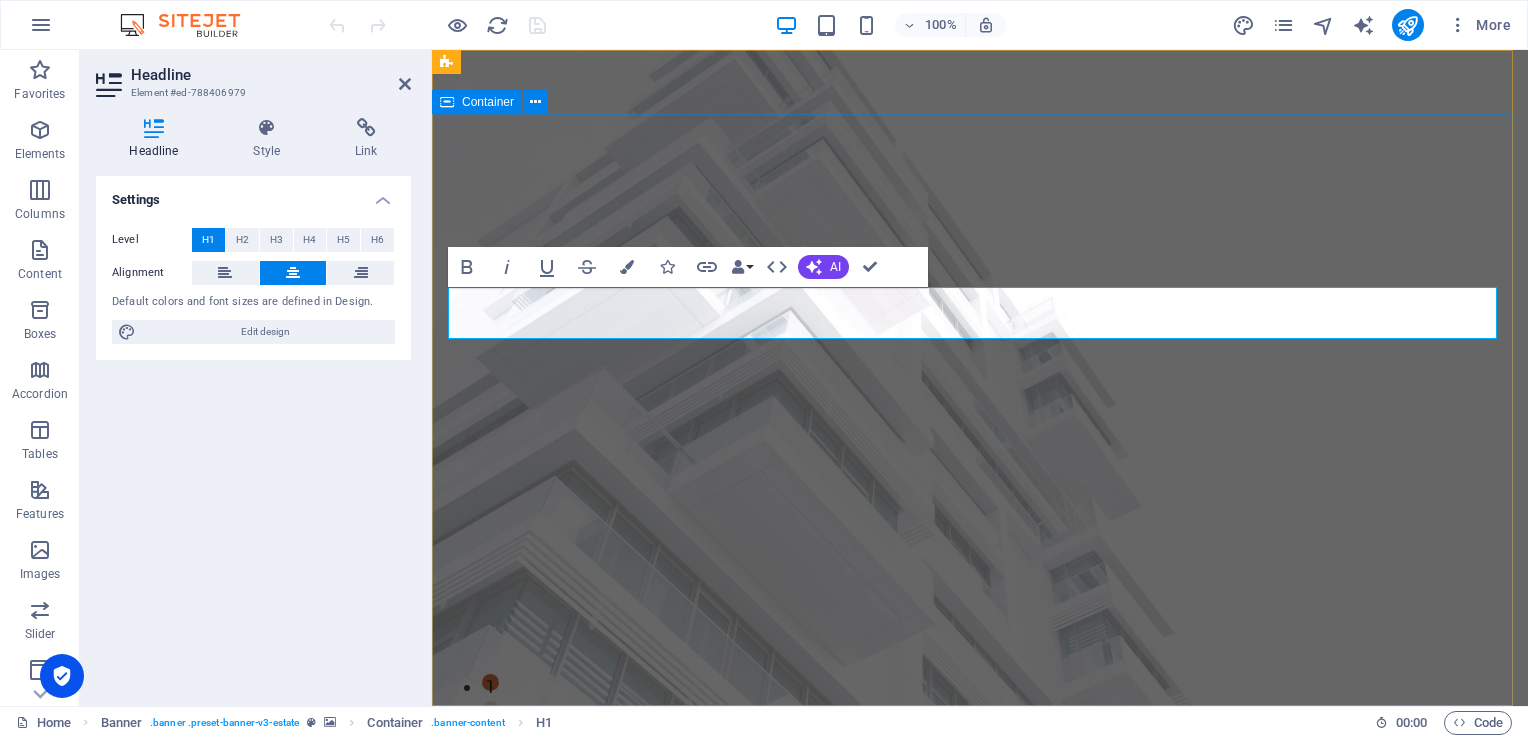 click on "ozcaddy At vero eos et accusamus et iusto odio dignissimos ducimus qui blanditiis praesentium voluptatum deleniti atque corrupti quos dolores et quas molestias excepturi sint occaecati cupiditate non provident. get started" at bounding box center (980, 1006) 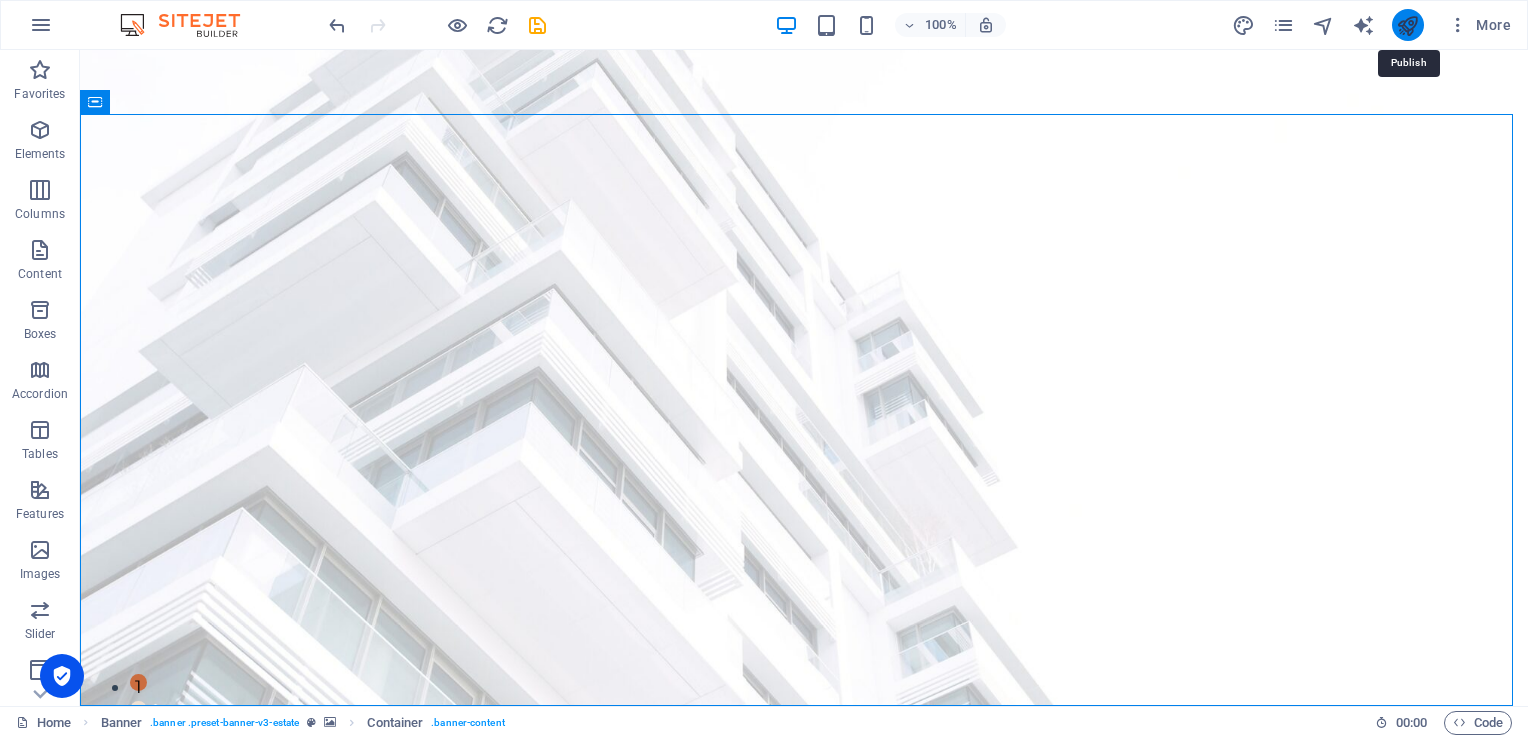 click at bounding box center [1407, 25] 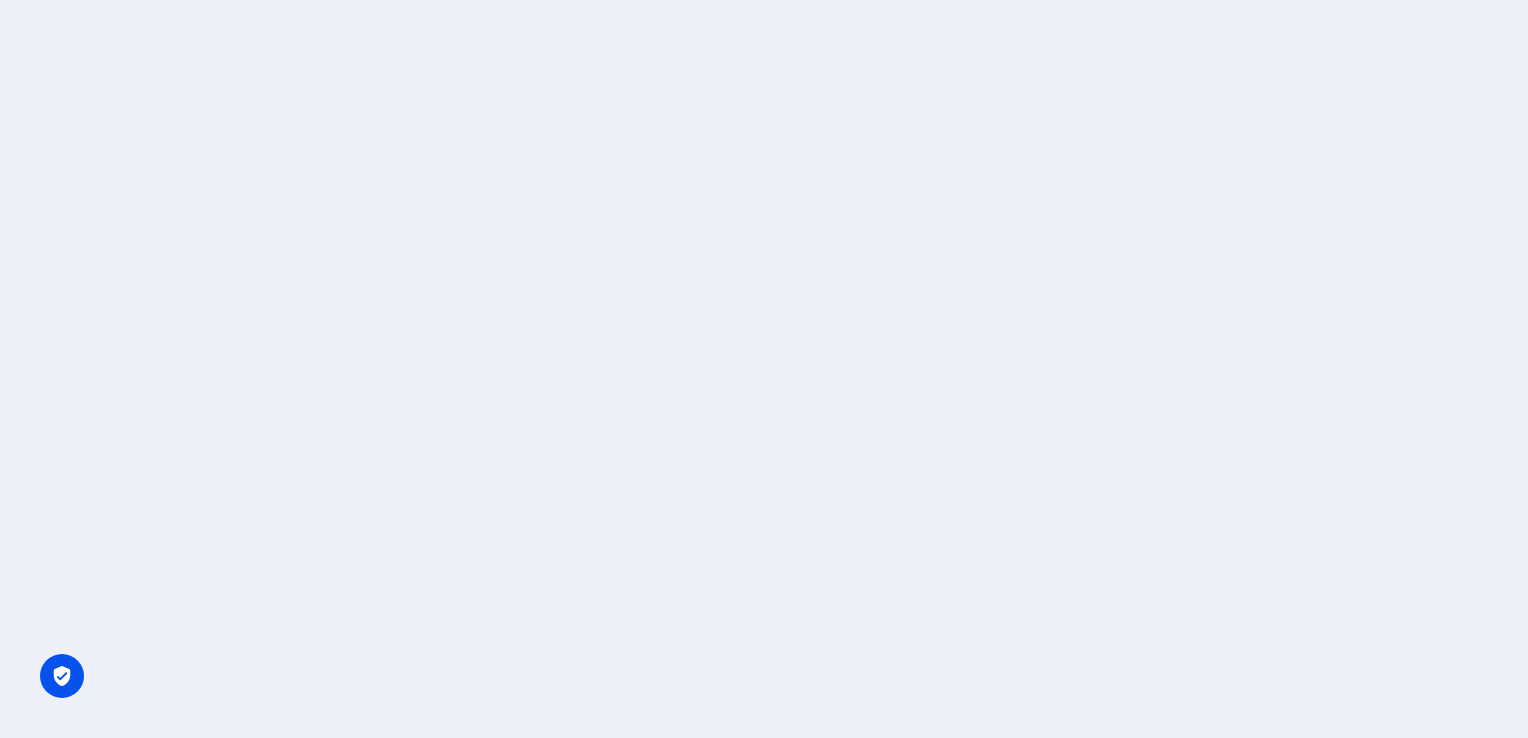 scroll, scrollTop: 0, scrollLeft: 0, axis: both 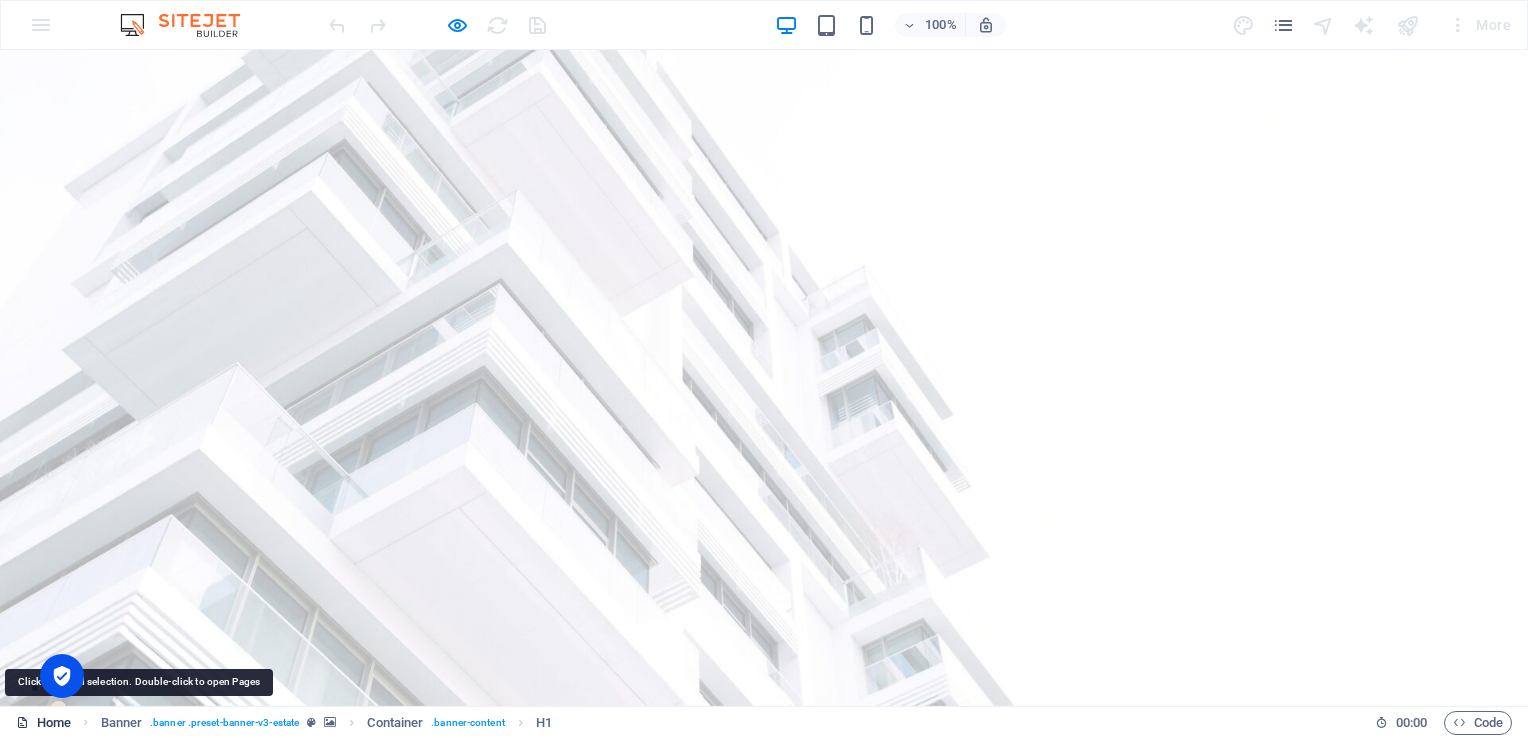 click on "Home" at bounding box center [43, 723] 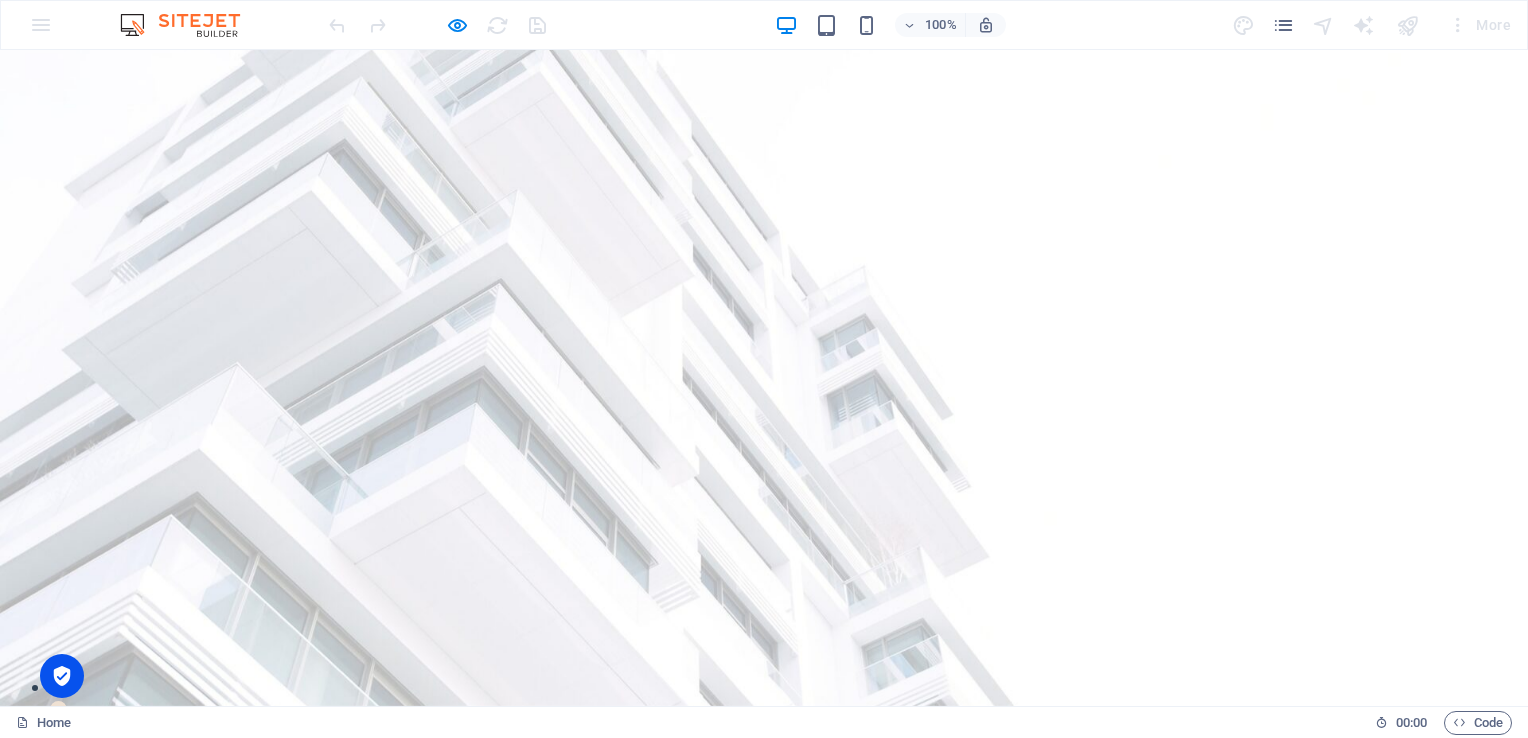 click on "Listing" at bounding box center (811, 765) 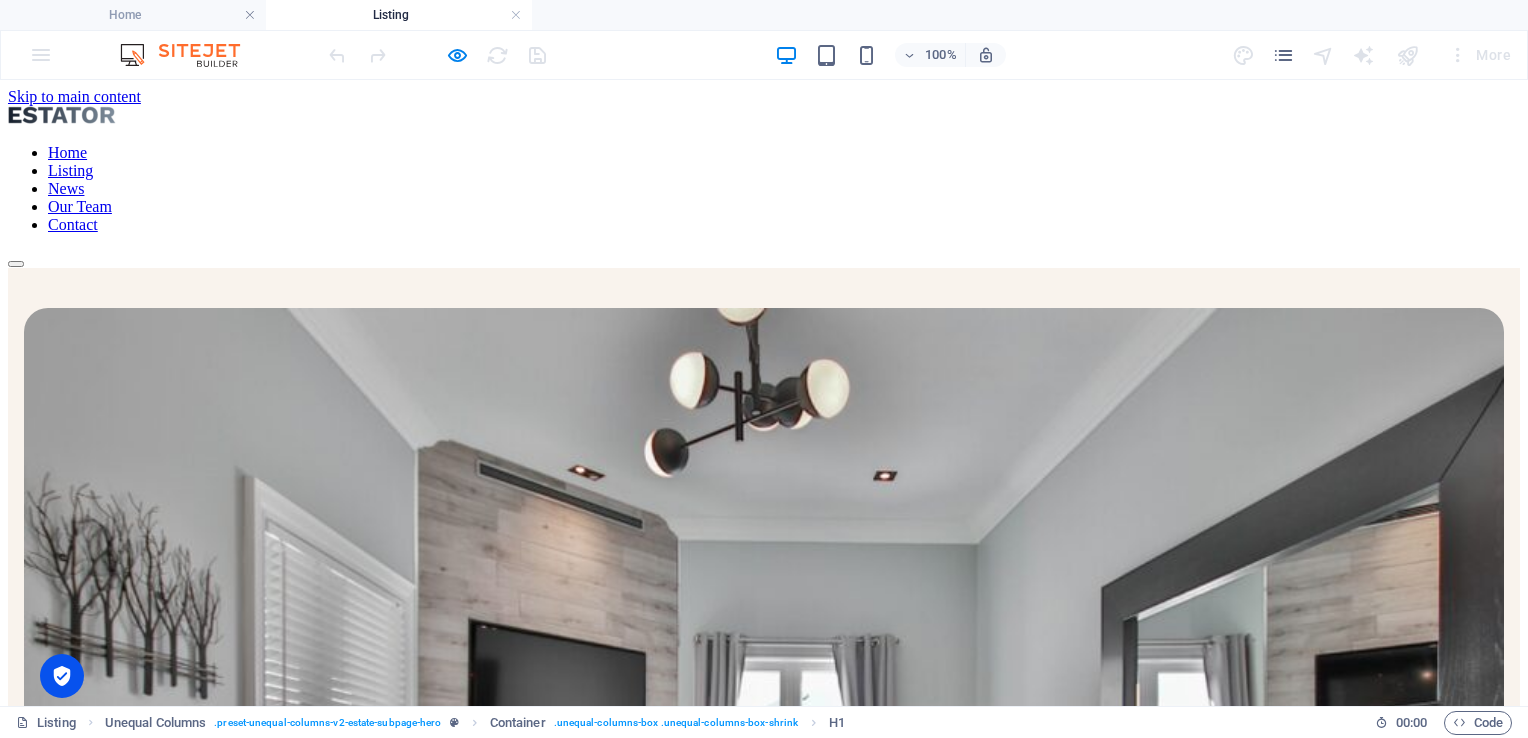 scroll, scrollTop: 0, scrollLeft: 0, axis: both 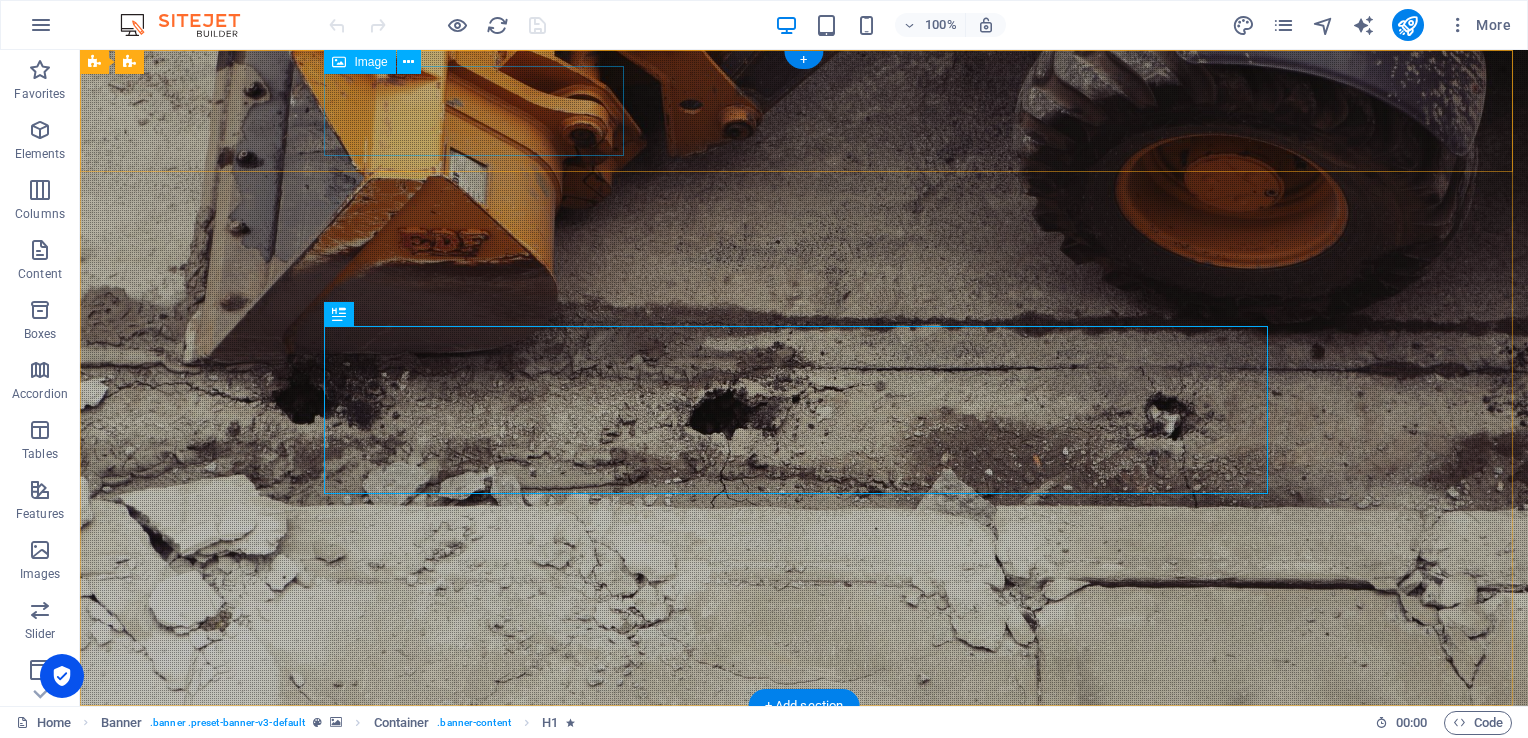 click at bounding box center (804, 767) 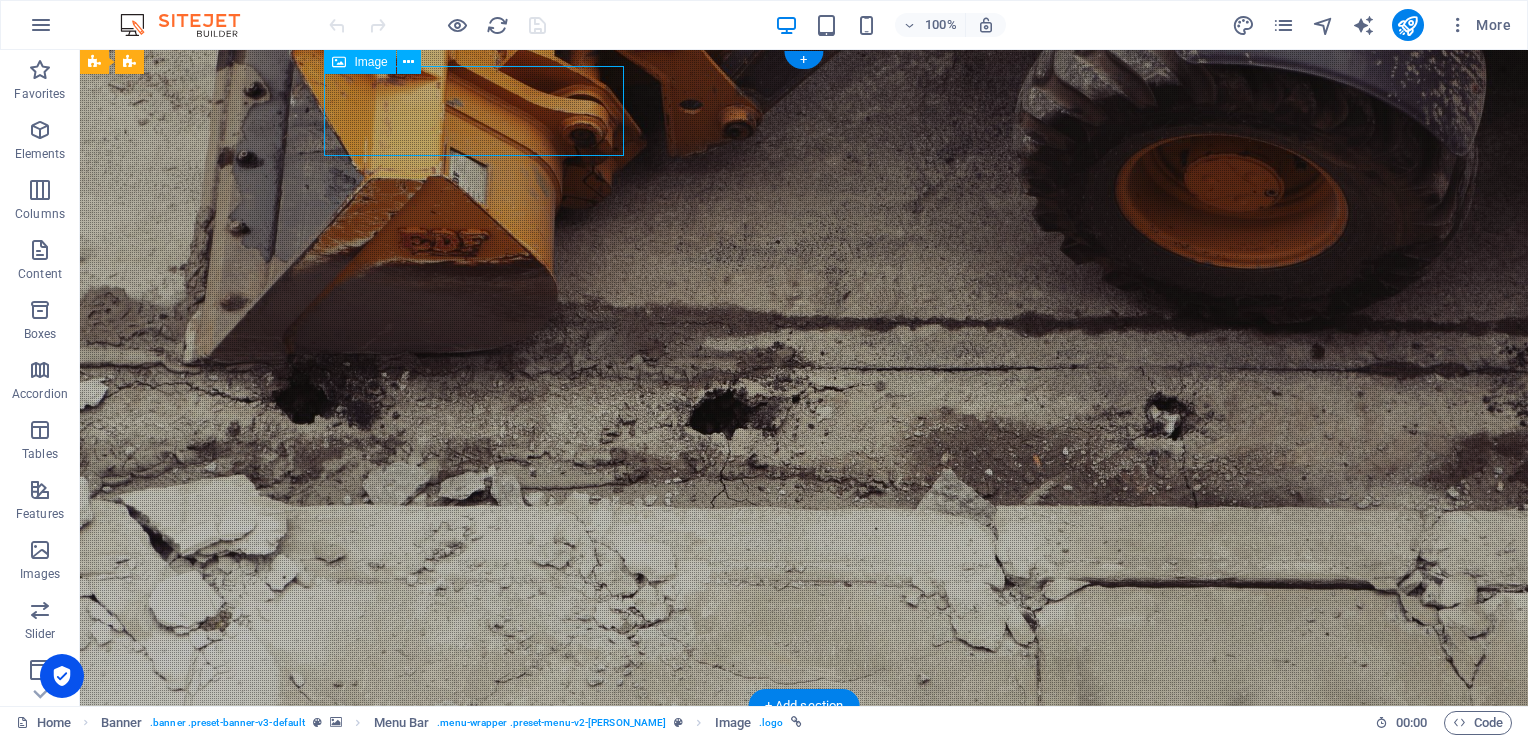 click at bounding box center [804, 767] 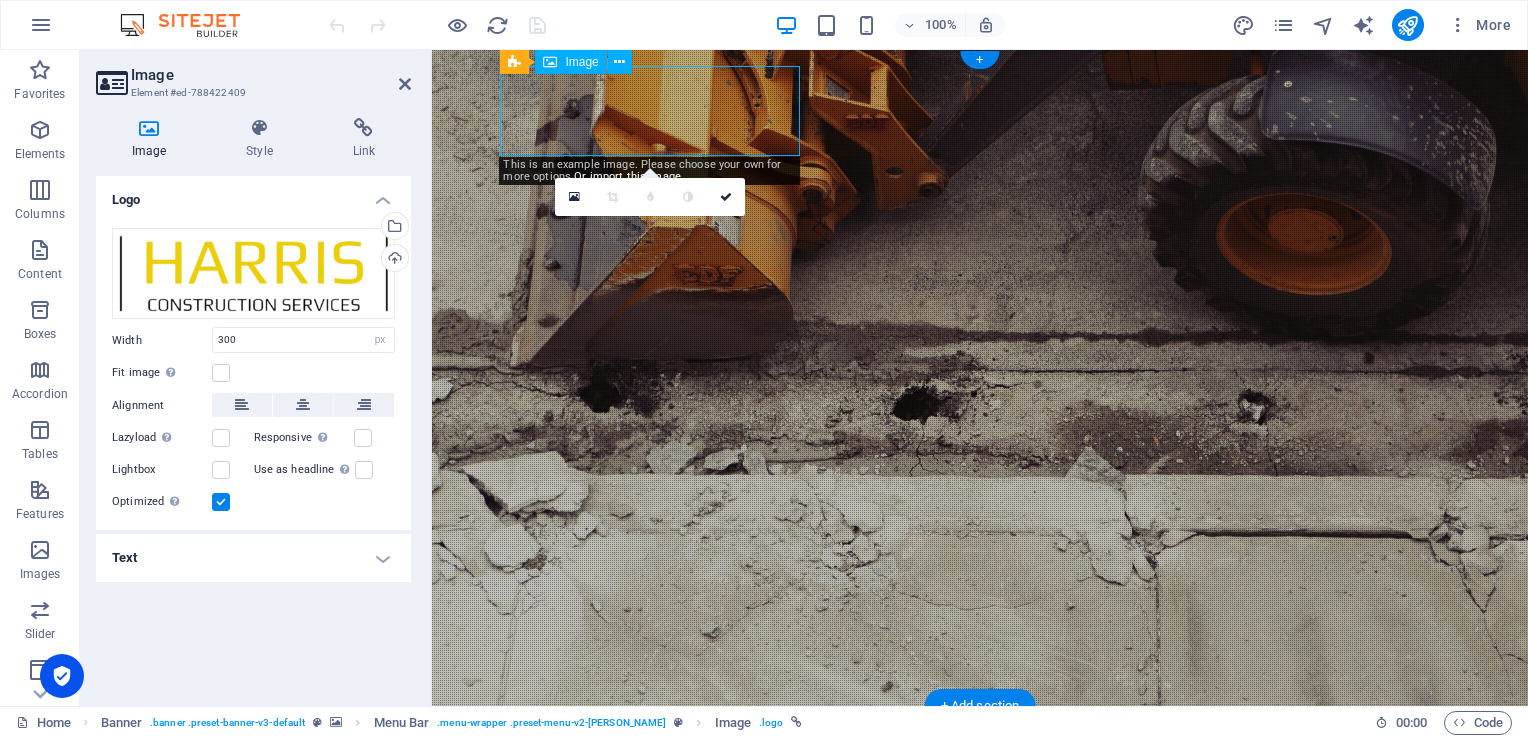 drag, startPoint x: 529, startPoint y: 94, endPoint x: 694, endPoint y: 89, distance: 165.07574 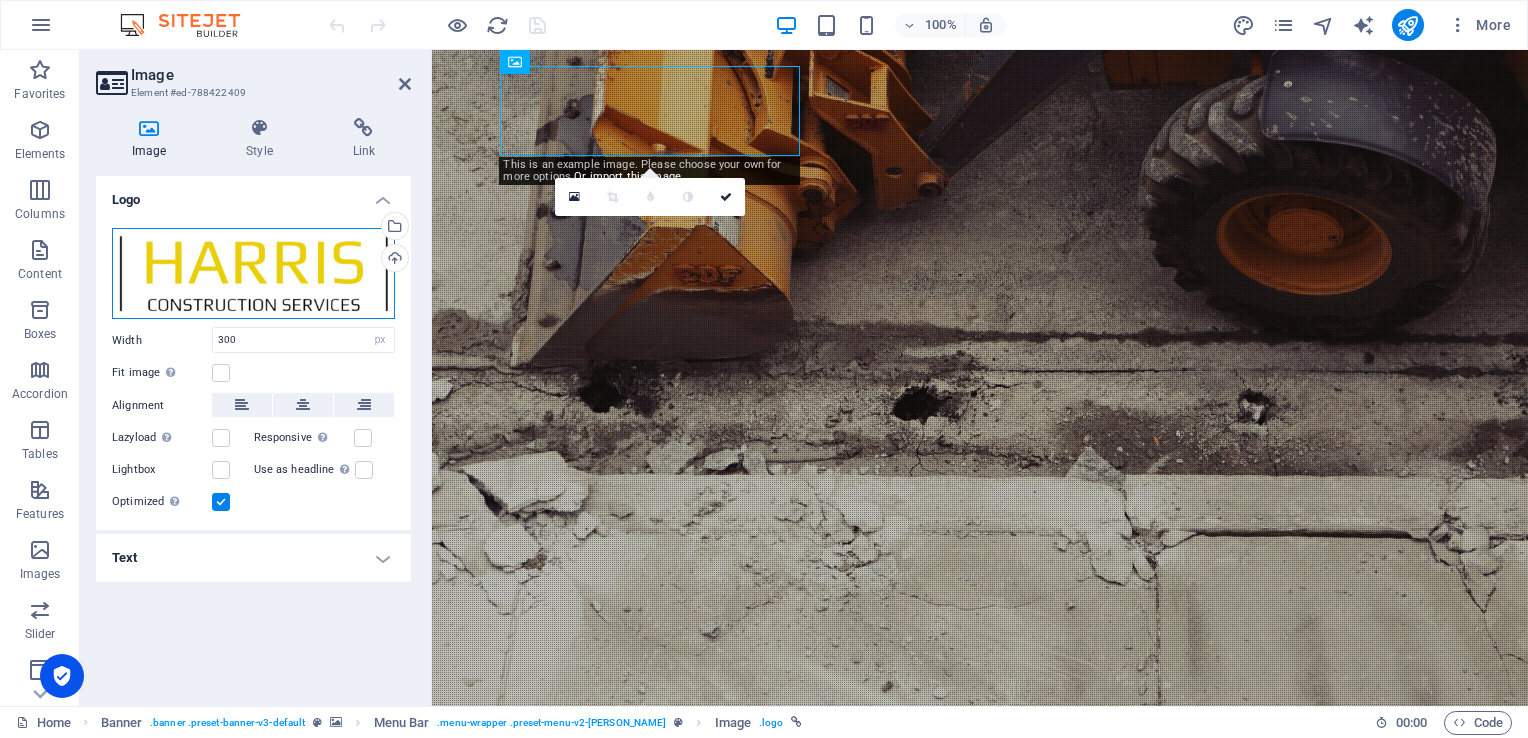 click on "Drag files here, click to choose files or select files from Files or our free stock photos & videos" at bounding box center (253, 274) 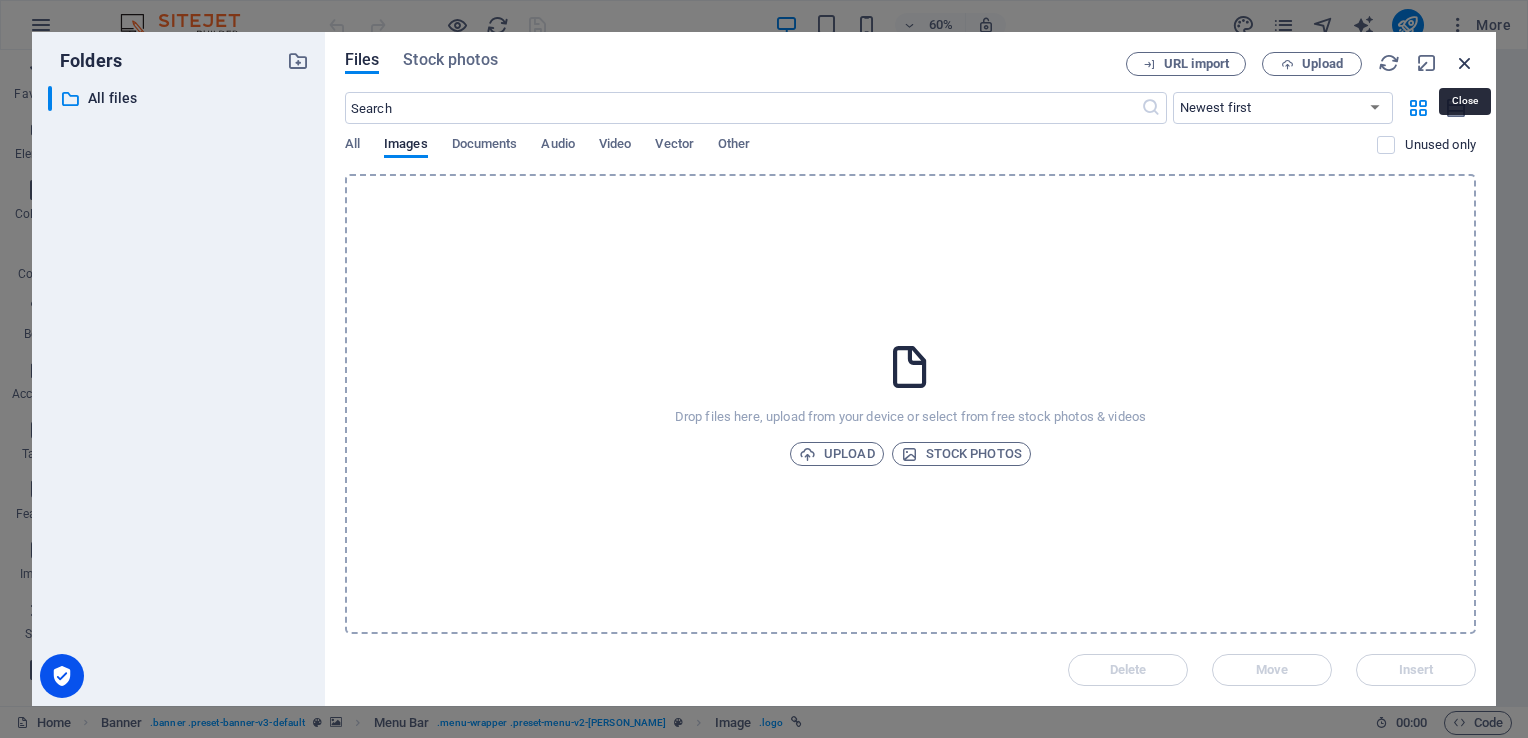 click at bounding box center (1465, 63) 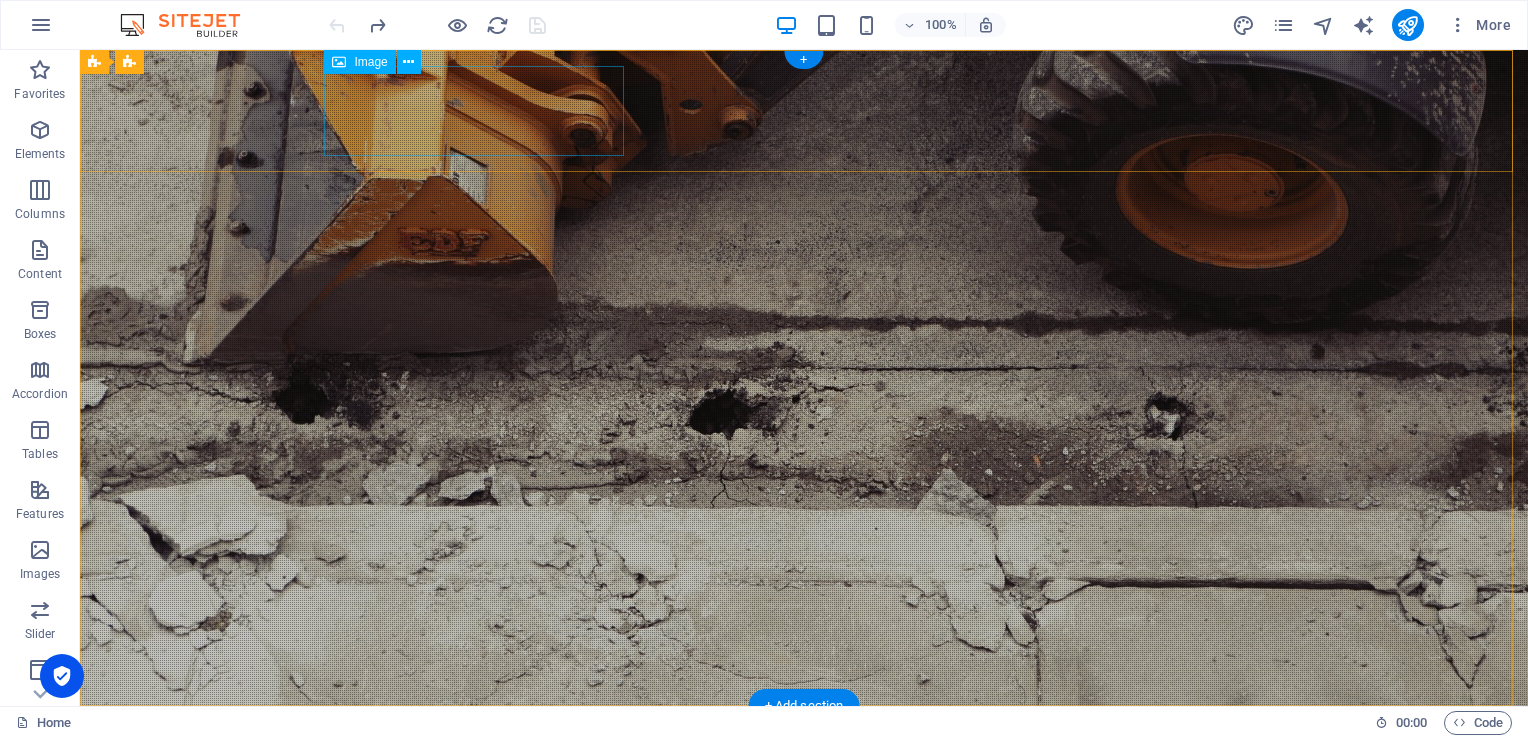 click at bounding box center [804, 767] 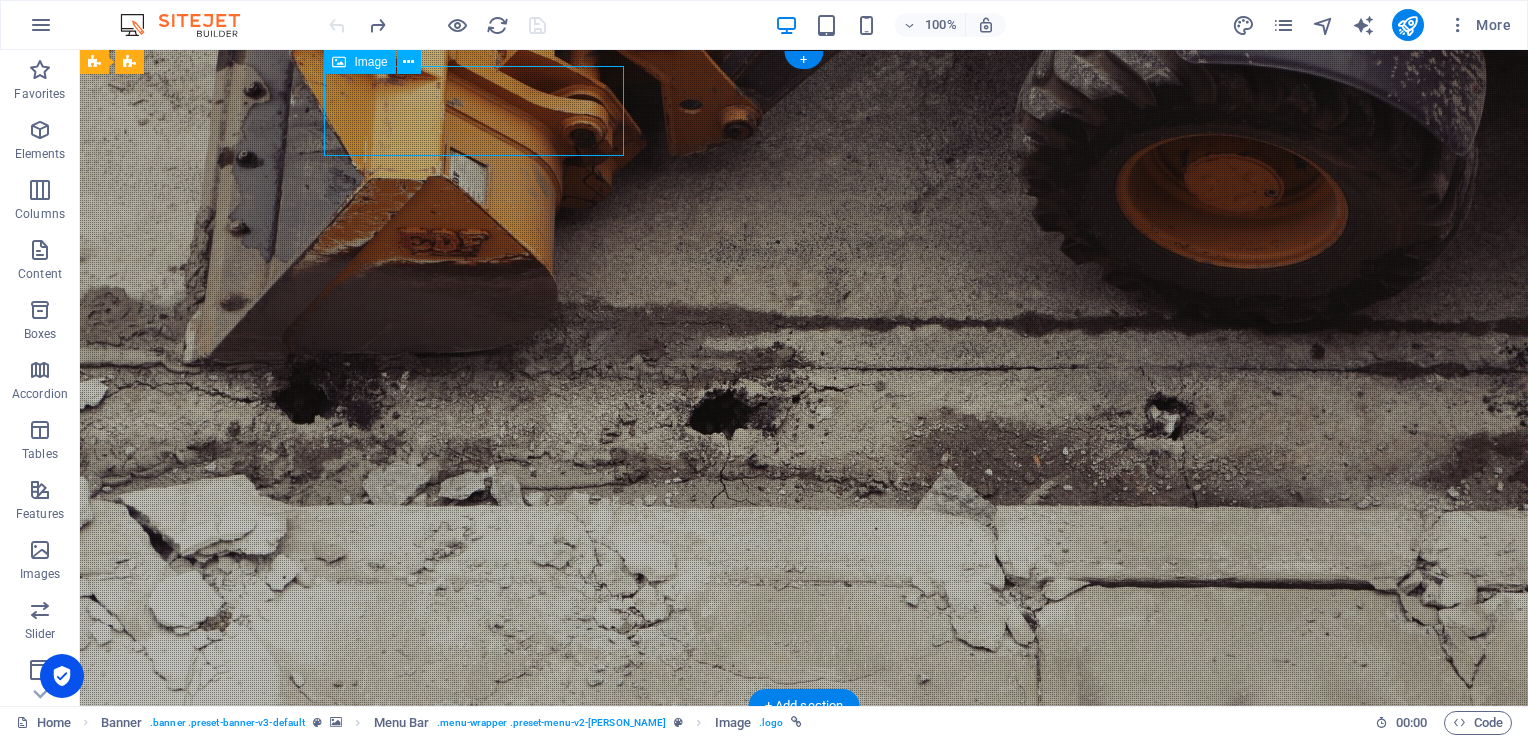 click at bounding box center [804, 767] 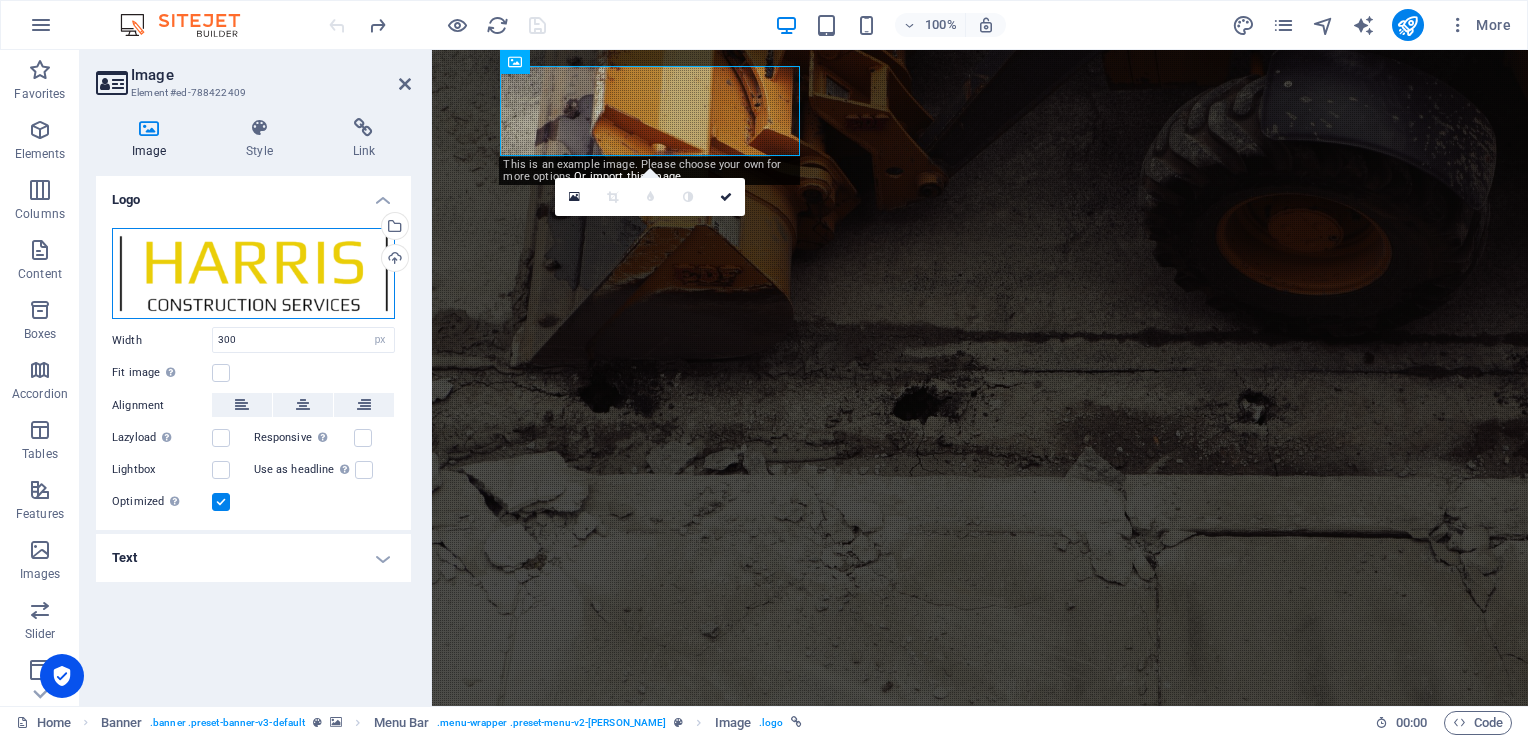 click on "Drag files here, click to choose files or select files from Files or our free stock photos & videos" at bounding box center (253, 274) 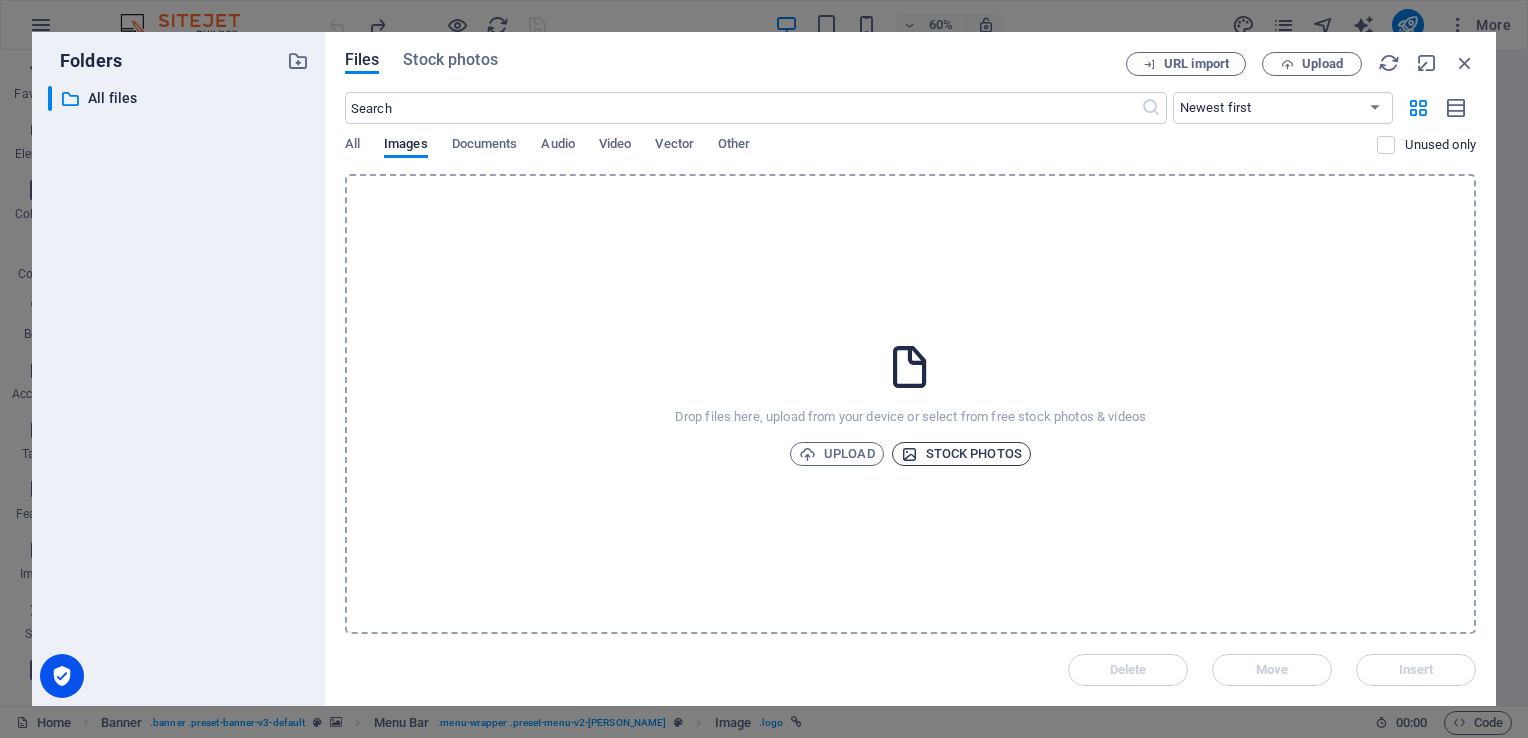 click on "Stock photos" at bounding box center (961, 454) 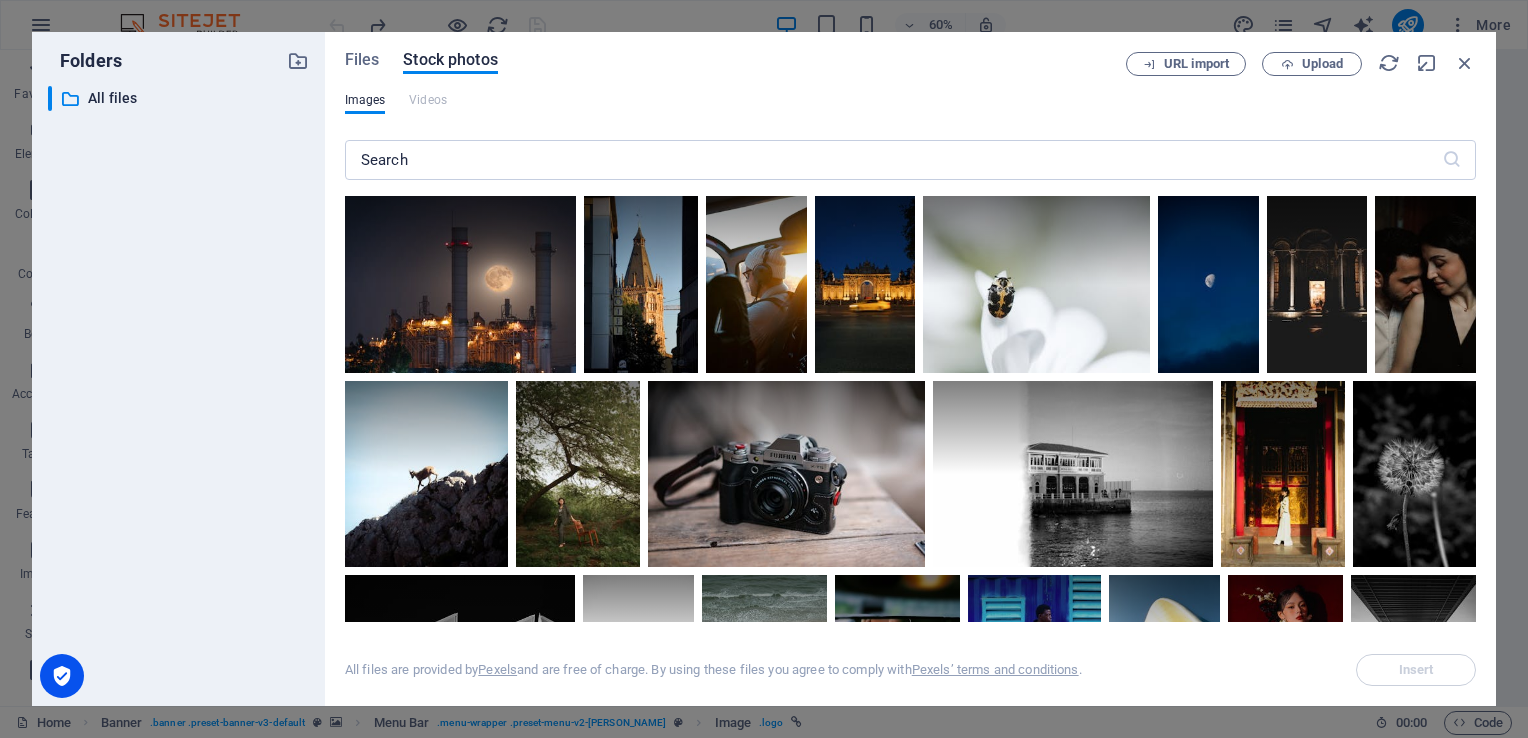 drag, startPoint x: 969, startPoint y: 453, endPoint x: 301, endPoint y: 172, distance: 724.6965 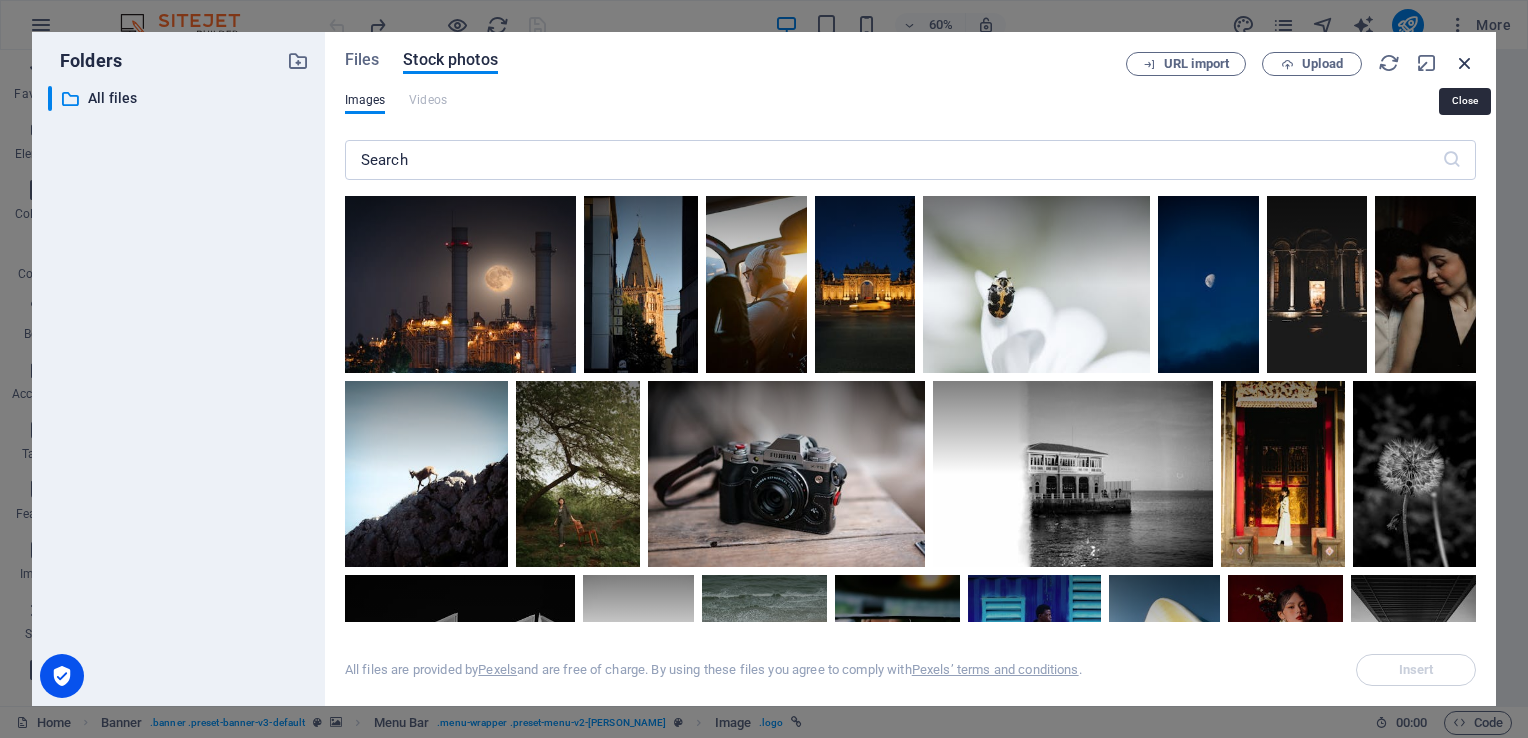 click at bounding box center [1465, 63] 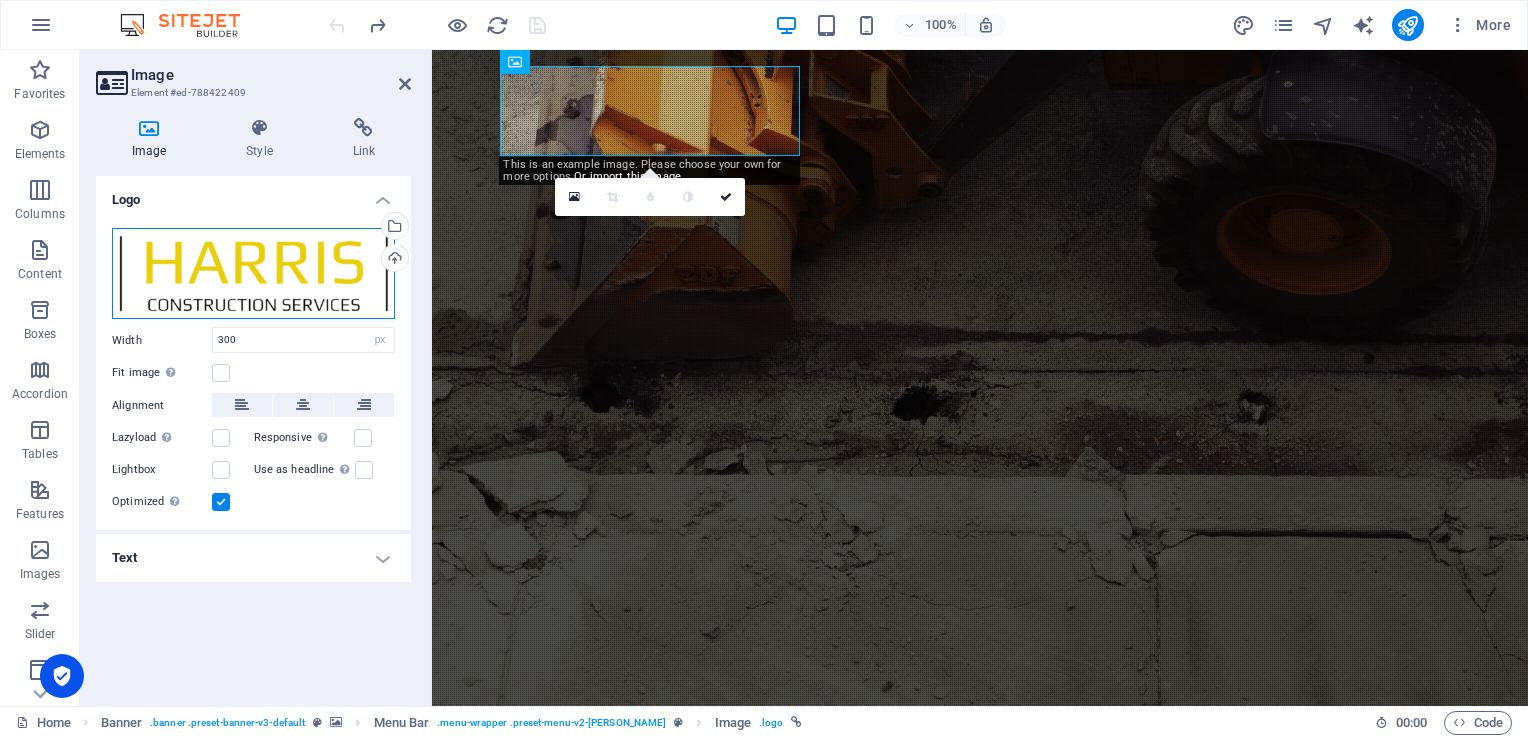 click on "Drag files here, click to choose files or select files from Files or our free stock photos & videos" at bounding box center [253, 274] 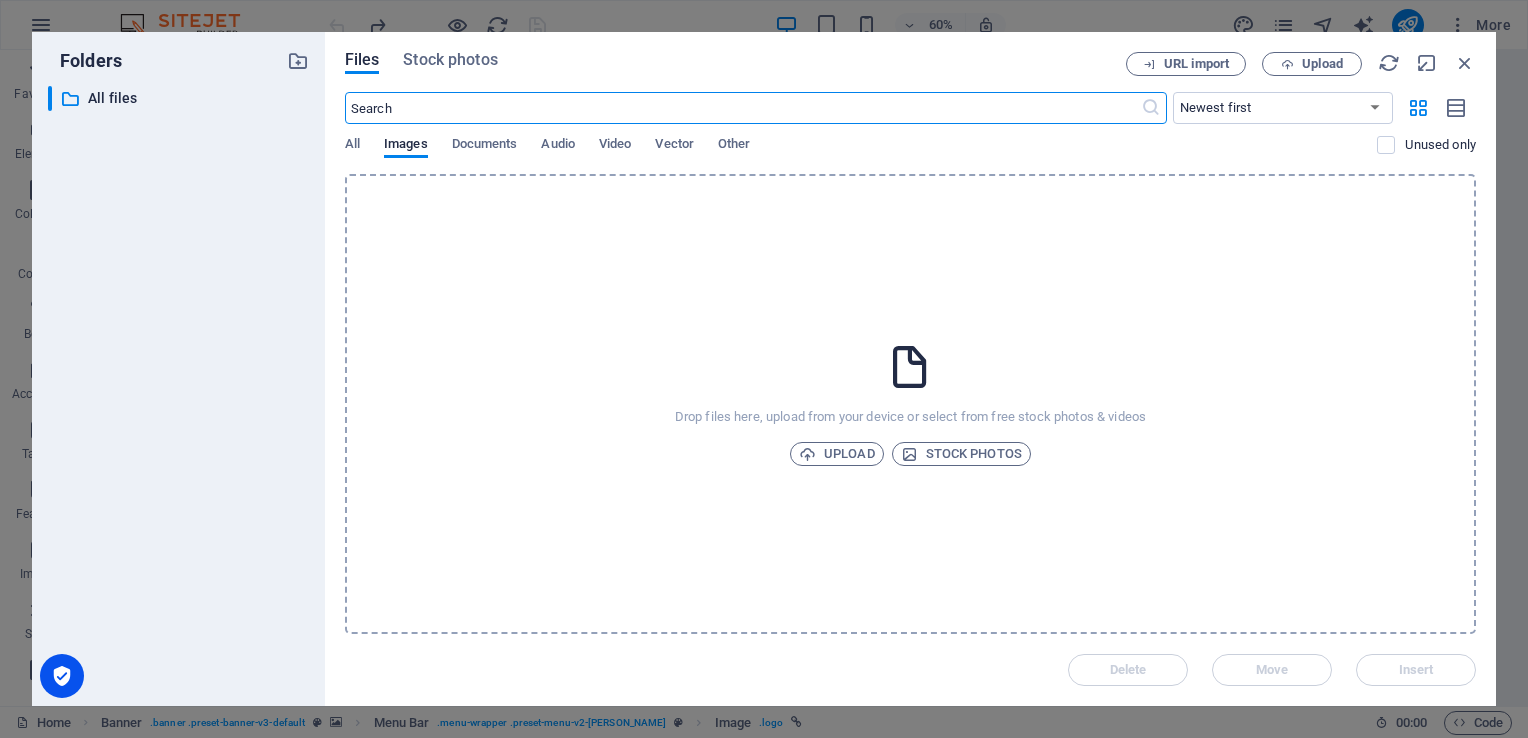 click at bounding box center (743, 108) 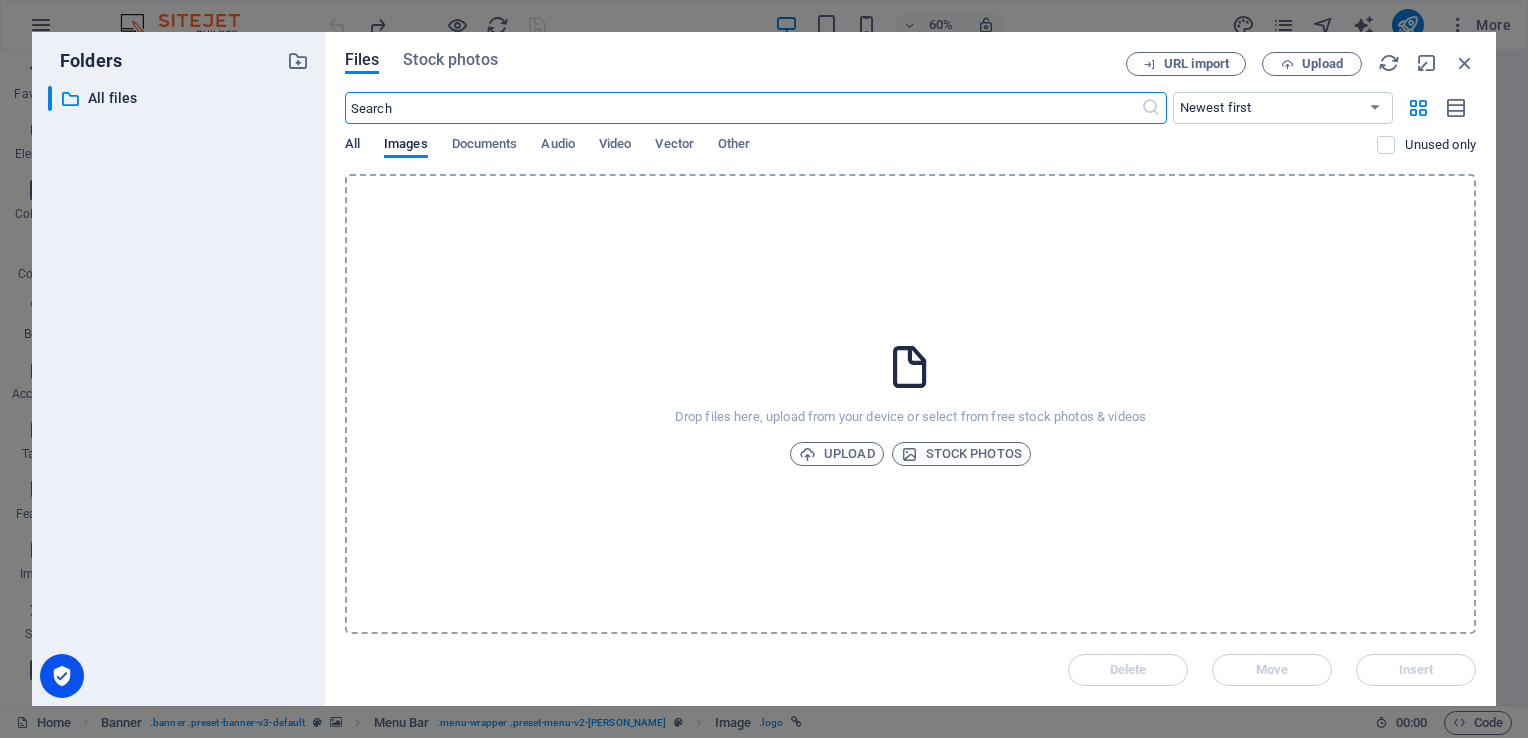 click on "All" at bounding box center (352, 146) 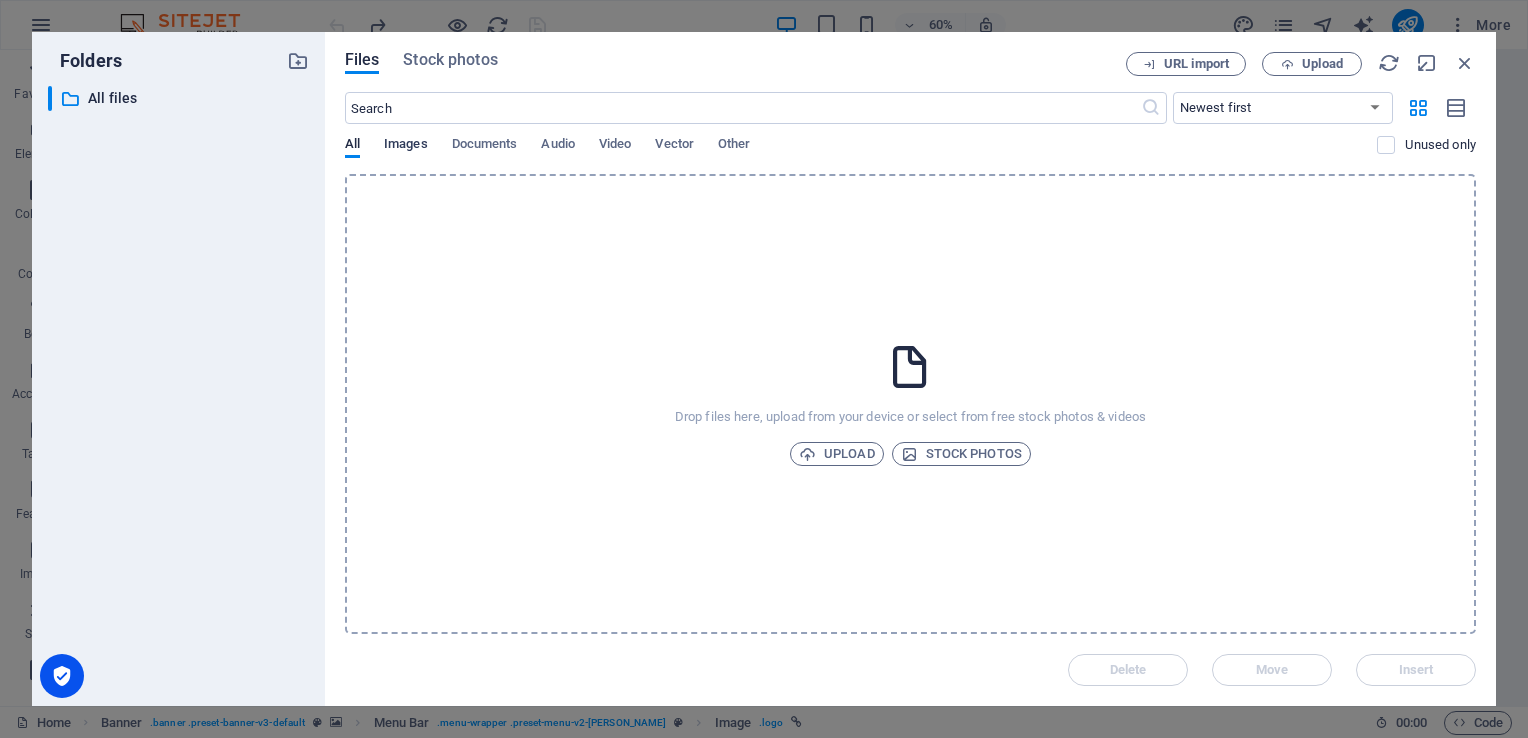click on "Images" at bounding box center [406, 146] 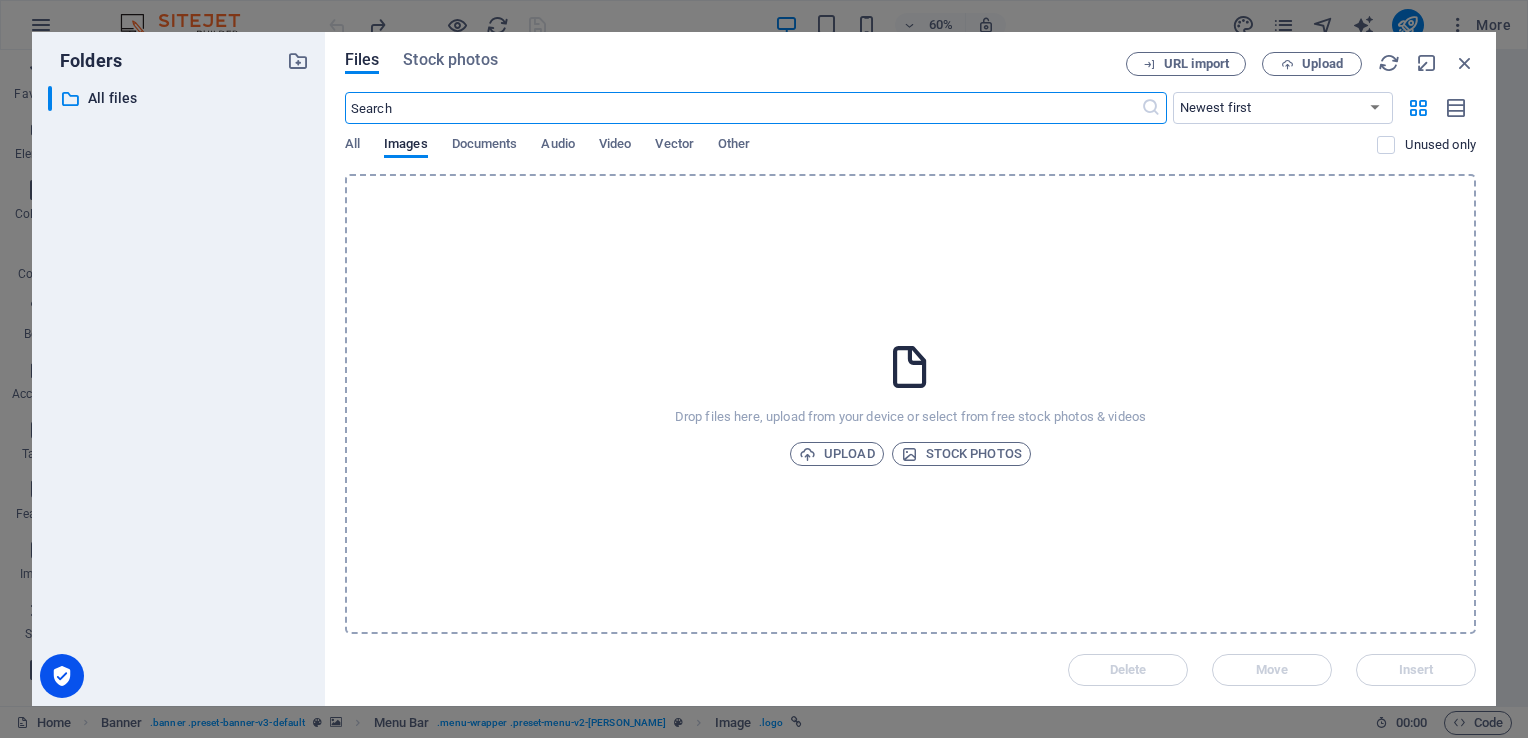 click at bounding box center [743, 108] 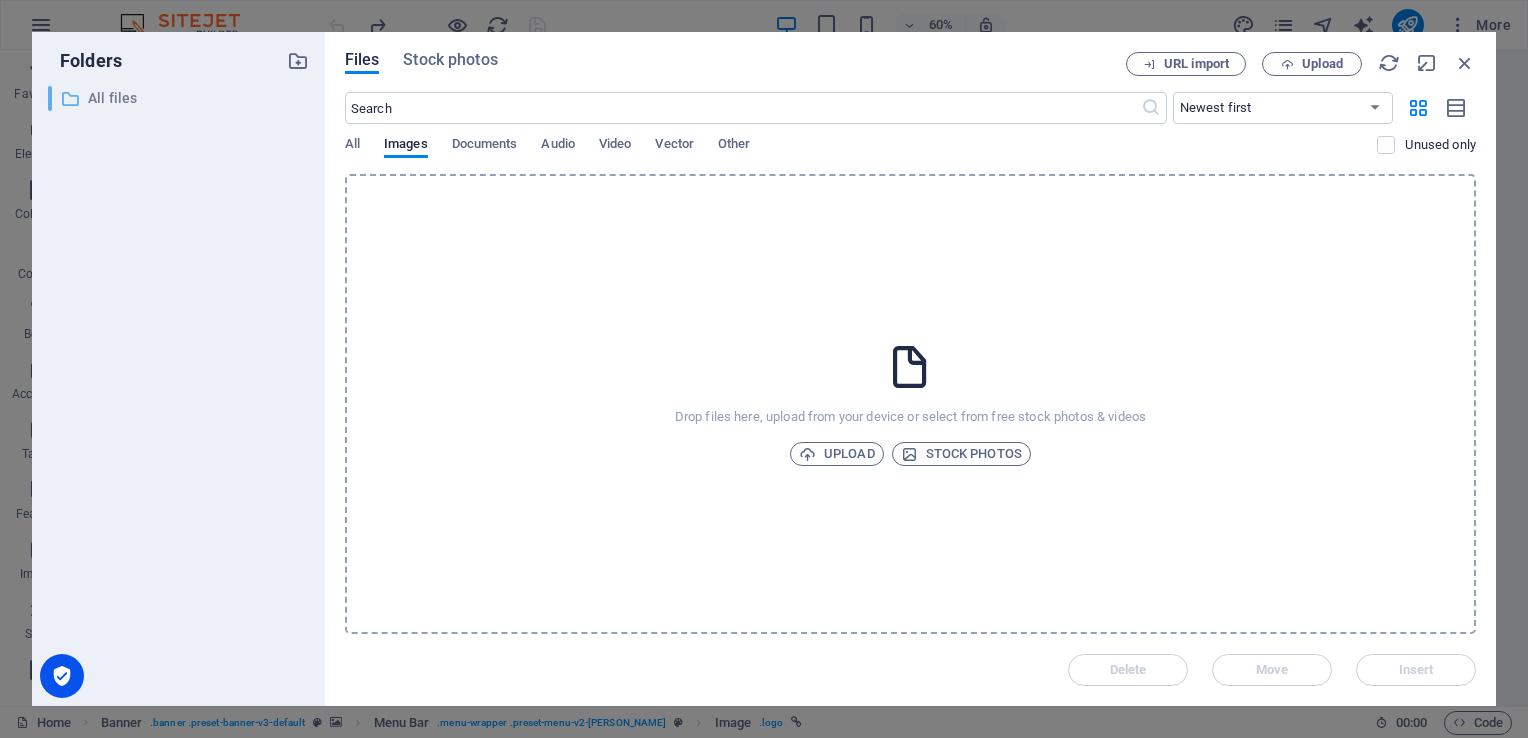 click on "All files" at bounding box center (180, 98) 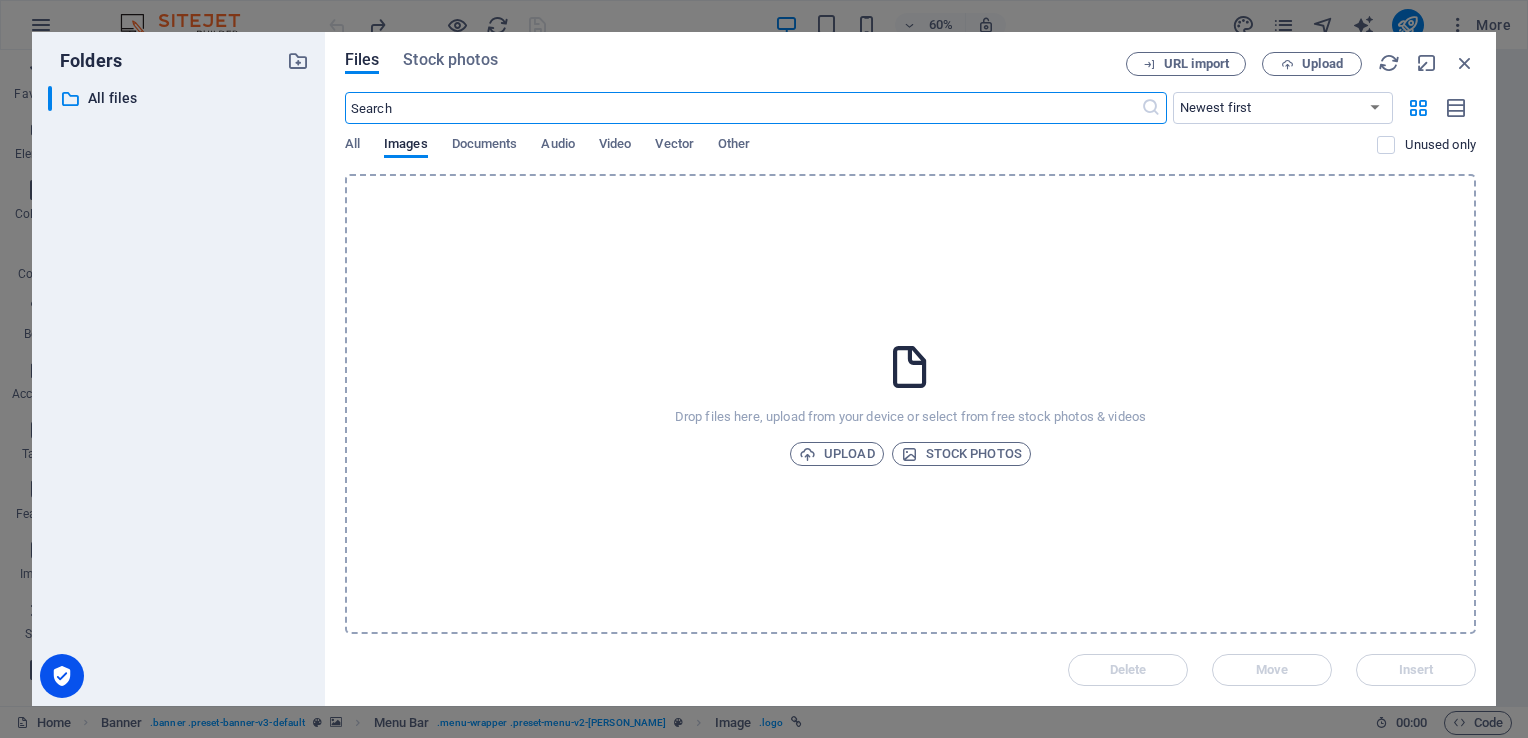 drag, startPoint x: 114, startPoint y: 102, endPoint x: 372, endPoint y: 110, distance: 258.124 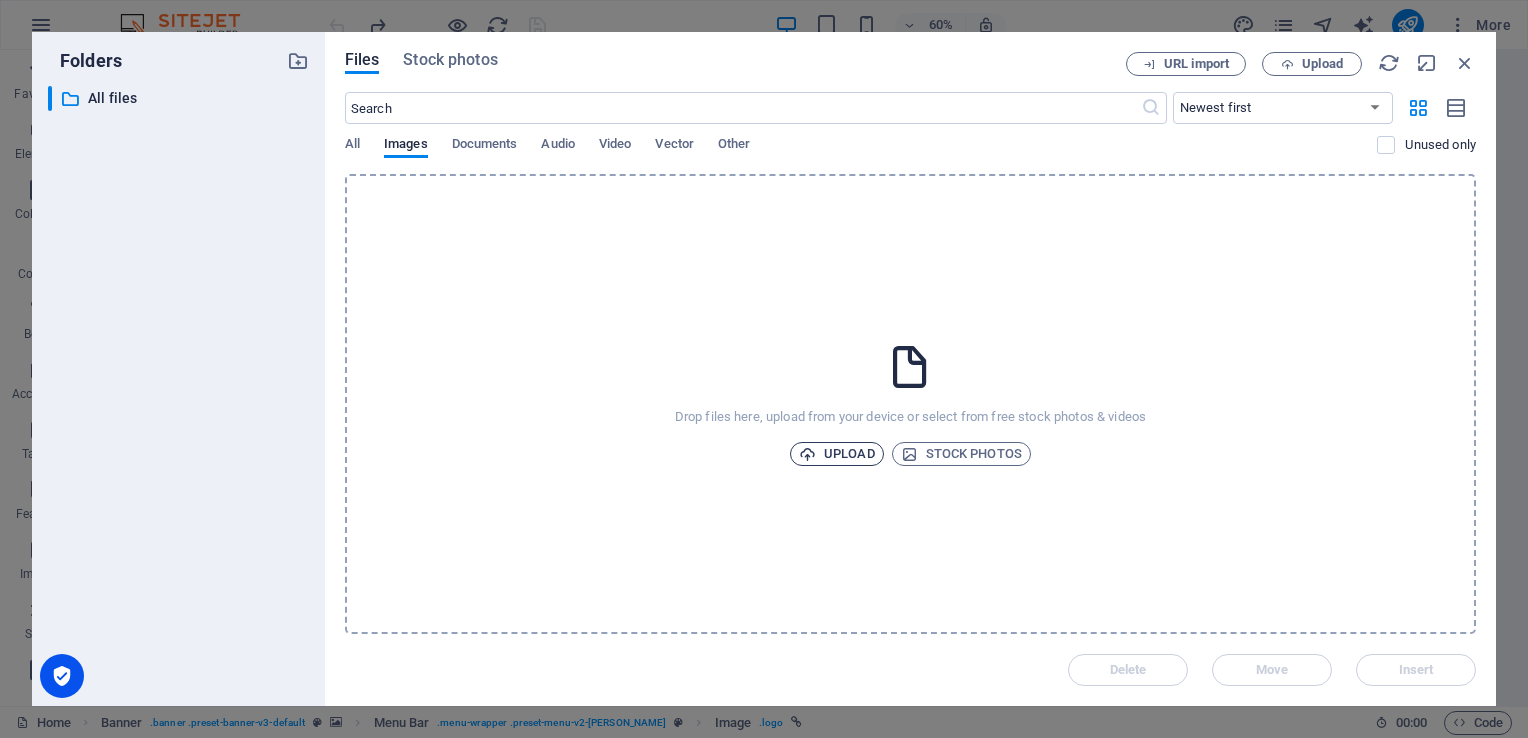 click on "Upload" at bounding box center (837, 454) 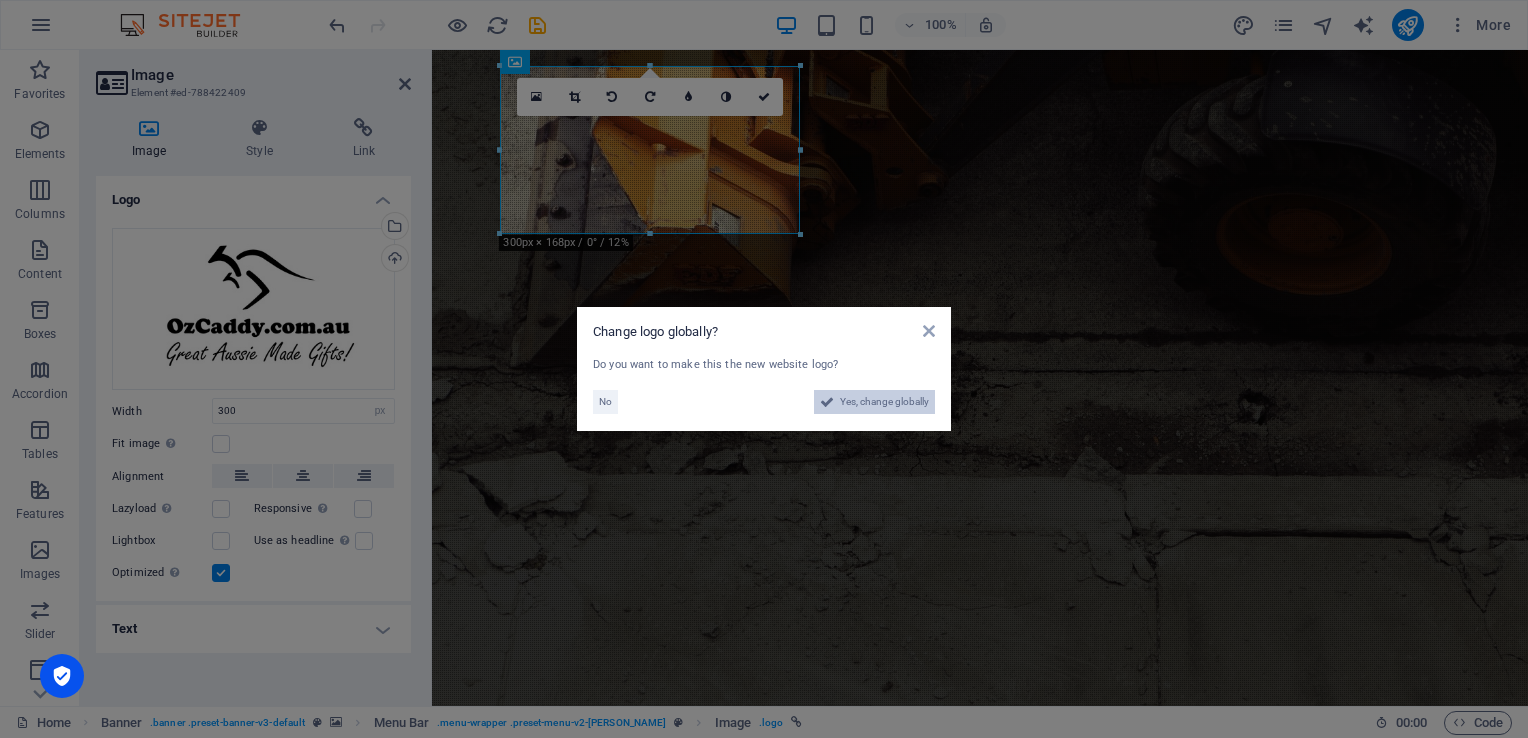 click on "Yes, change globally" at bounding box center [884, 402] 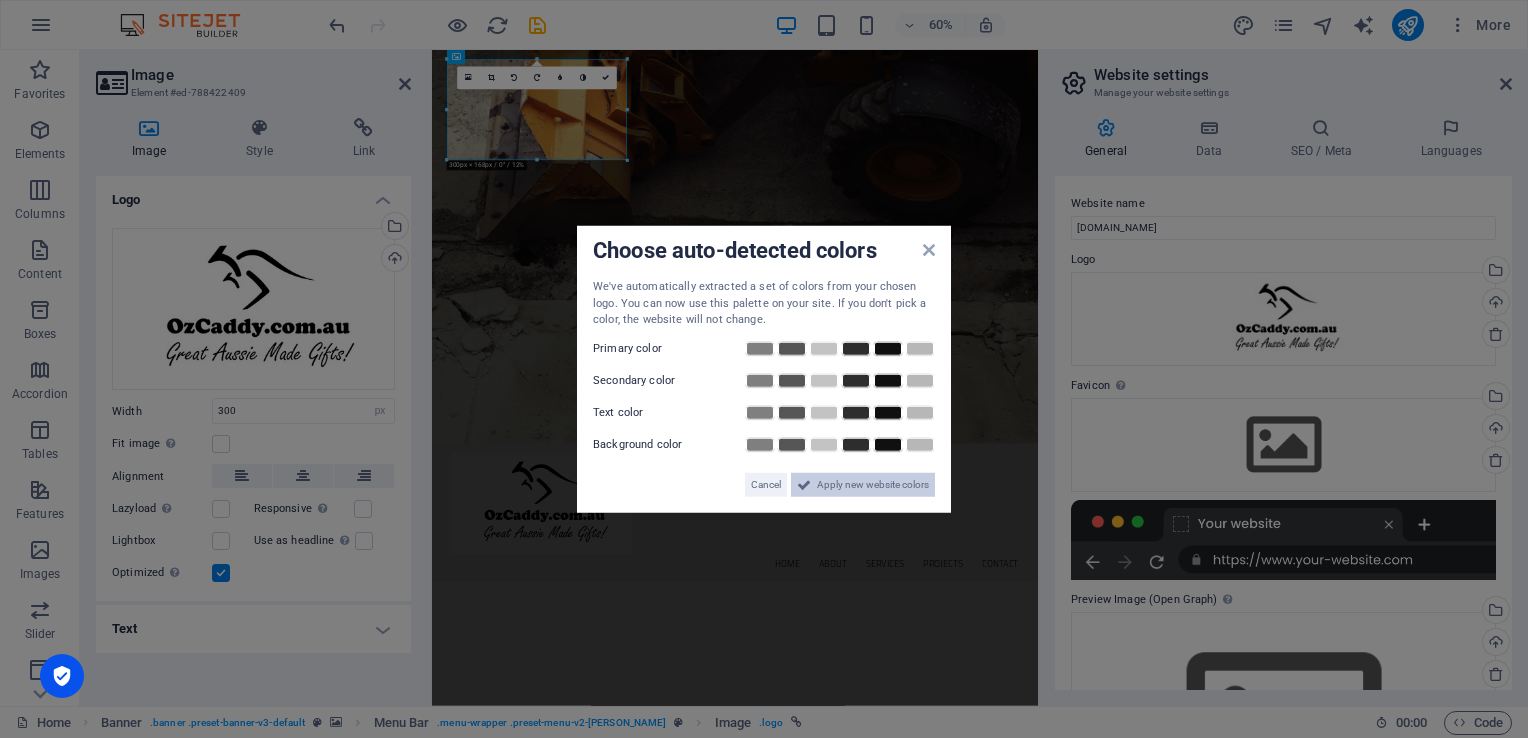 click on "Apply new website colors" at bounding box center [873, 484] 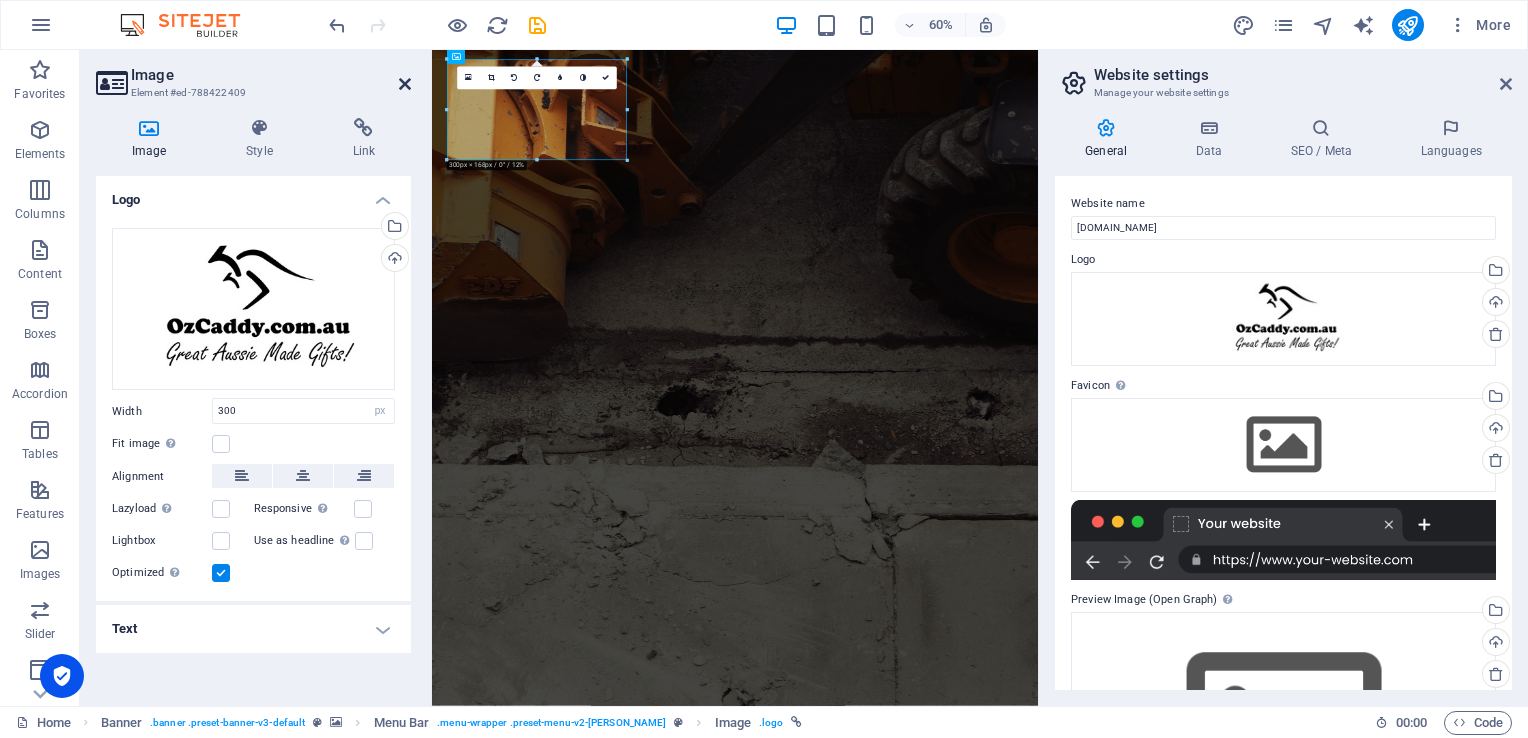 click at bounding box center (405, 84) 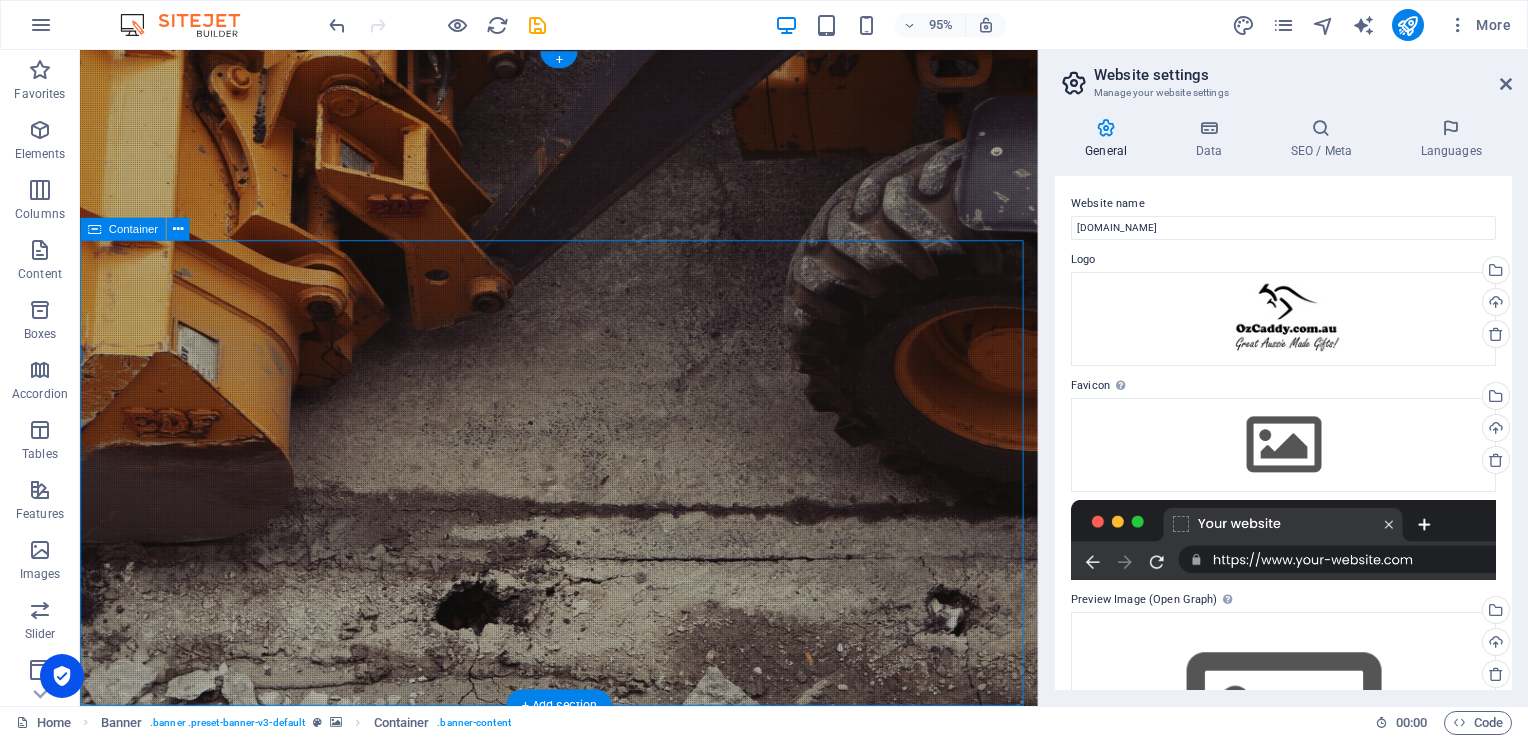 click on "We Exceed Your Expectations Learn more" at bounding box center (584, 1567) 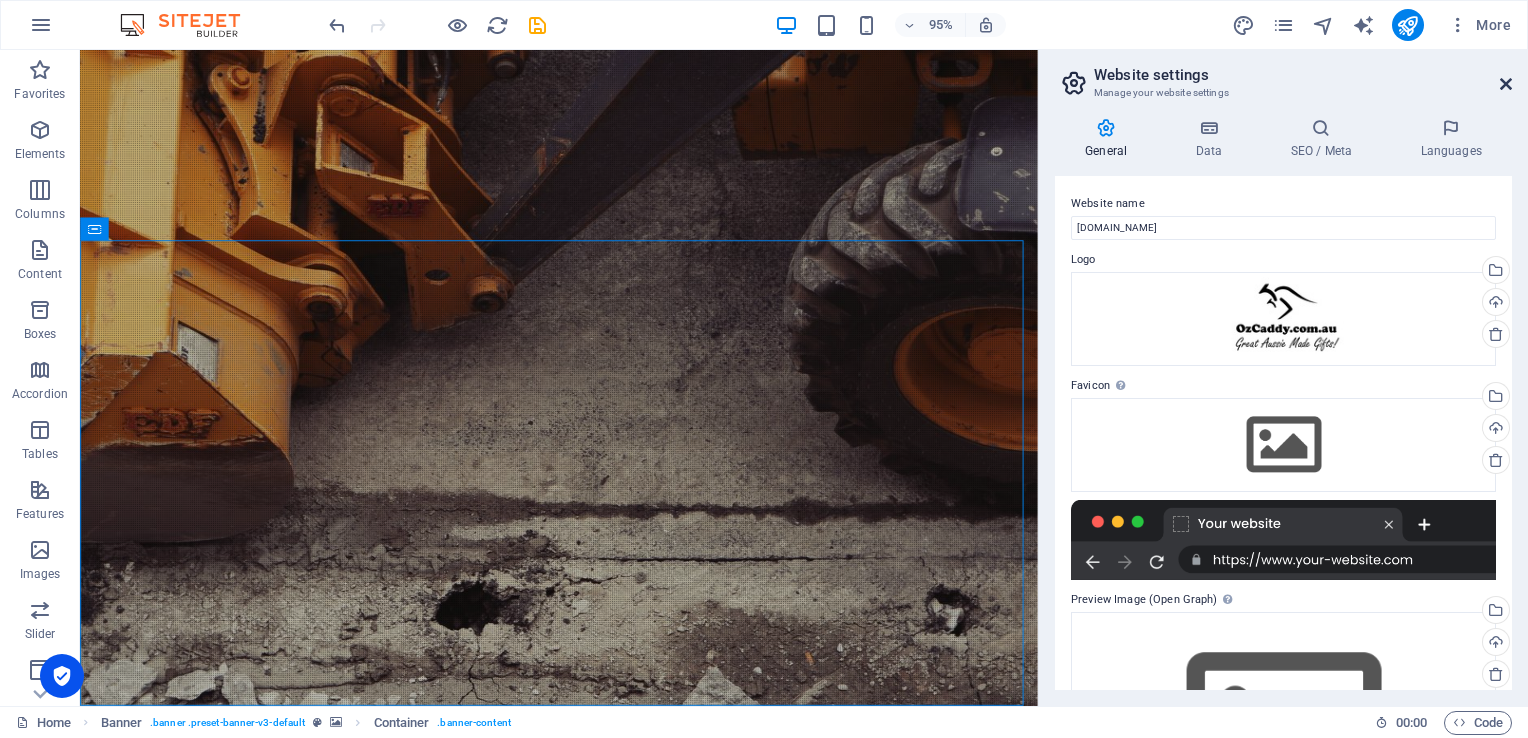 click at bounding box center [1506, 84] 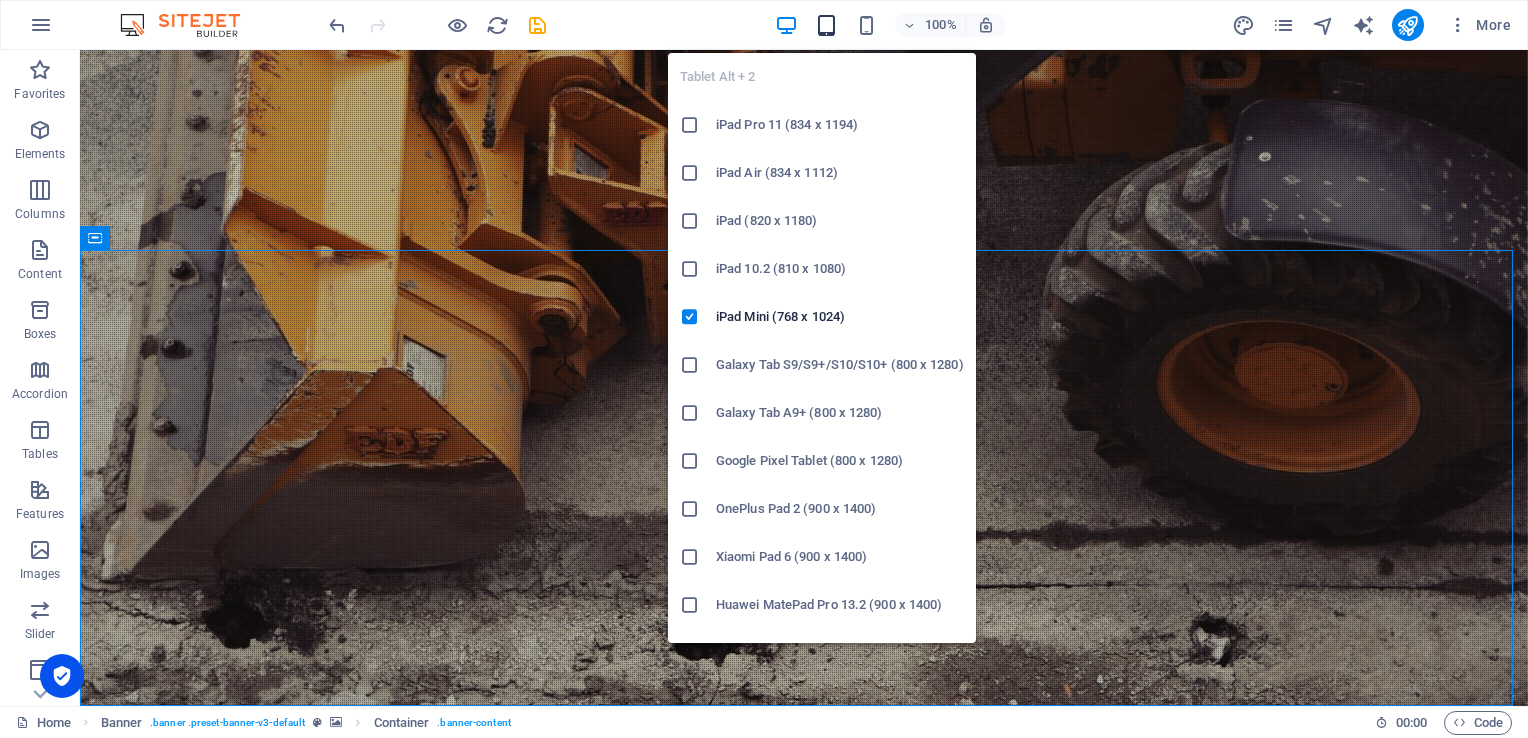 click at bounding box center [826, 25] 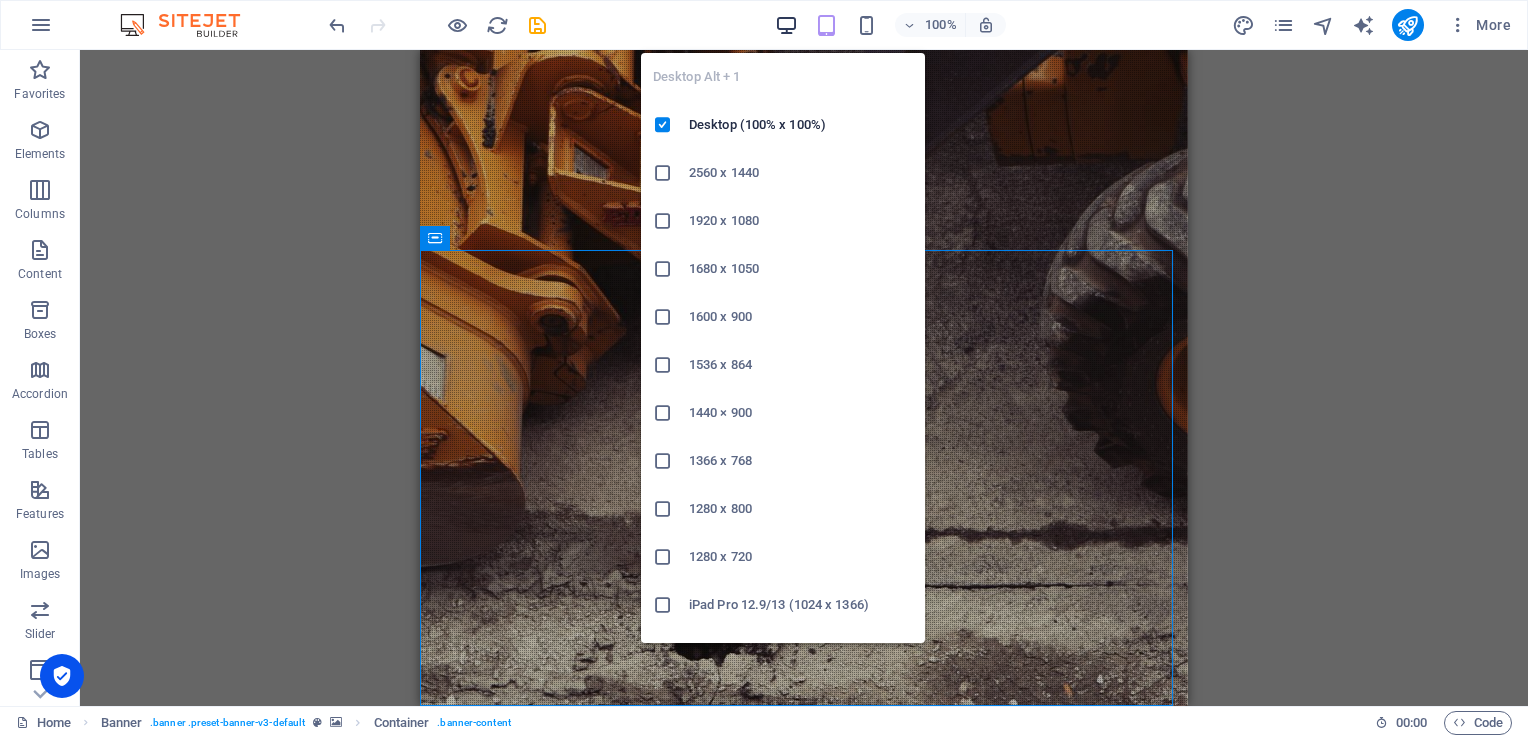 click at bounding box center (786, 25) 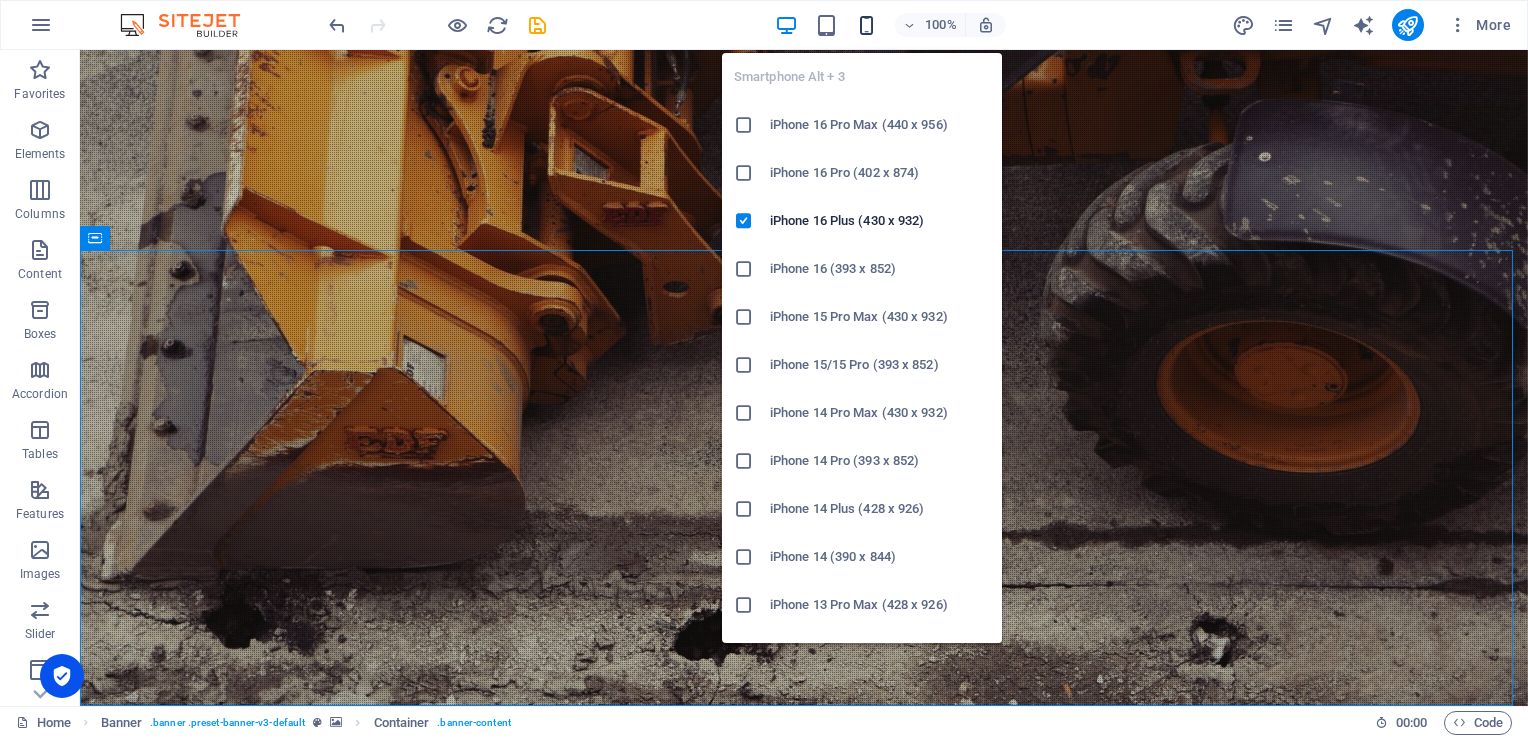 click at bounding box center (866, 25) 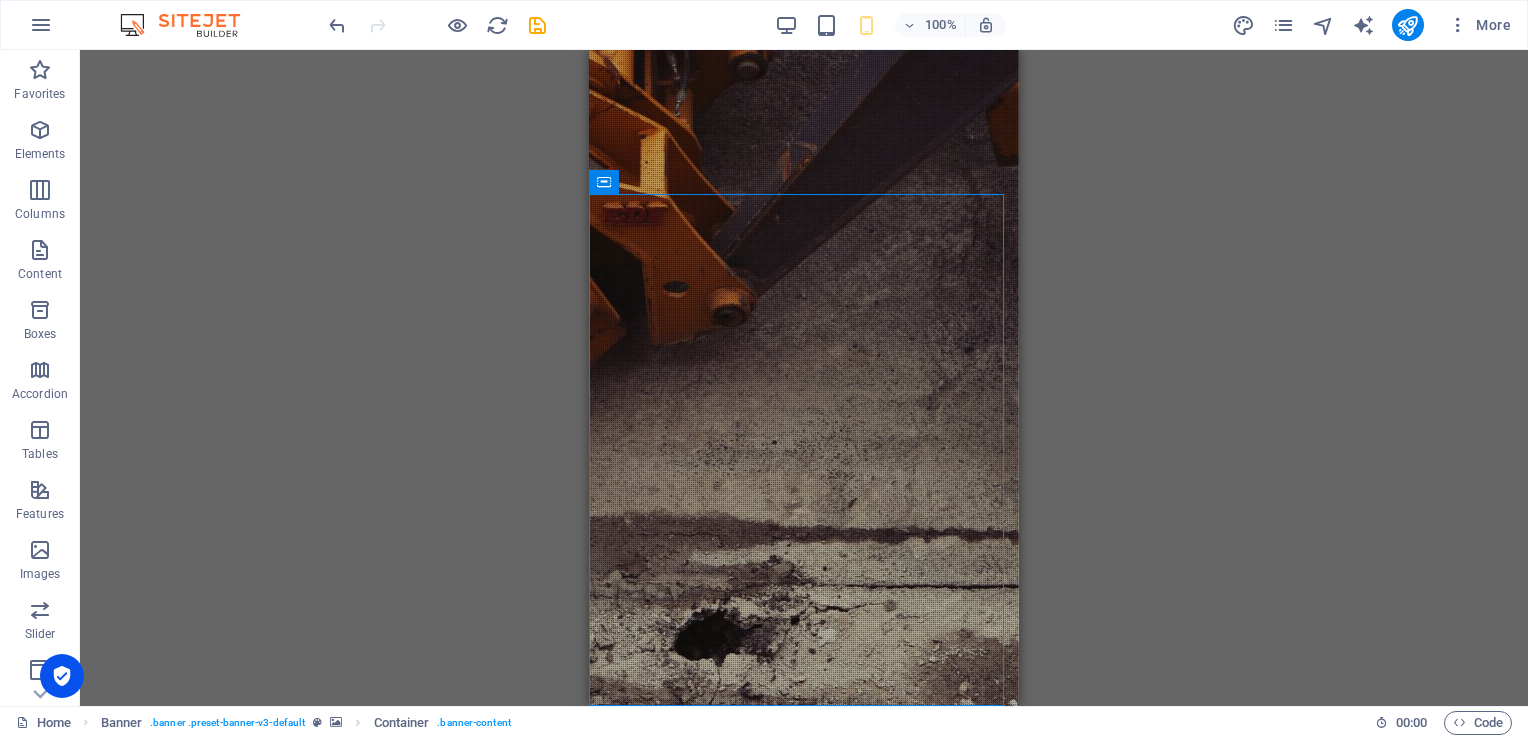 click on "H1   Banner   Container   Spacer   Button   Banner   Menu Bar   Banner   Image   Menu" at bounding box center (804, 378) 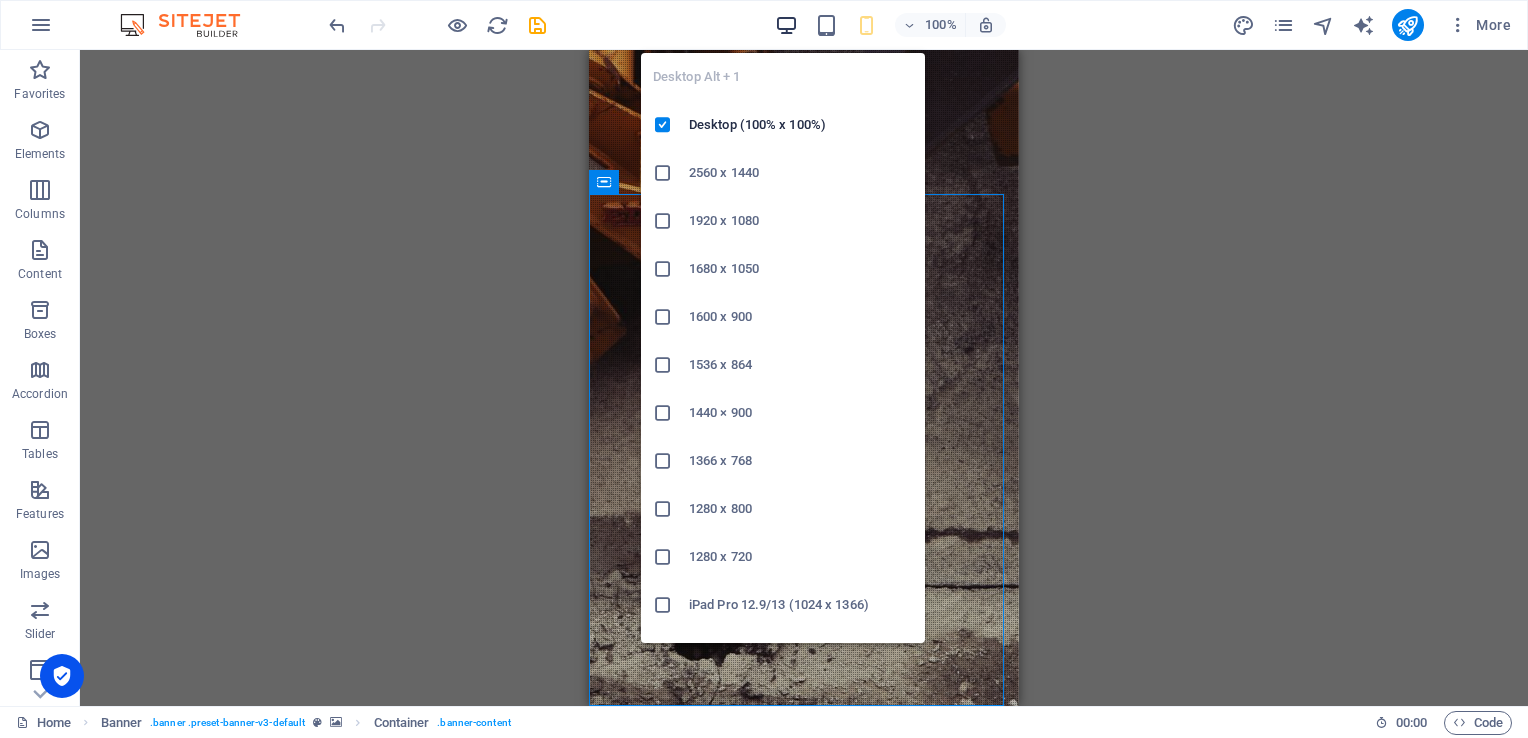 click at bounding box center (786, 25) 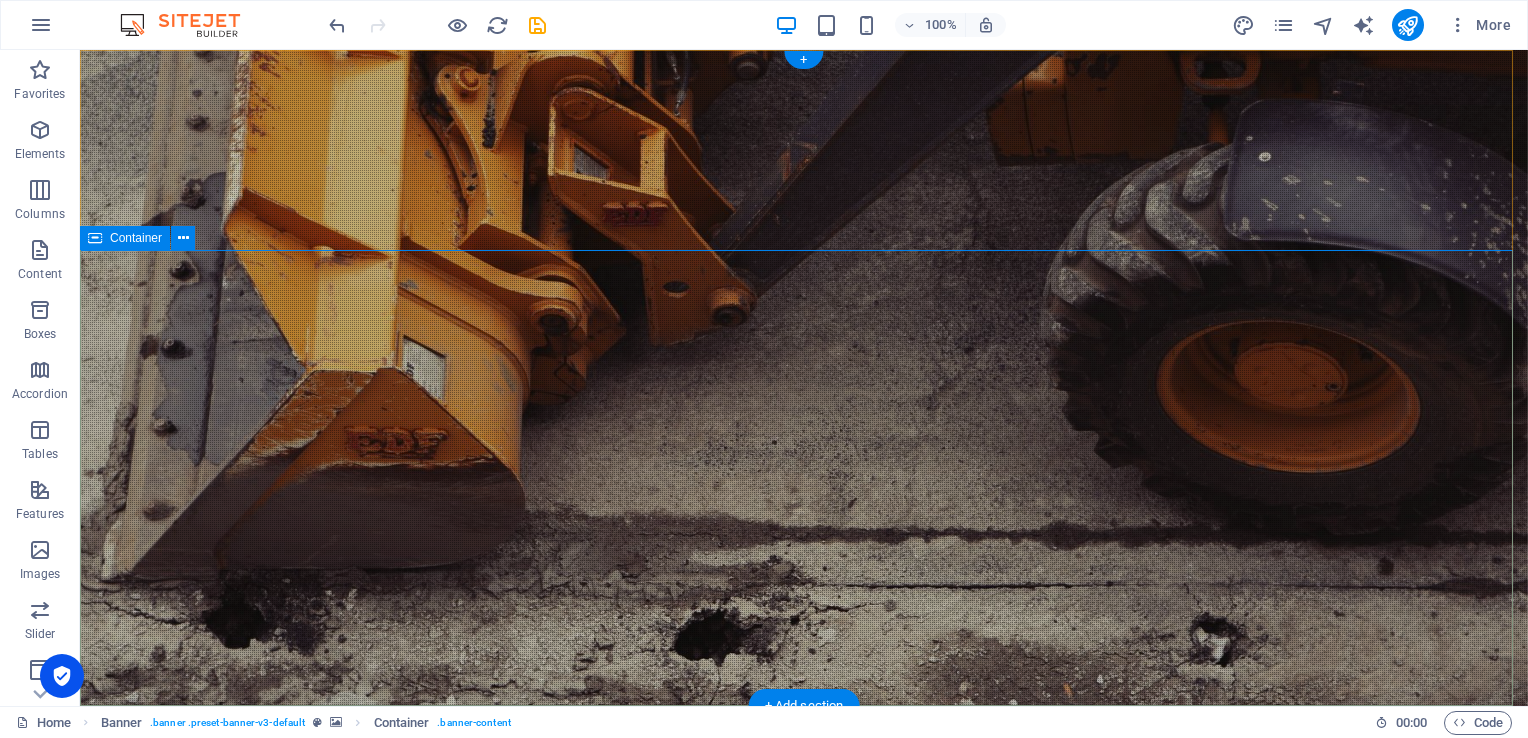 click on "We Exceed Your Expectations Learn more" at bounding box center [804, 1567] 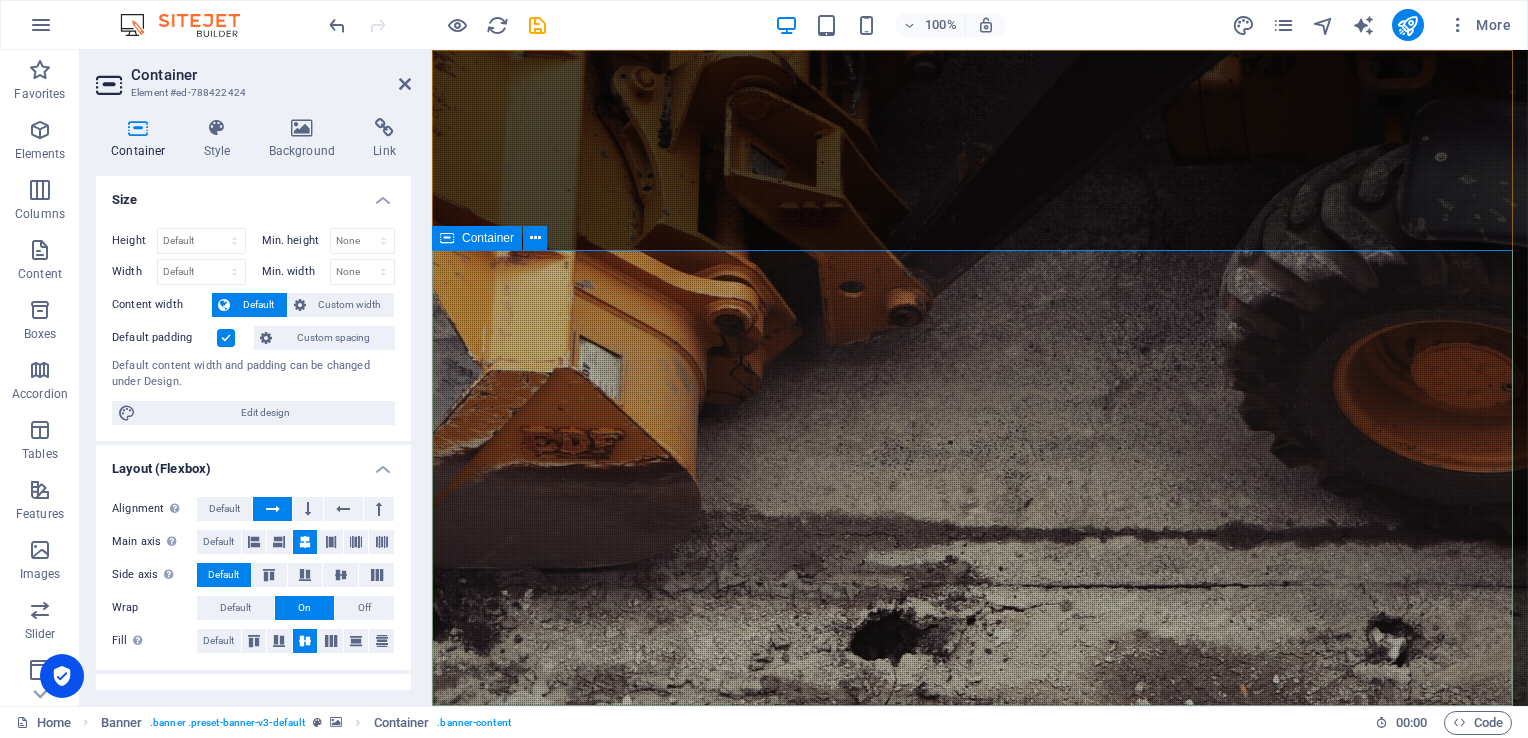 click on "We Exceed Your Expectations Learn more" at bounding box center [980, 1567] 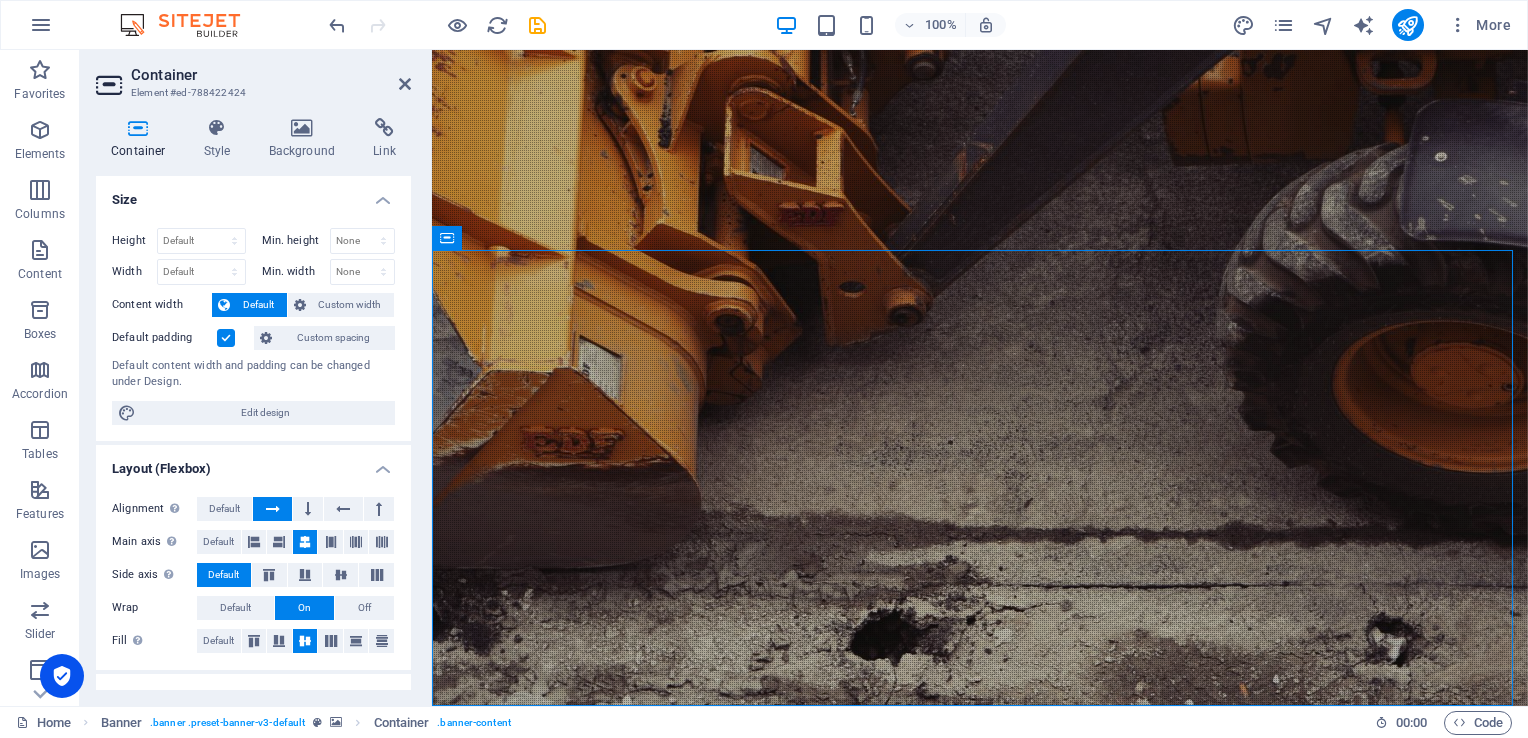 drag, startPoint x: 494, startPoint y: 277, endPoint x: 520, endPoint y: 265, distance: 28.635643 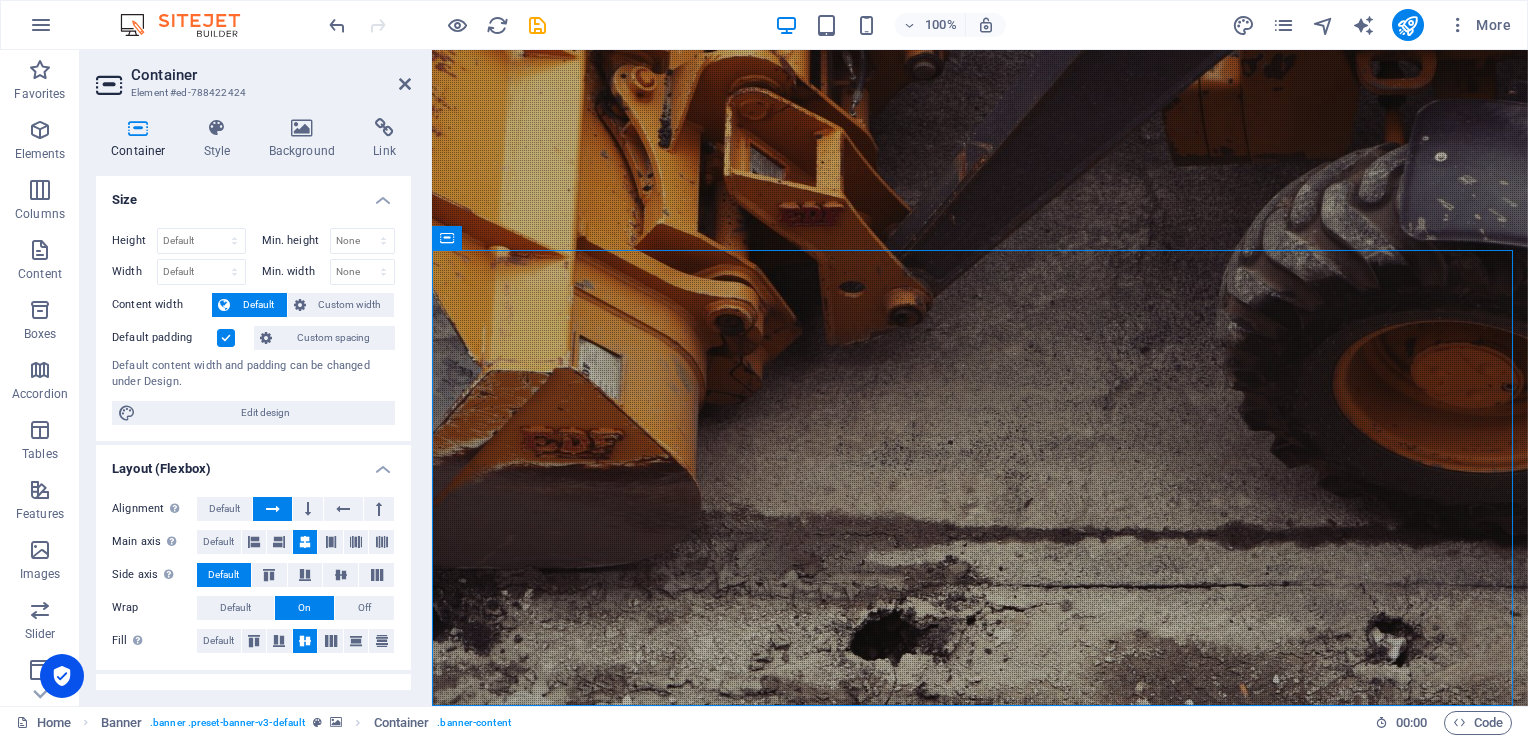 click on "We Exceed Your Expectations Learn more" at bounding box center [980, 1567] 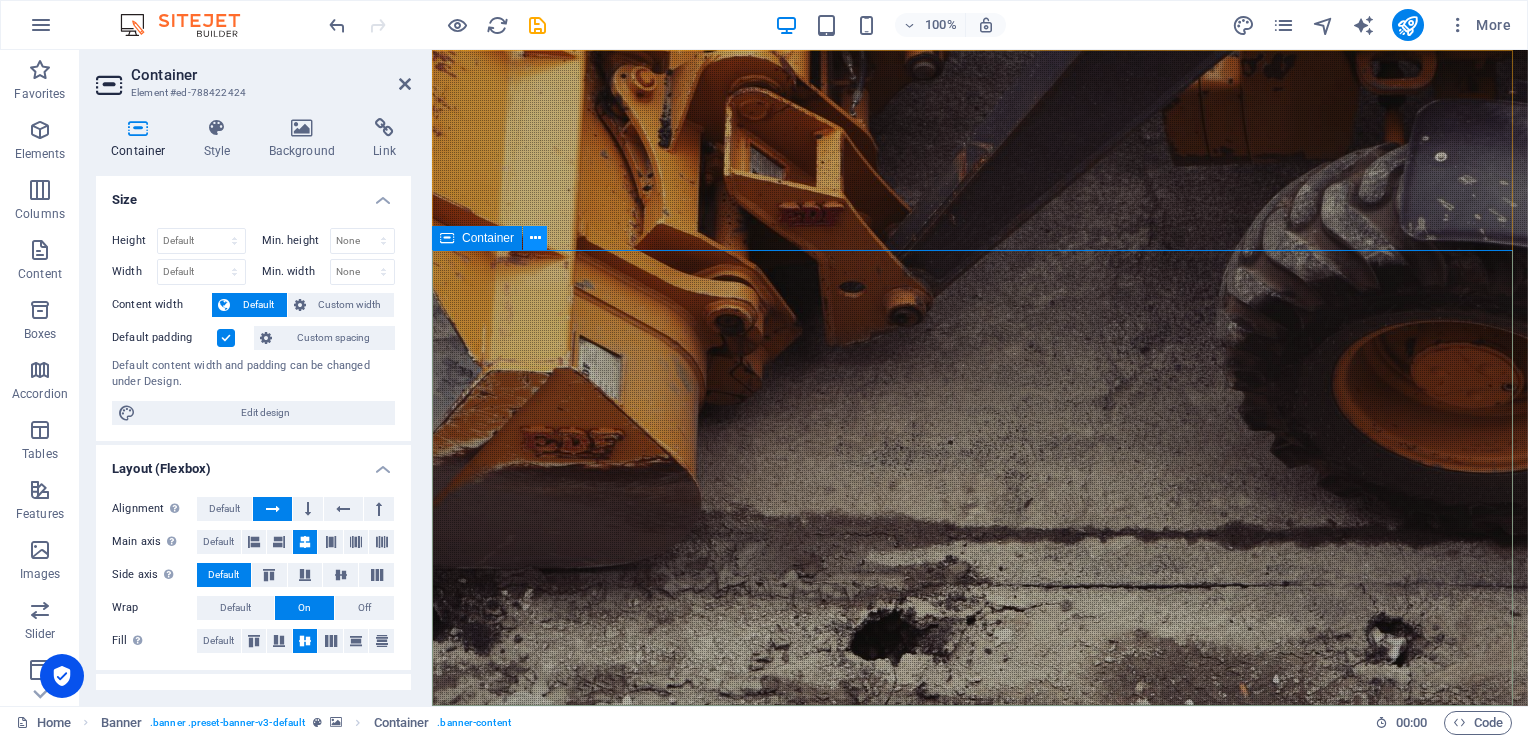 click at bounding box center (535, 238) 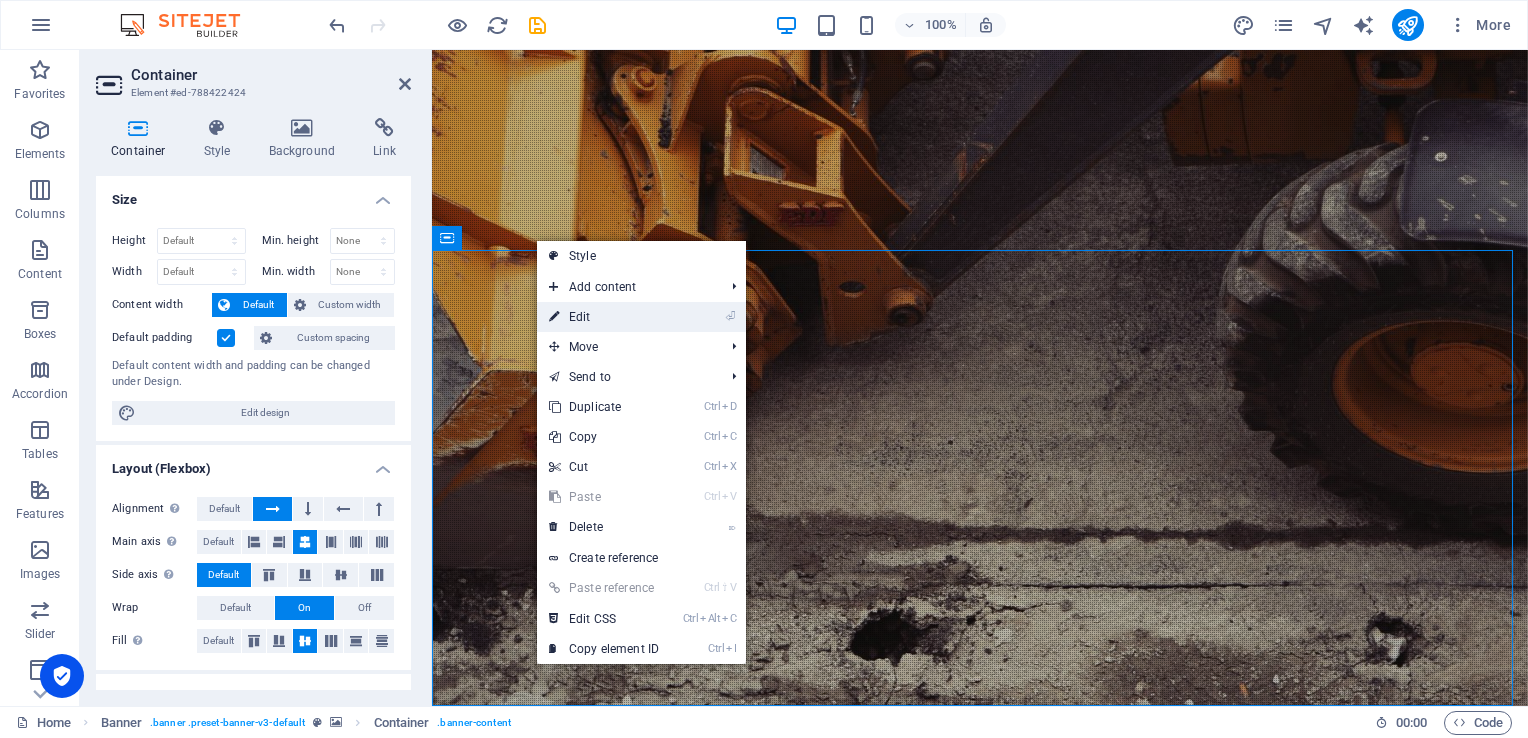 click on "⏎  Edit" at bounding box center [604, 317] 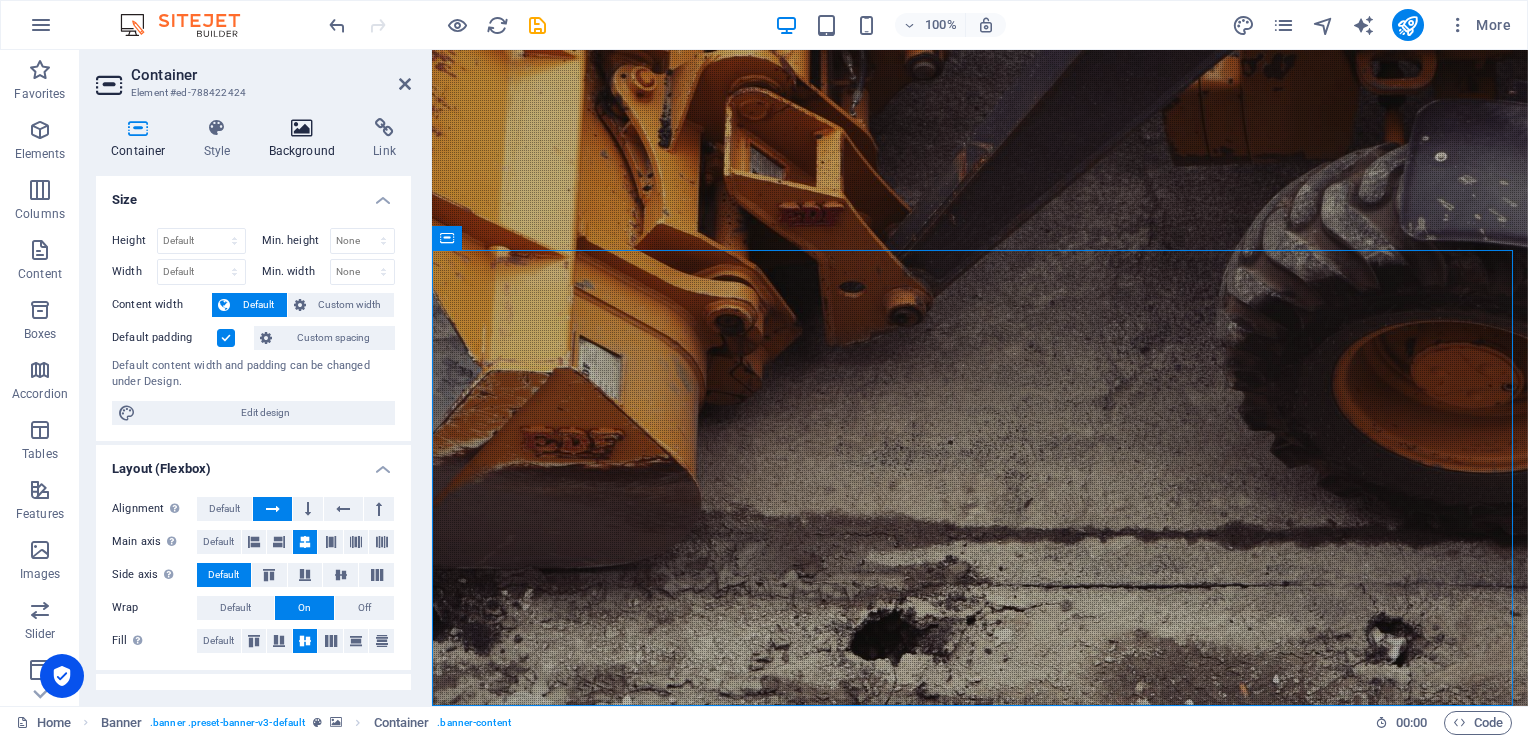 click at bounding box center [302, 128] 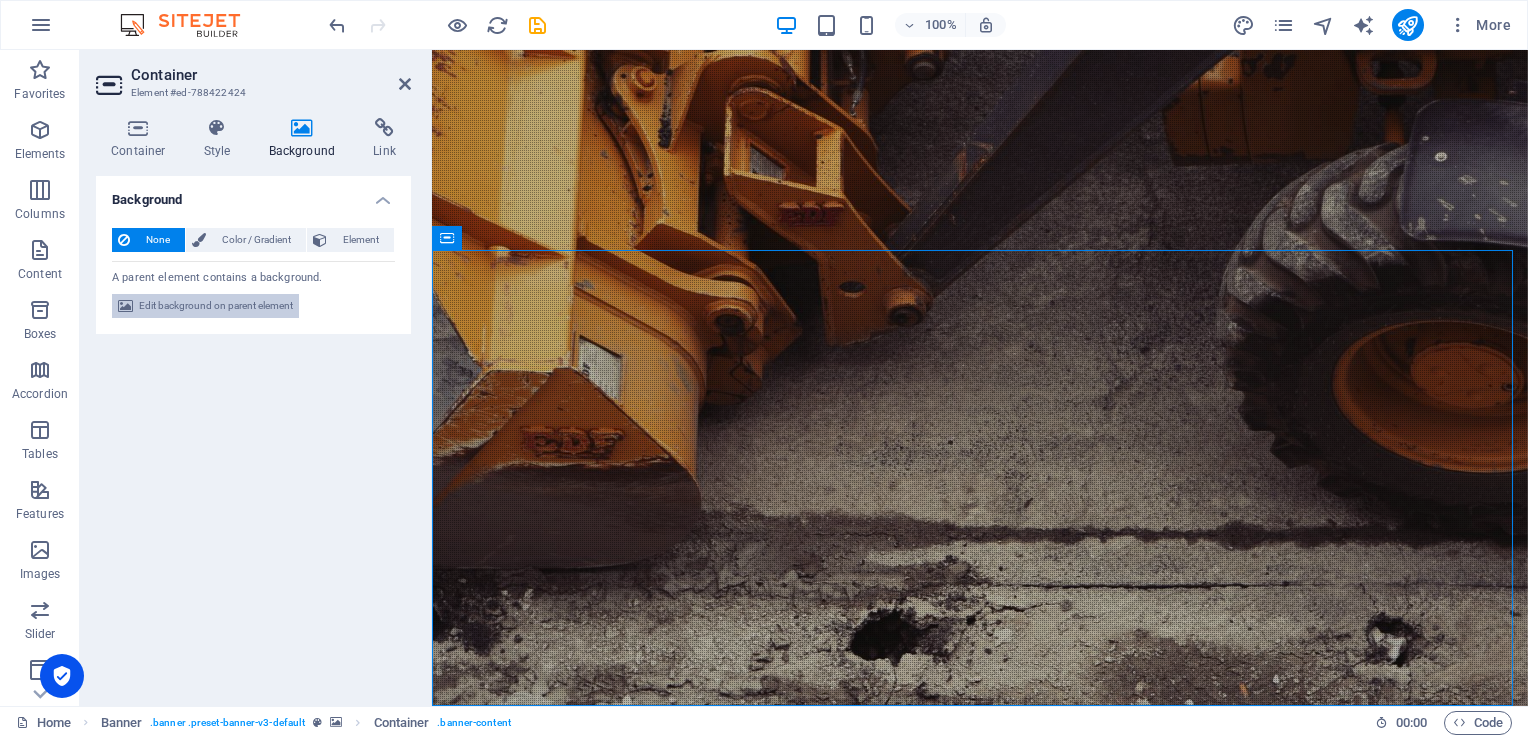 click on "Edit background on parent element" at bounding box center [216, 306] 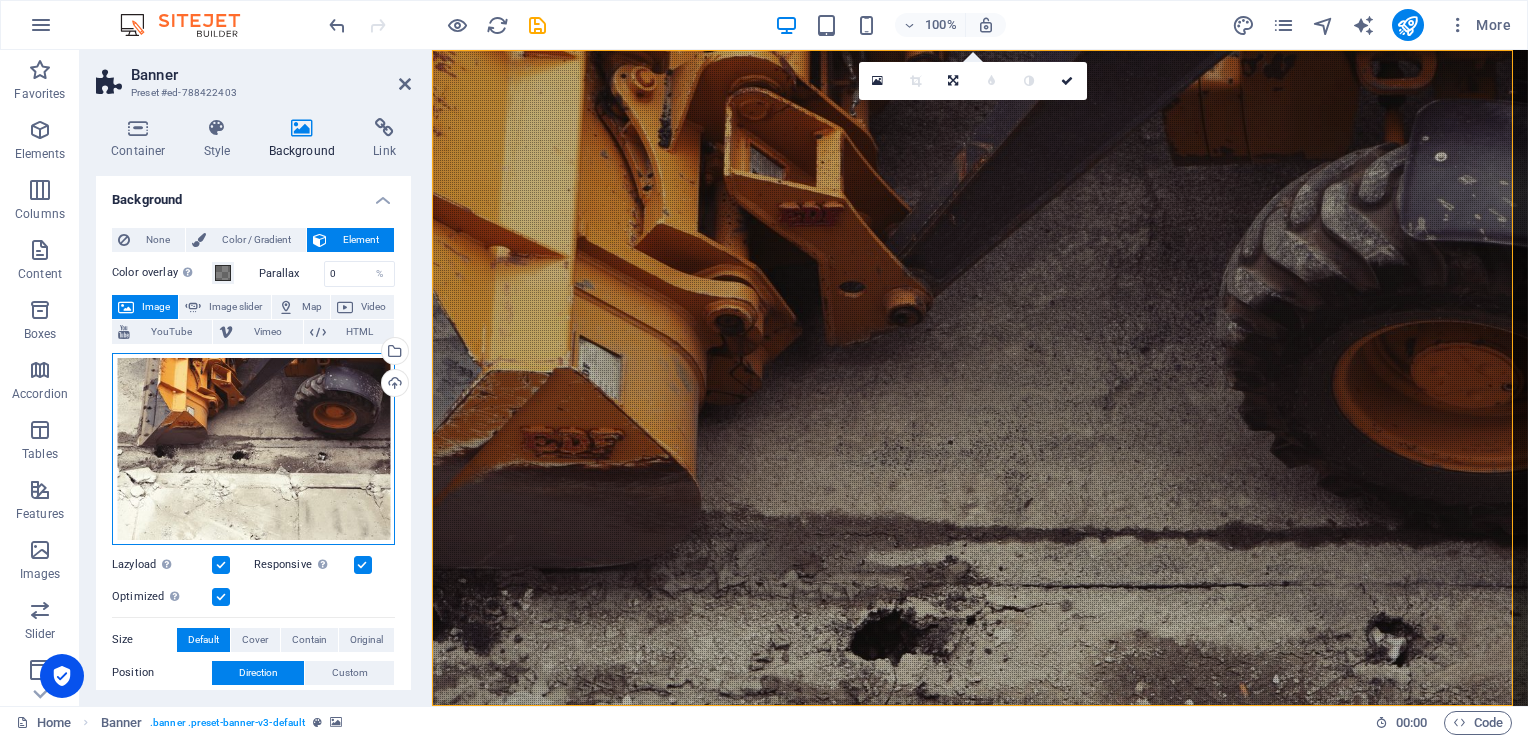 click on "Drag files here, click to choose files or select files from Files or our free stock photos & videos" at bounding box center [253, 449] 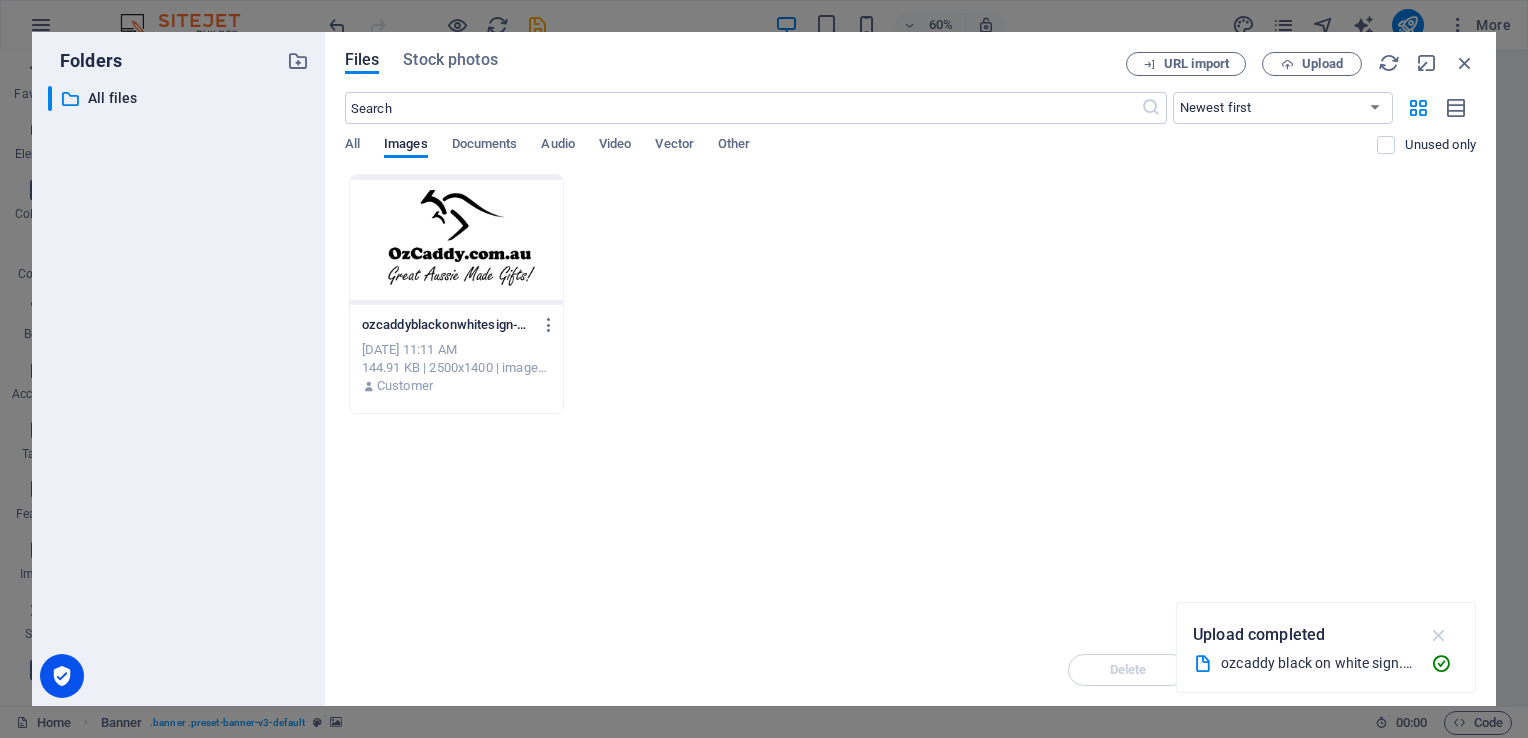 click at bounding box center [1439, 635] 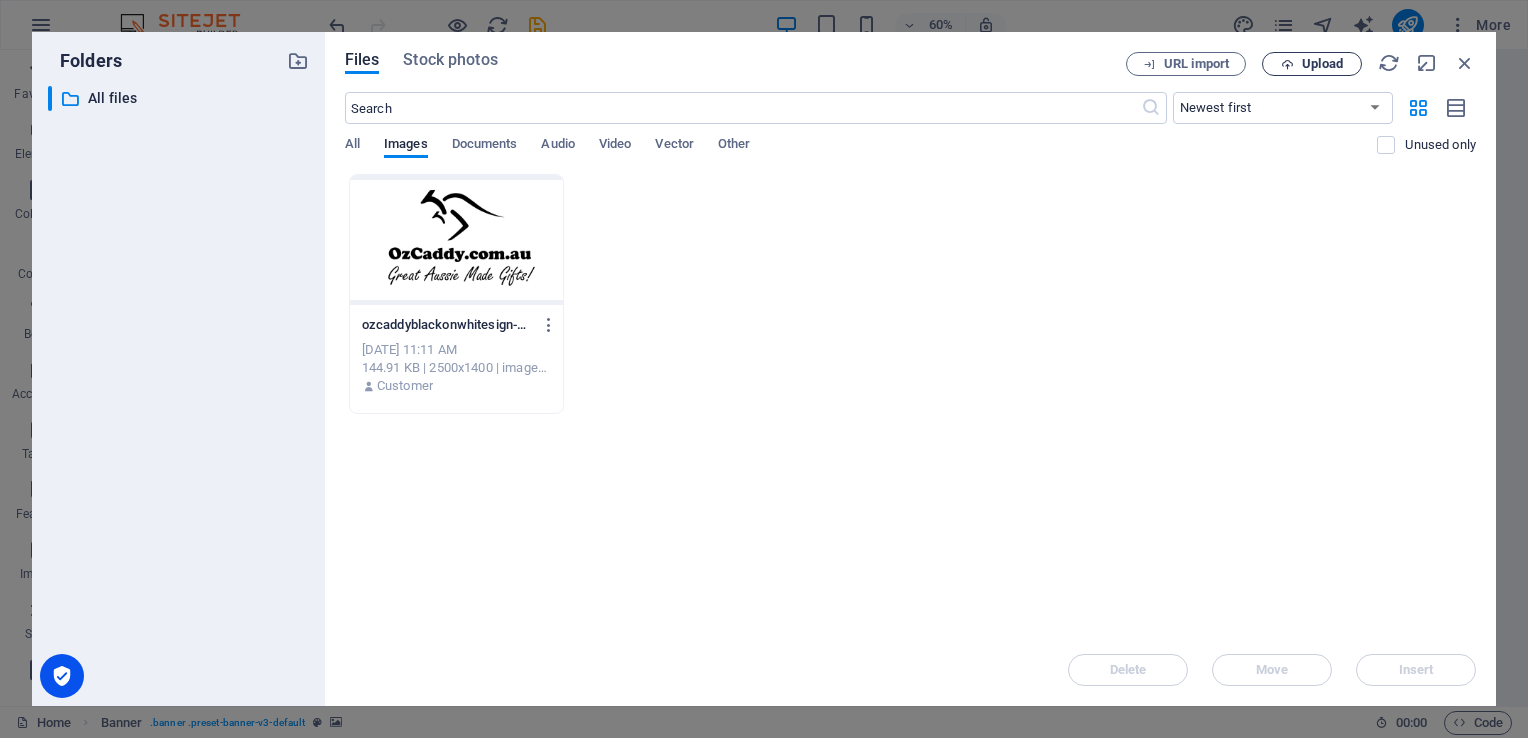 click on "Upload" at bounding box center [1312, 64] 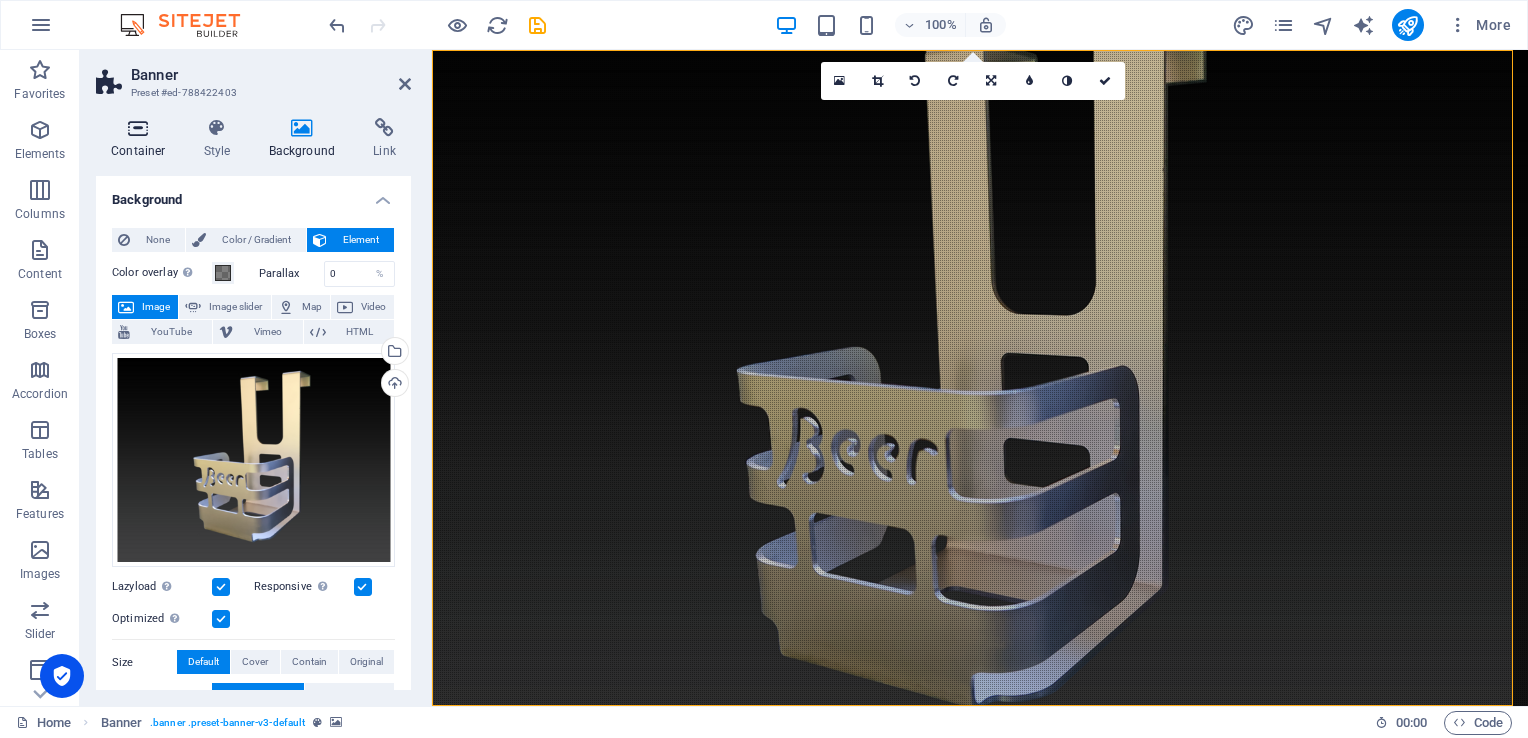 click on "Container" at bounding box center [142, 139] 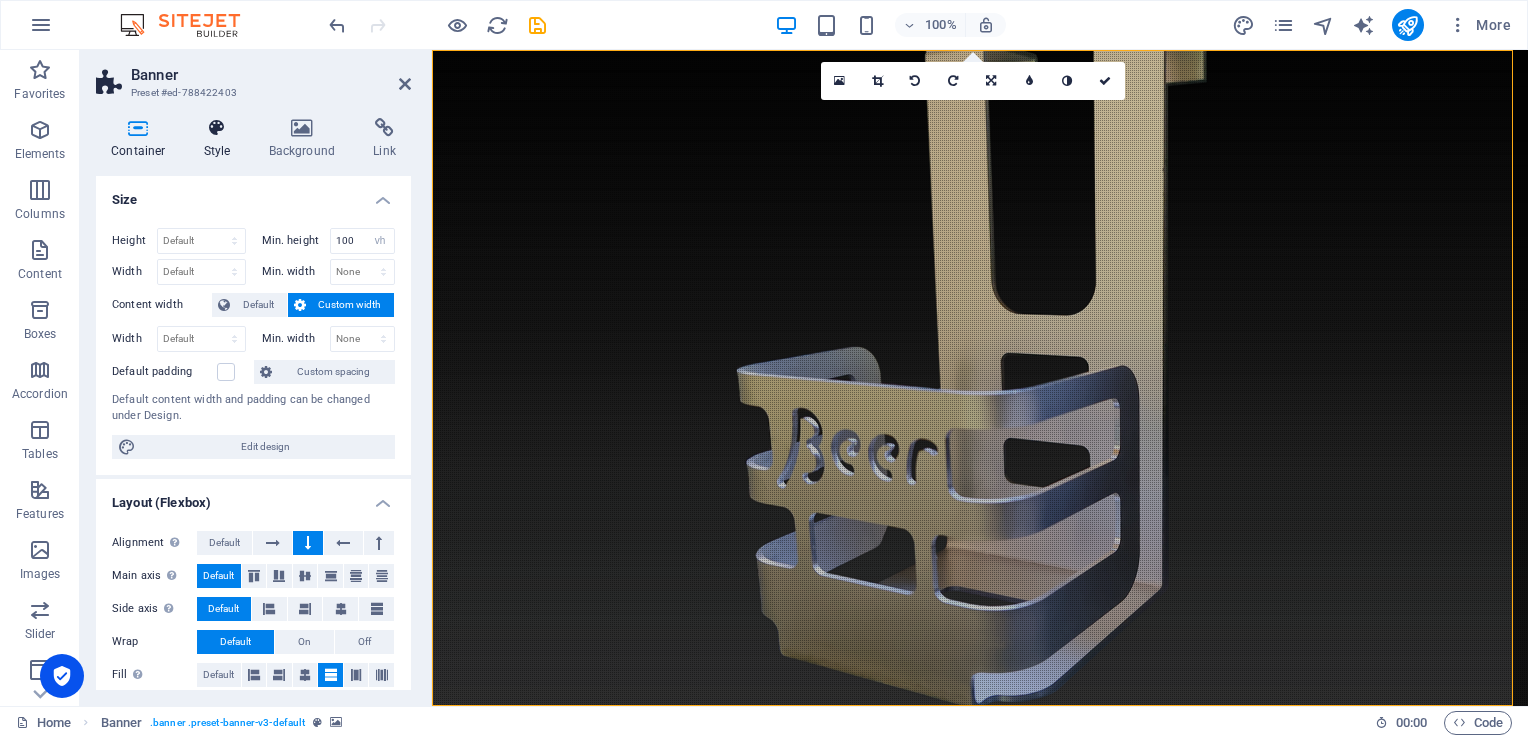 click on "Style" at bounding box center (221, 139) 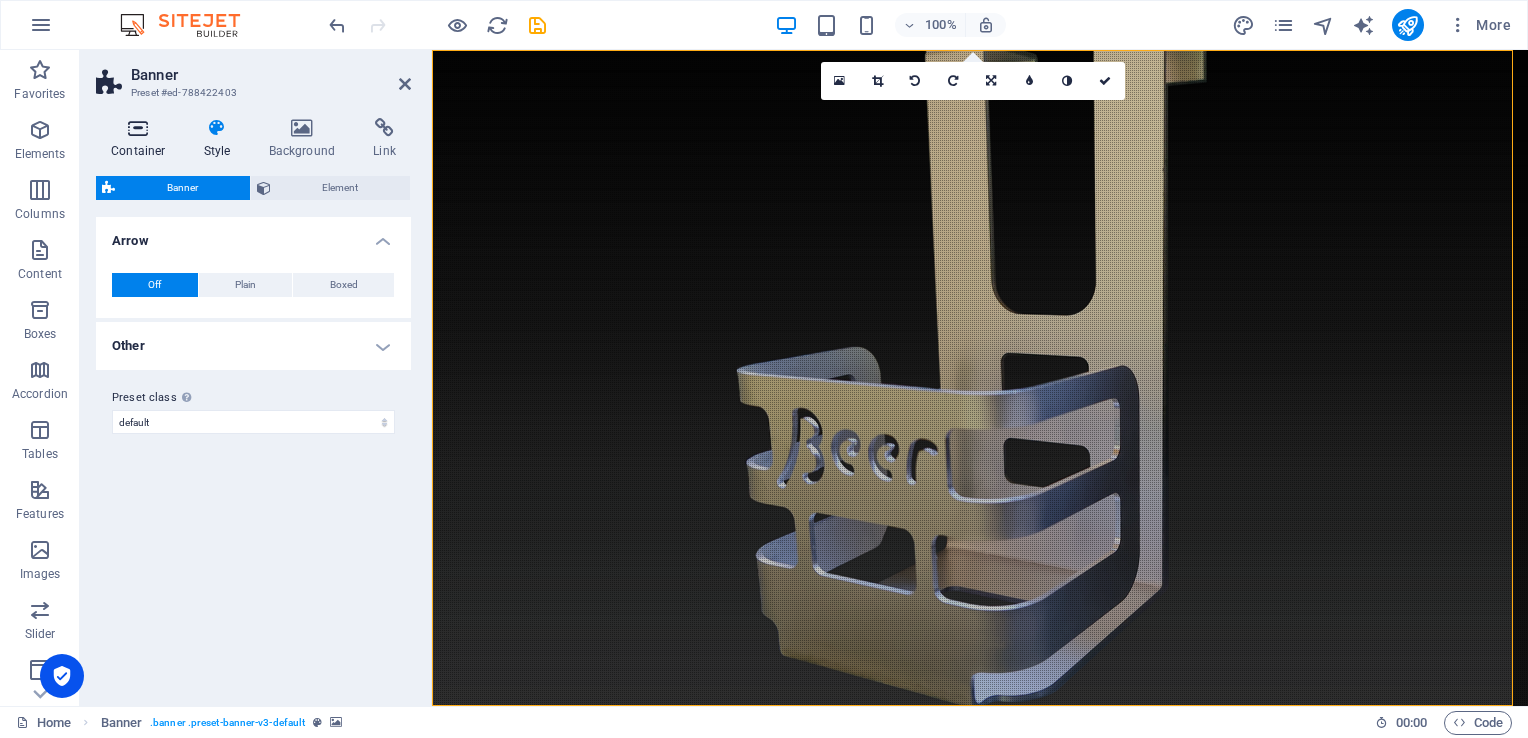 click on "Container" at bounding box center (142, 139) 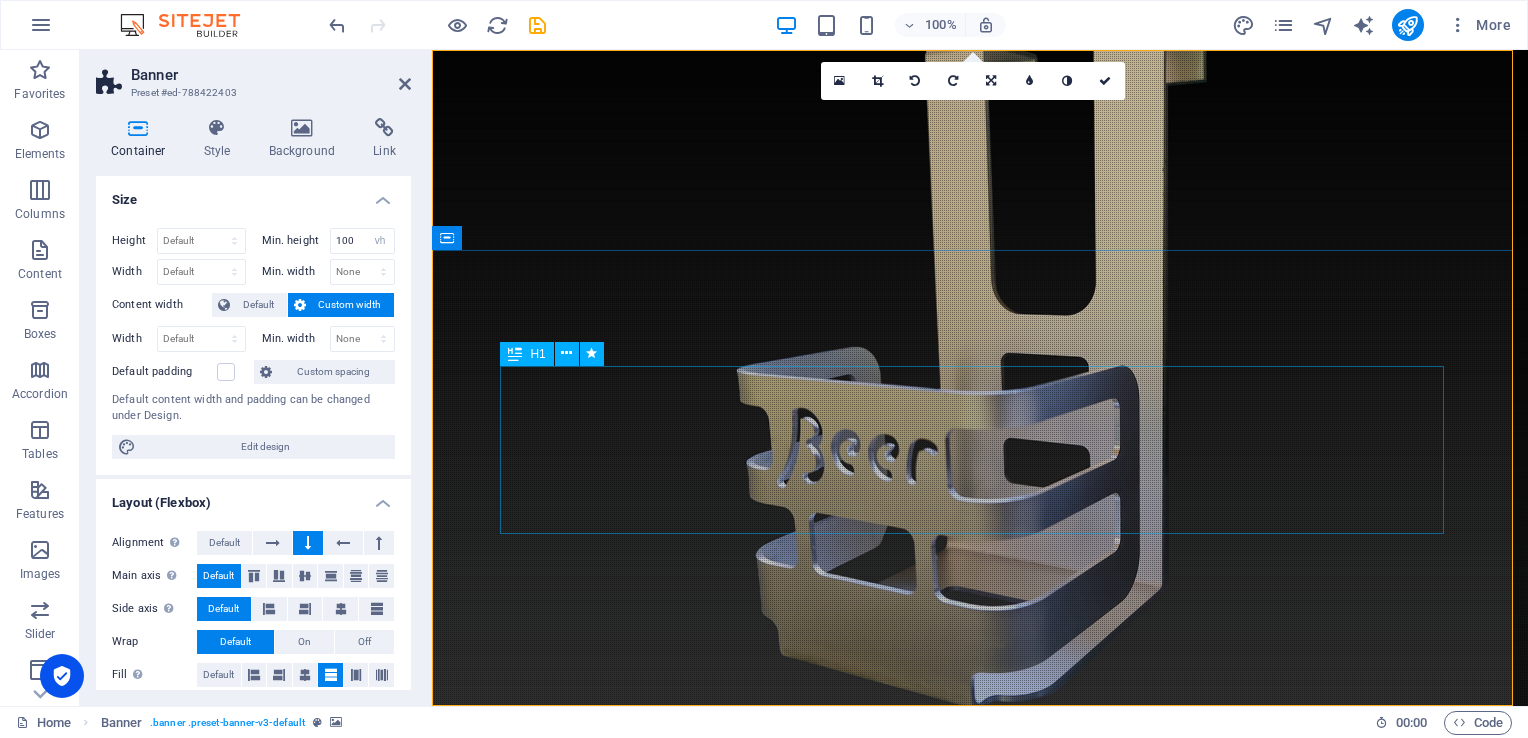click on "We Exceed Your Expectations" at bounding box center (980, 1102) 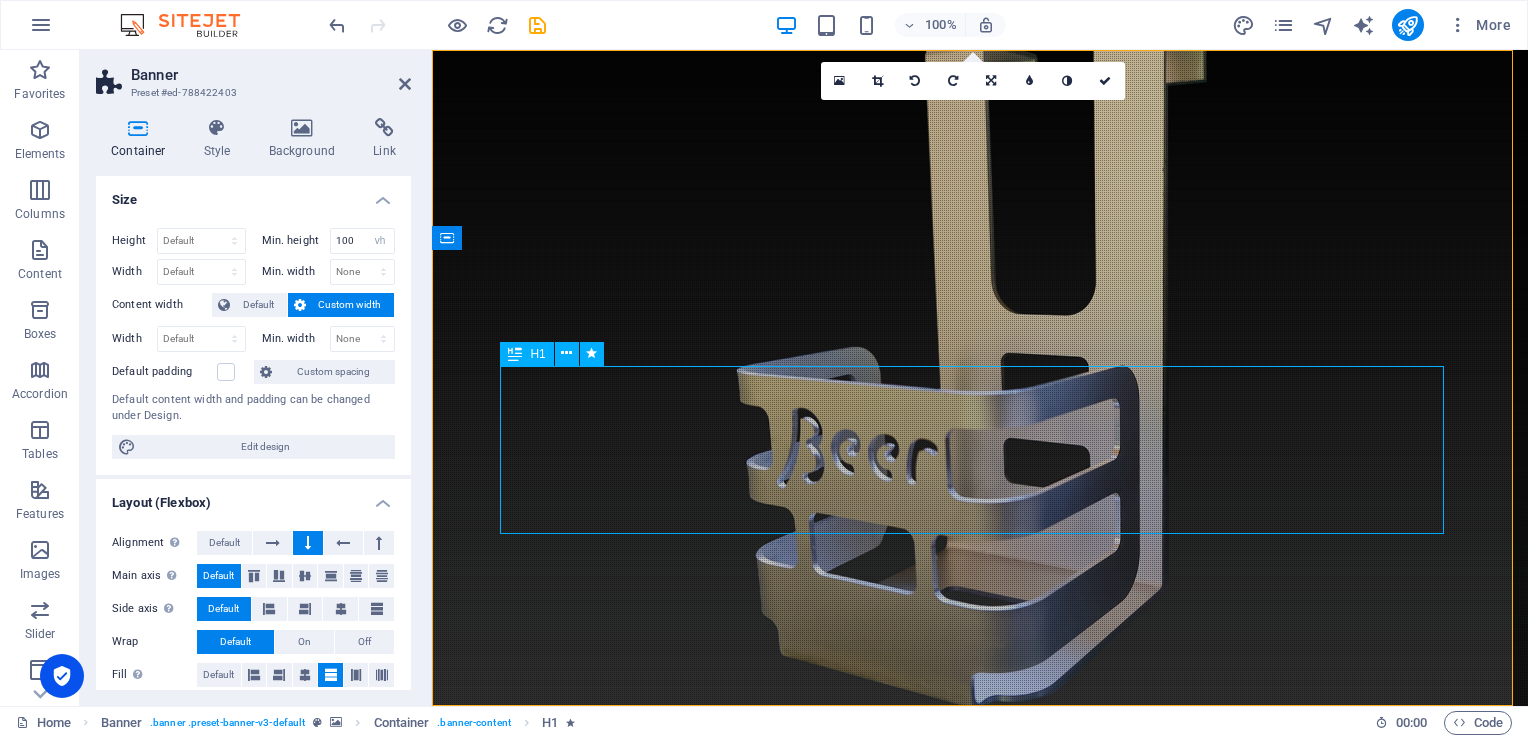 click on "We Exceed Your Expectations" at bounding box center [980, 1102] 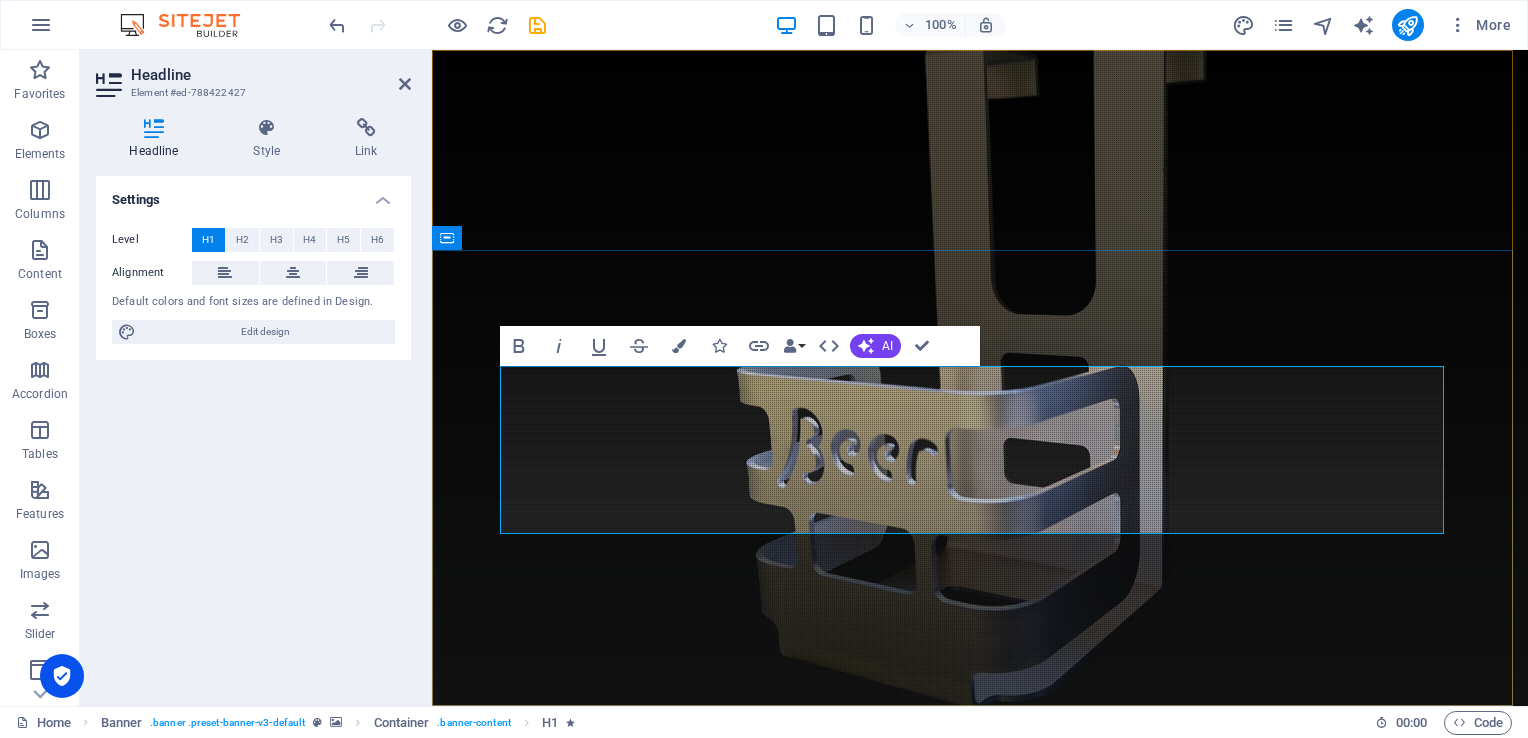 type 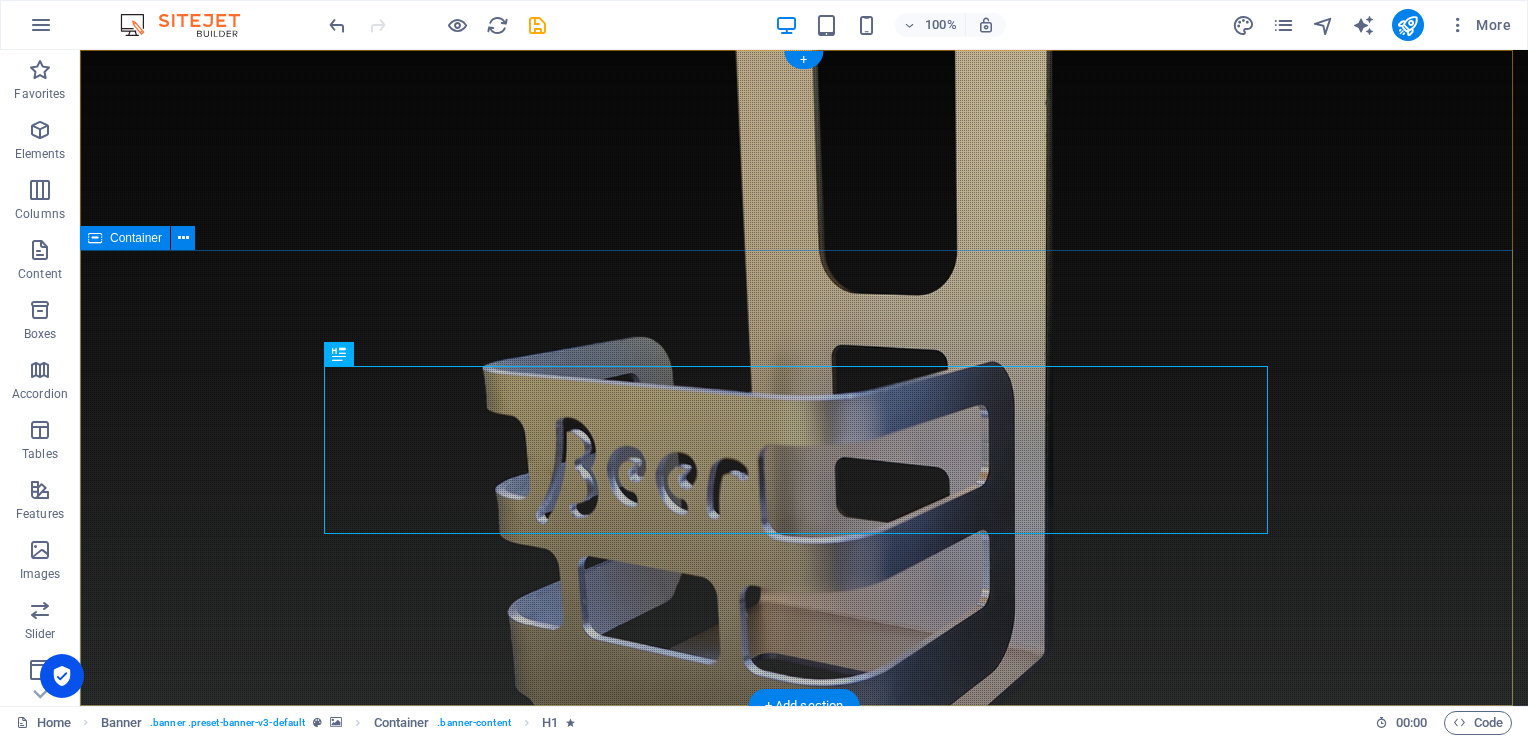 click on "for the discerning beer guzzler Learn more" at bounding box center [804, 1130] 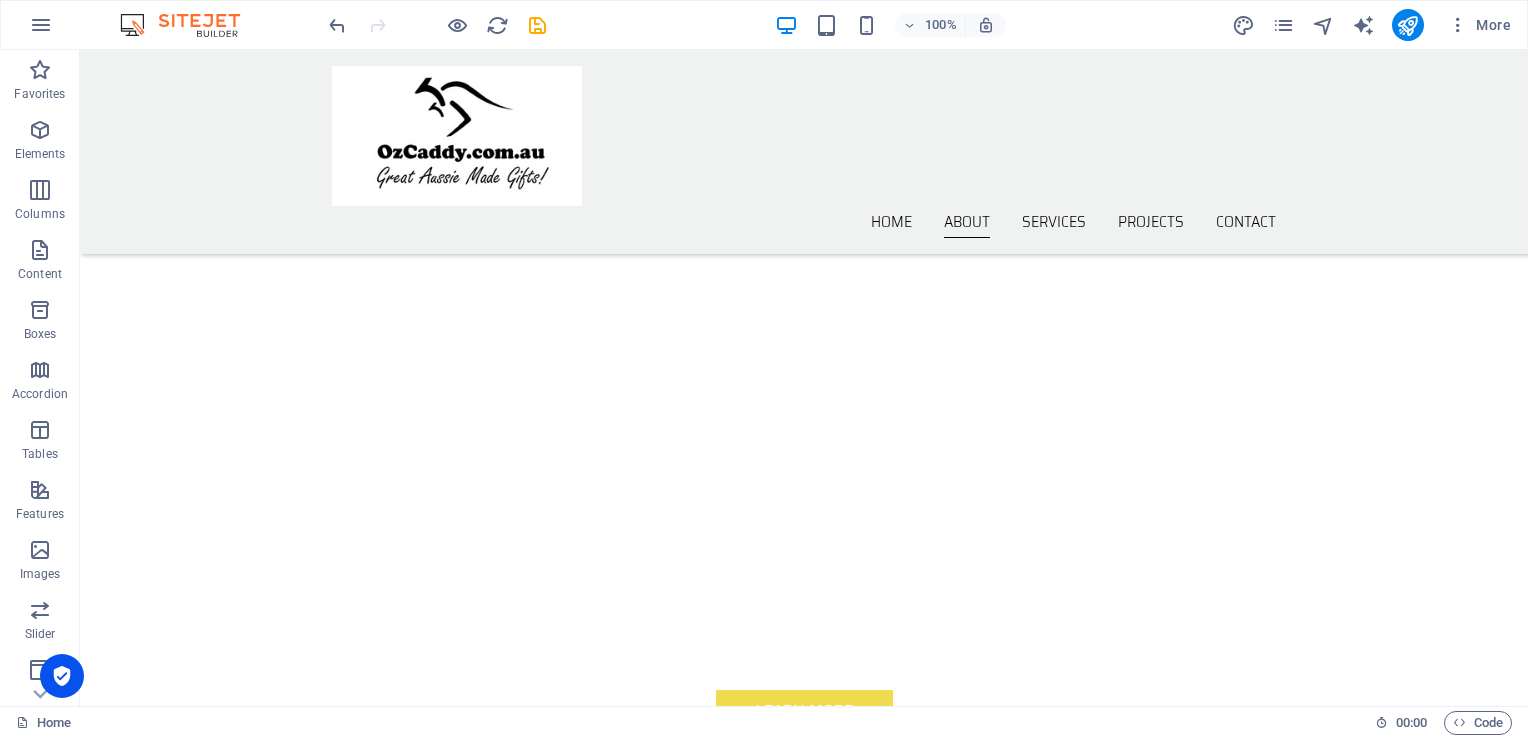 scroll, scrollTop: 435, scrollLeft: 0, axis: vertical 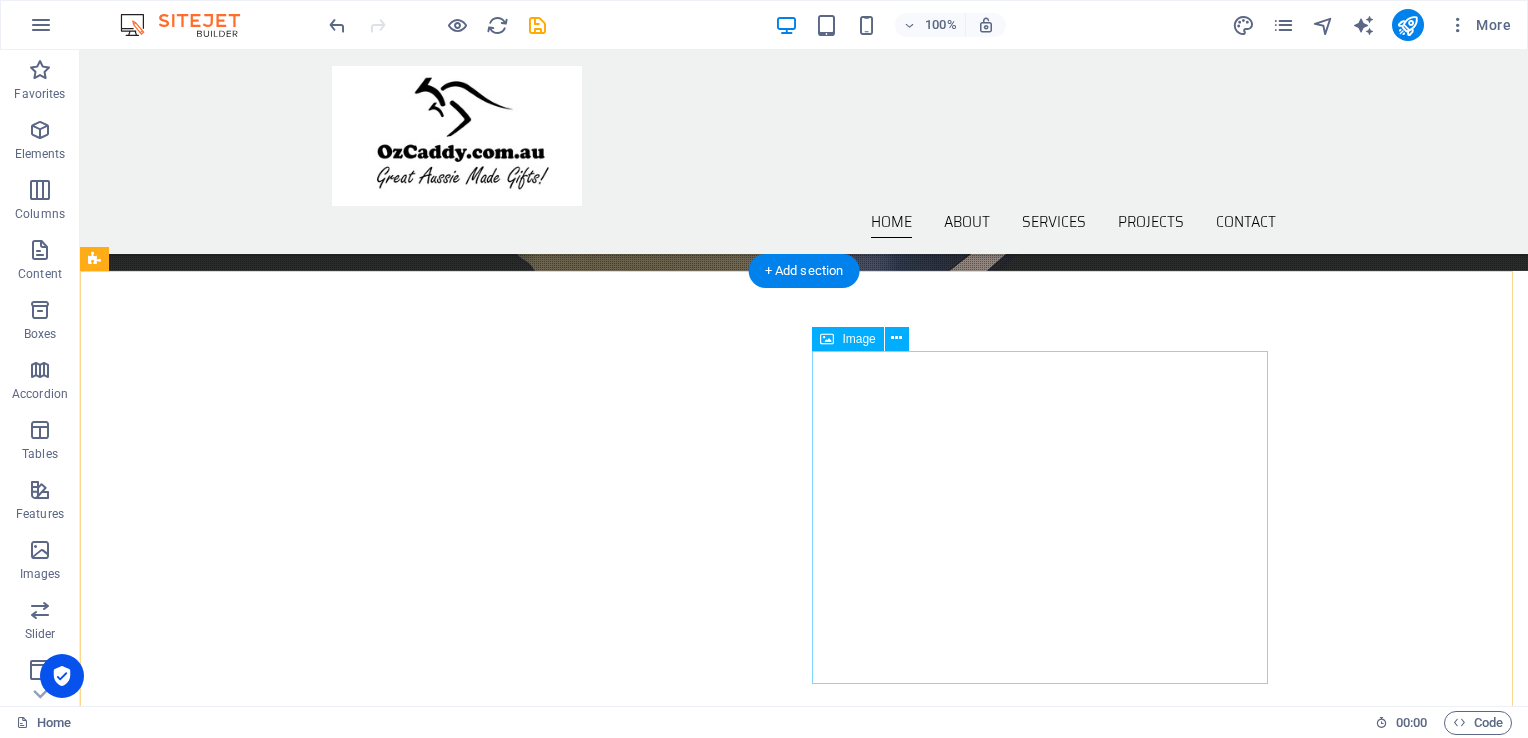 click at bounding box center [242, 1239] 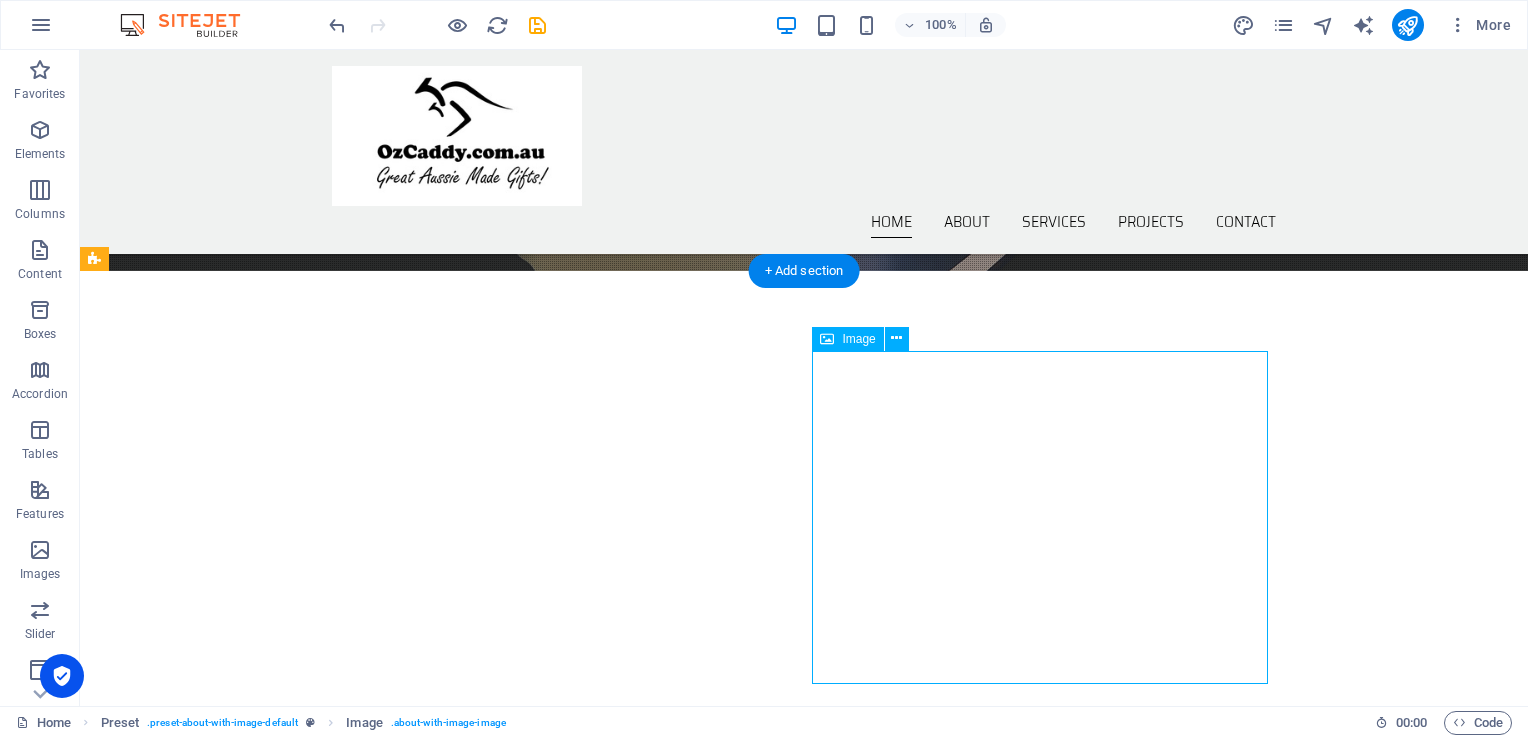 click at bounding box center [242, 1239] 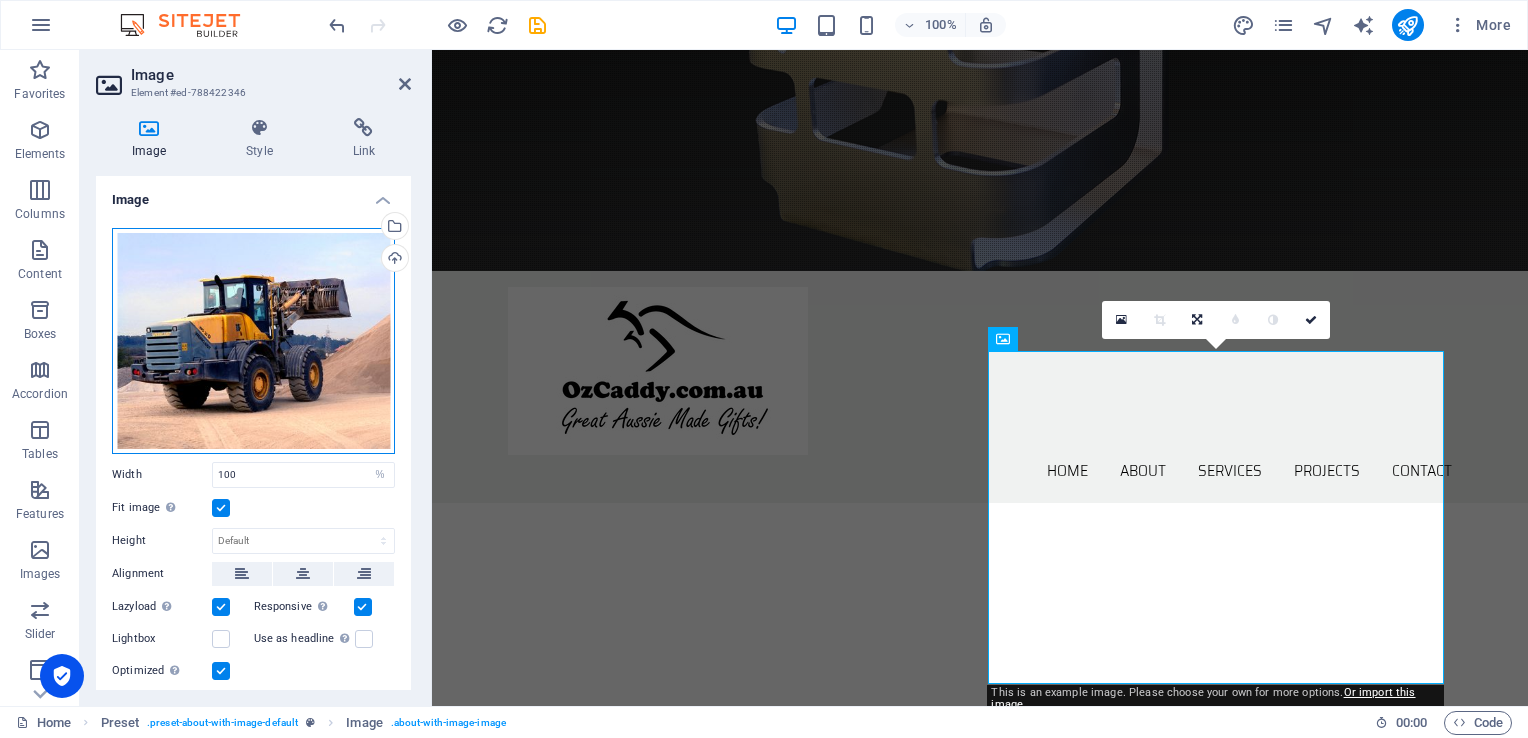 click on "Drag files here, click to choose files or select files from Files or our free stock photos & videos" at bounding box center (253, 341) 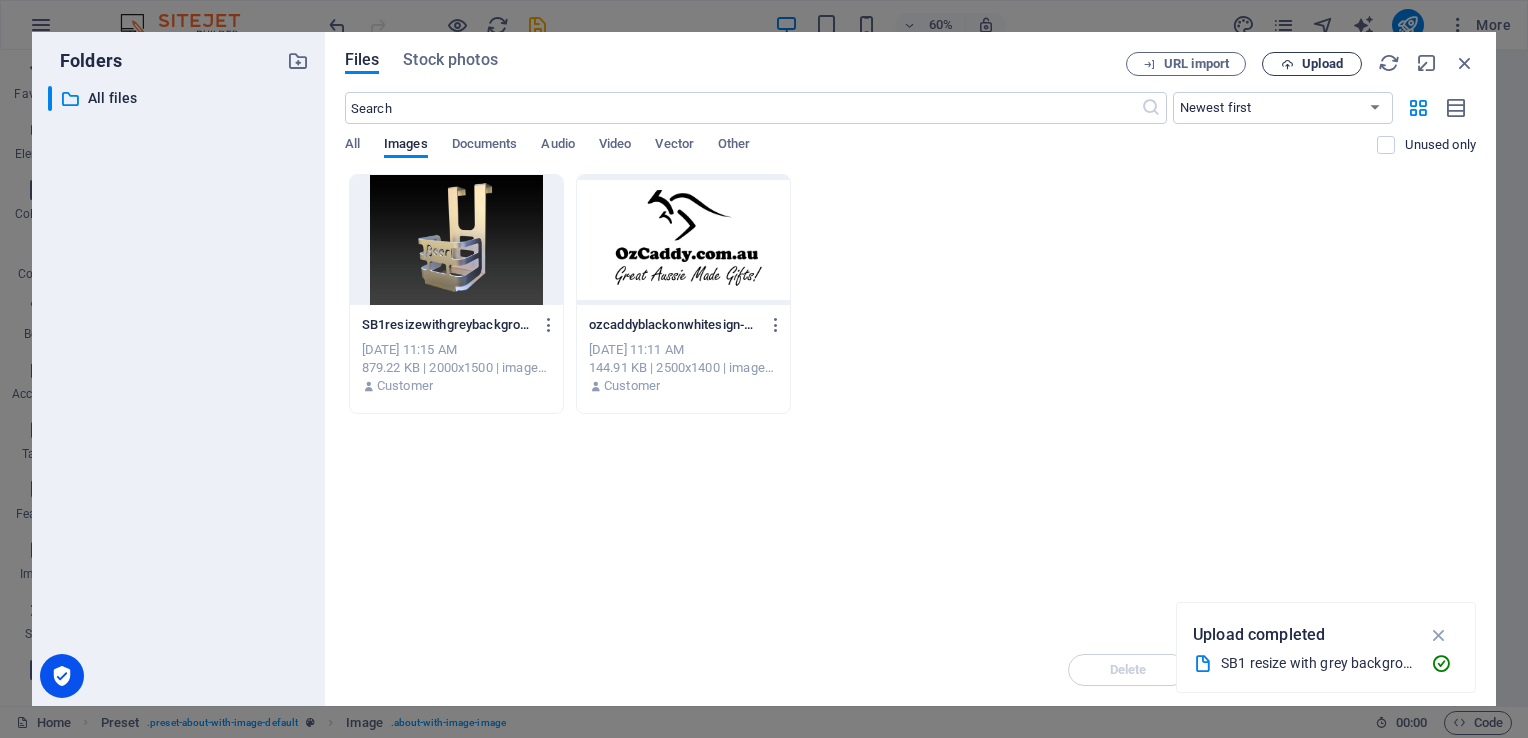 click on "Upload" at bounding box center [1322, 64] 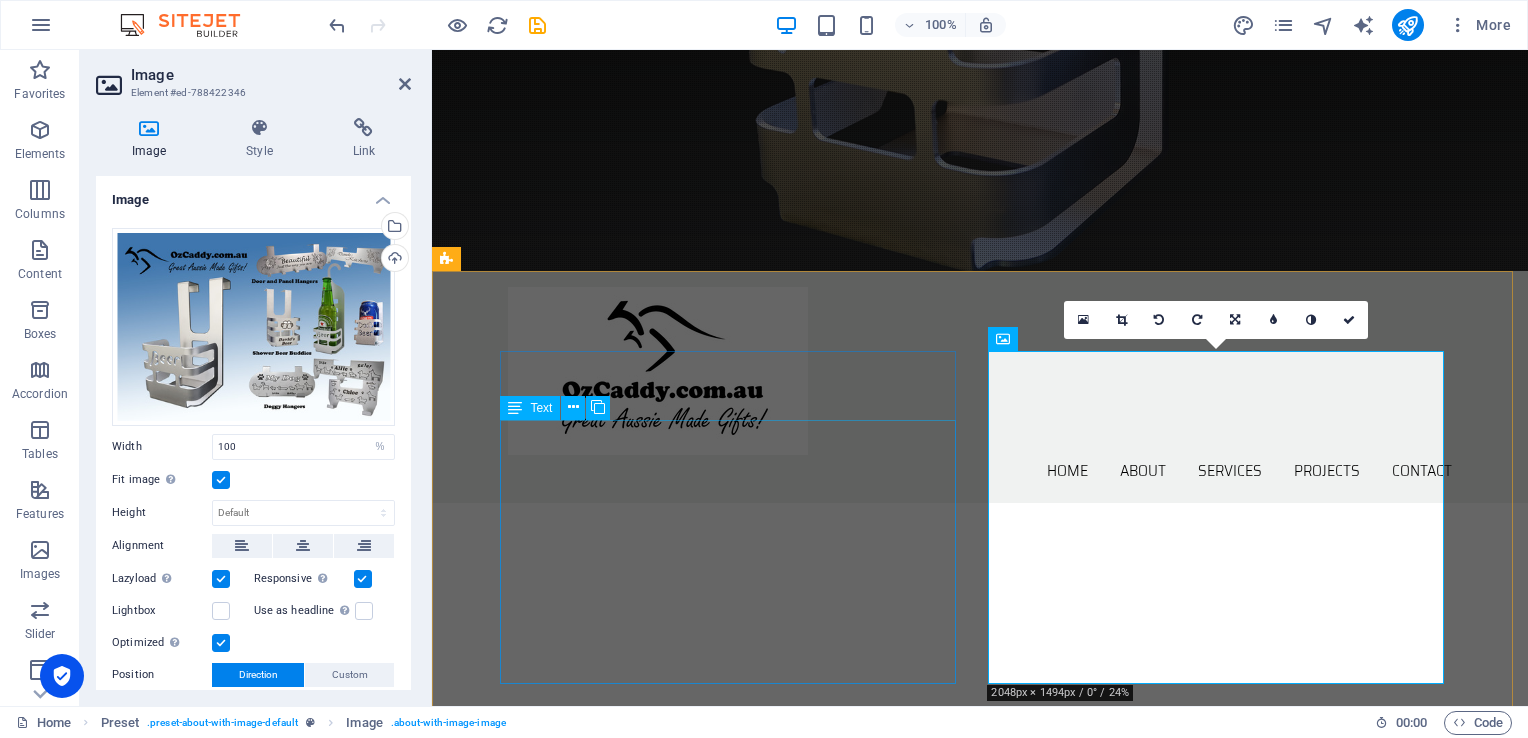click on "Lorem ipsum dolor sit amet, consetetur sadipscing elitr, sed diam nonumy eirmod tempor invidunt ut labore et dolore magna aliquyam erat, sed diam voluptua. At vero eos et accusam et [PERSON_NAME] duo [PERSON_NAME] et ea rebum. Stet clita kasd gubergren, no sea takimata sanctus est Lorem ipsum dolor sit amet.  Lorem ipsum dolor sit amet, consetetur sadipscing elitr, sed diam nonumy eirmod tempor invidunt ut labore et dolore magna aliquyam erat, sed diam voluptua. At vero eos et accusam et [PERSON_NAME] duo [PERSON_NAME] et ea rebum. Stet clita kasd gubergren, no sea takimata sanctus est Lorem ipsum dolor sit amet." at bounding box center [920, 1121] 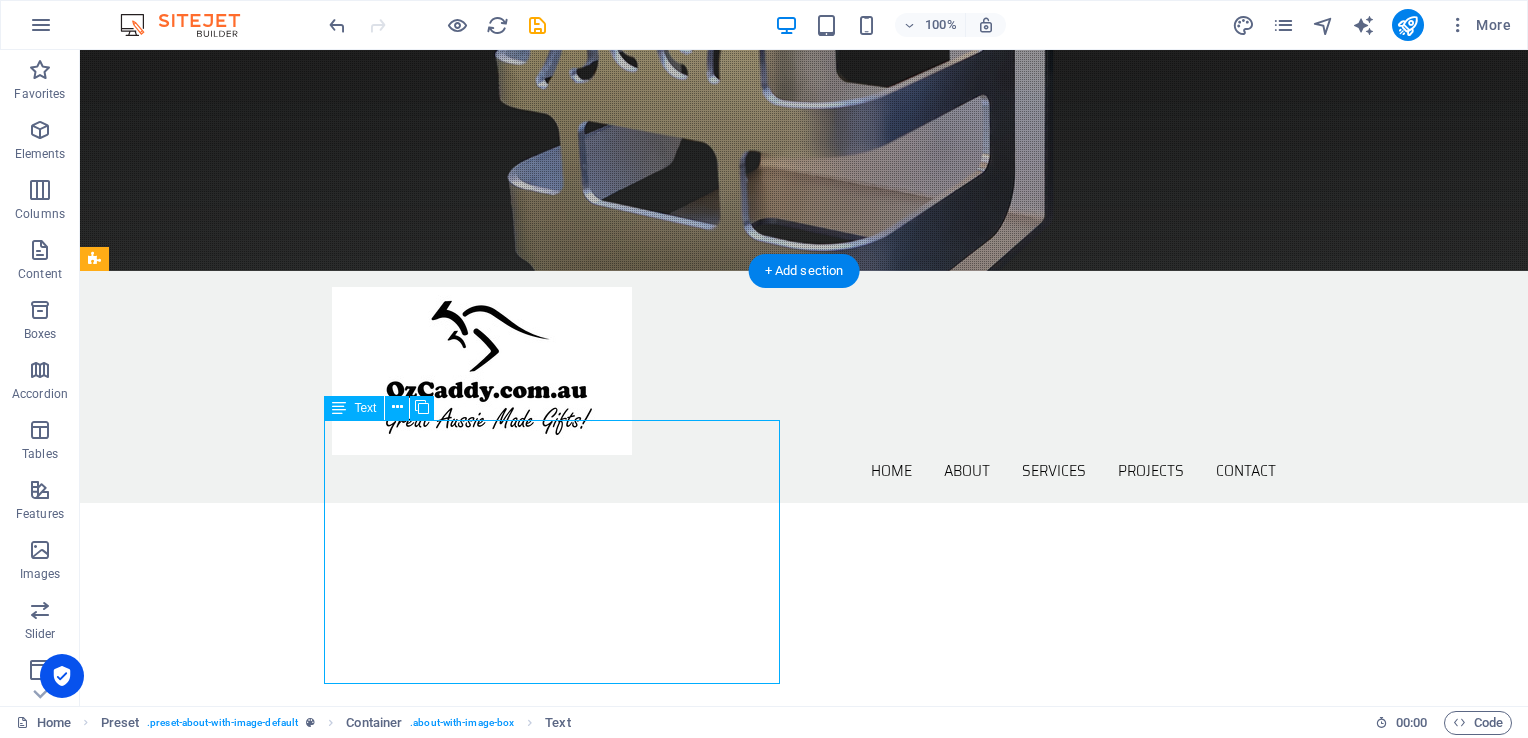 drag, startPoint x: 331, startPoint y: 430, endPoint x: 344, endPoint y: 443, distance: 18.384777 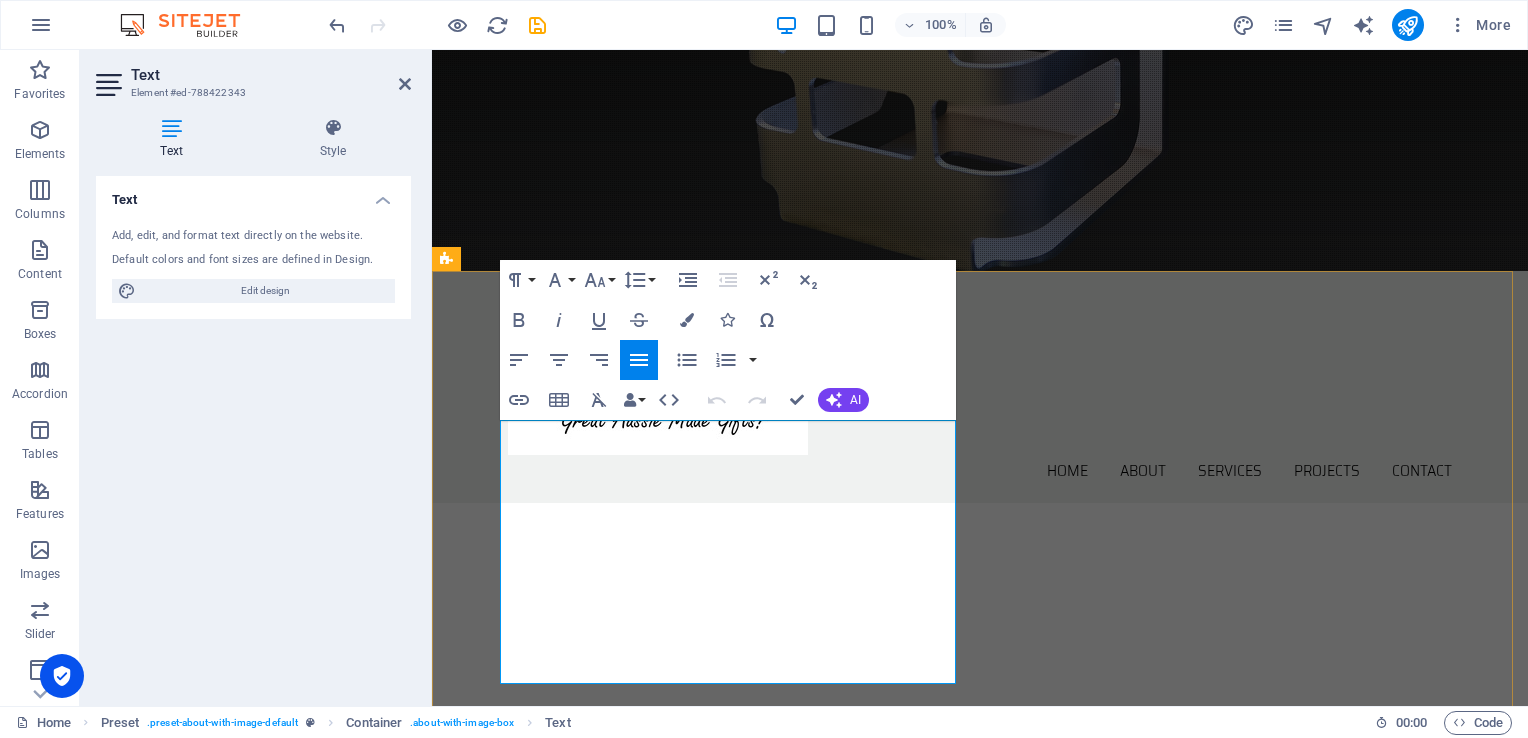 click on "Lorem ipsum dolor sit amet, consetetur sadipscing elitr, sed diam nonumy eirmod tempor invidunt ut labore et dolore magna aliquyam erat, sed diam voluptua. At vero eos et accusam et [PERSON_NAME] duo [PERSON_NAME] et ea rebum. Stet clita kasd gubergren, no sea takimata sanctus est Lorem ipsum dolor sit amet." at bounding box center (920, 1169) 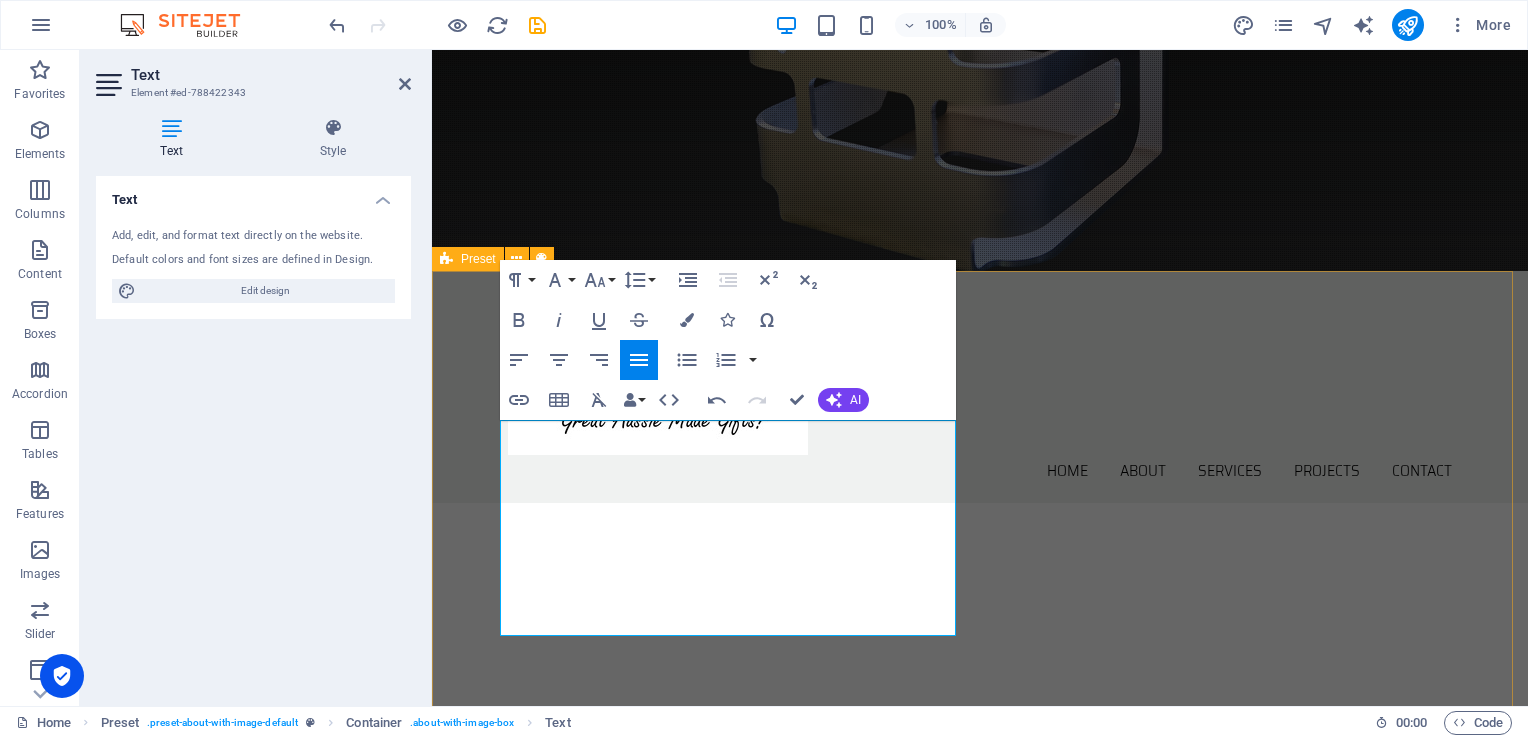 drag, startPoint x: 672, startPoint y: 624, endPoint x: 494, endPoint y: 423, distance: 268.4865 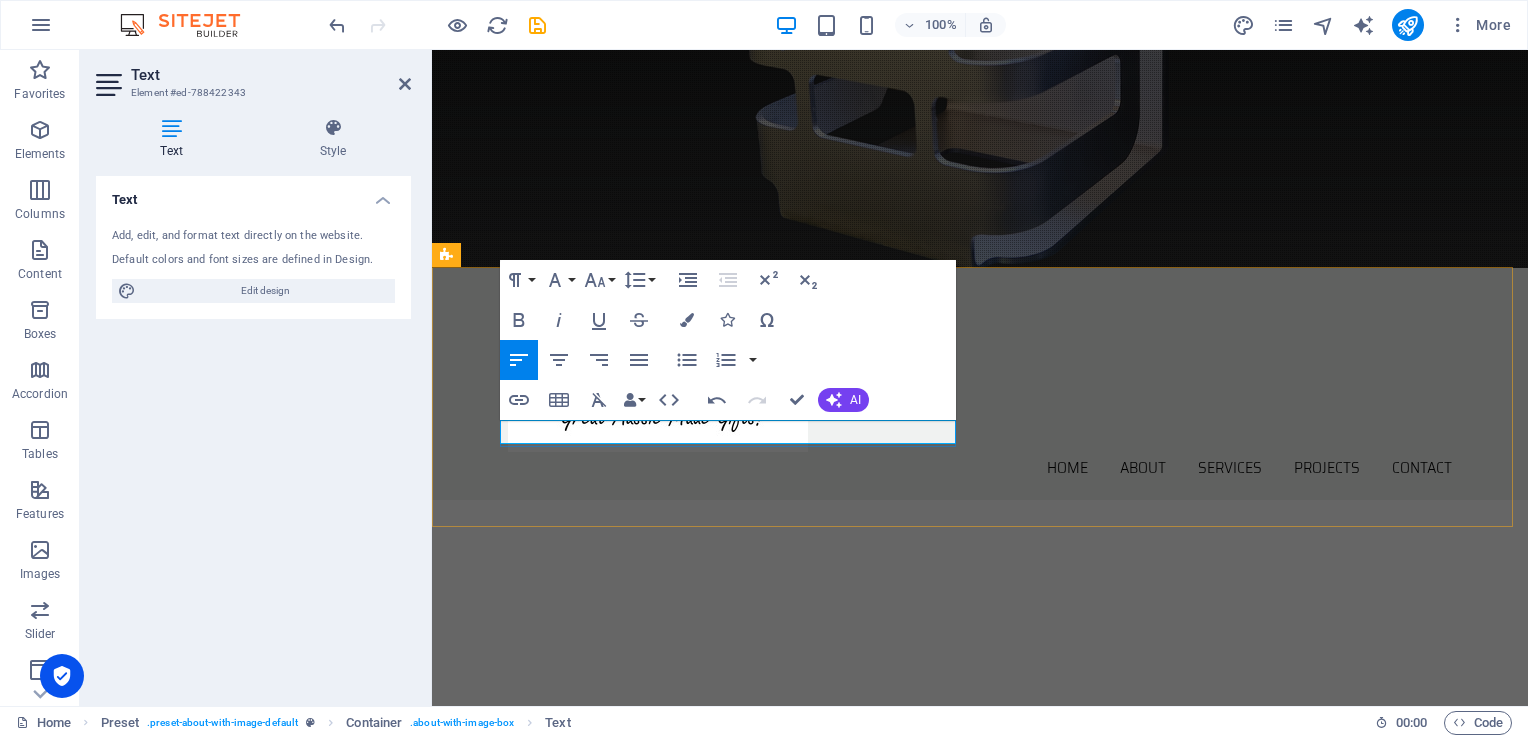 click on "OzCaddy has an exciting range of gifts that you can personlise!" at bounding box center [920, 1046] 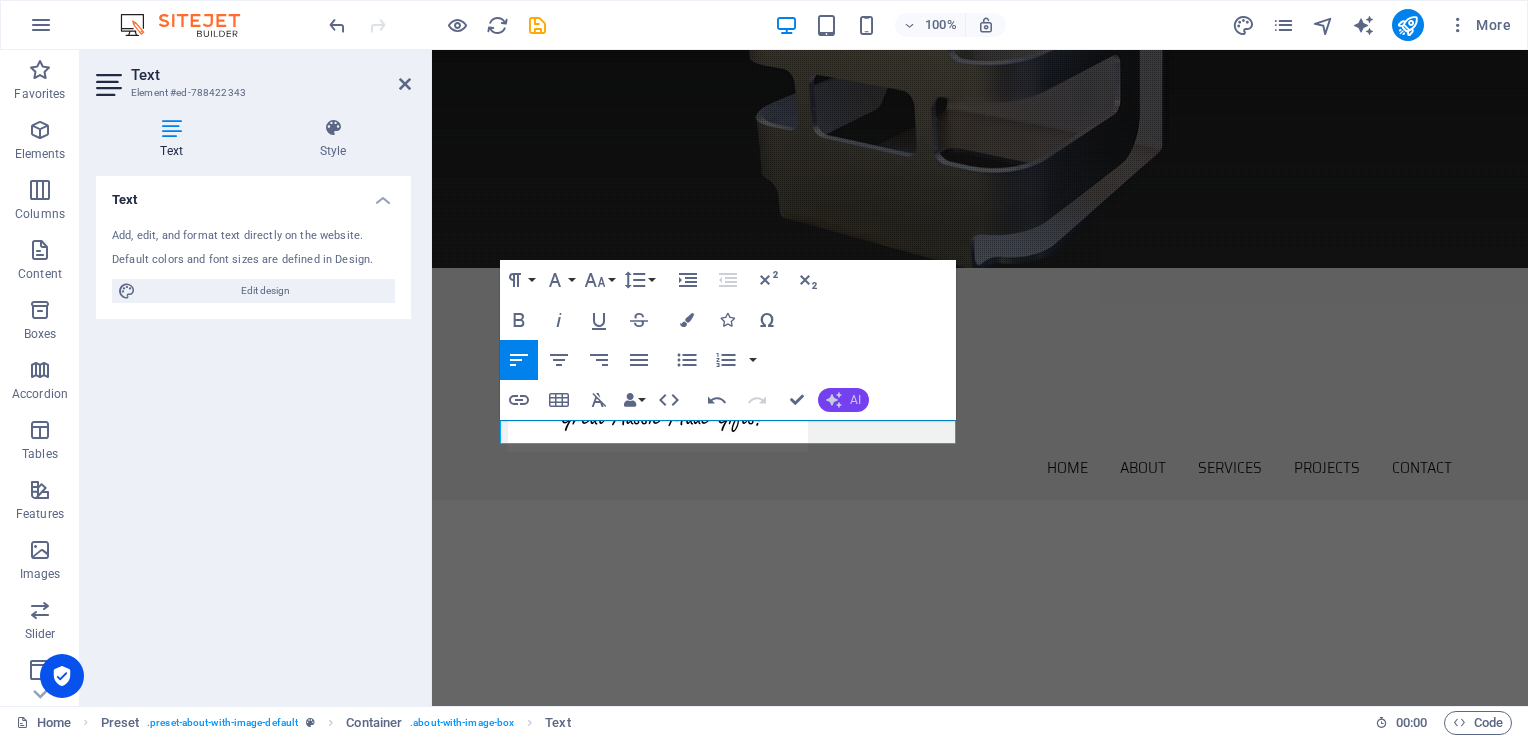 click on "AI" at bounding box center [843, 400] 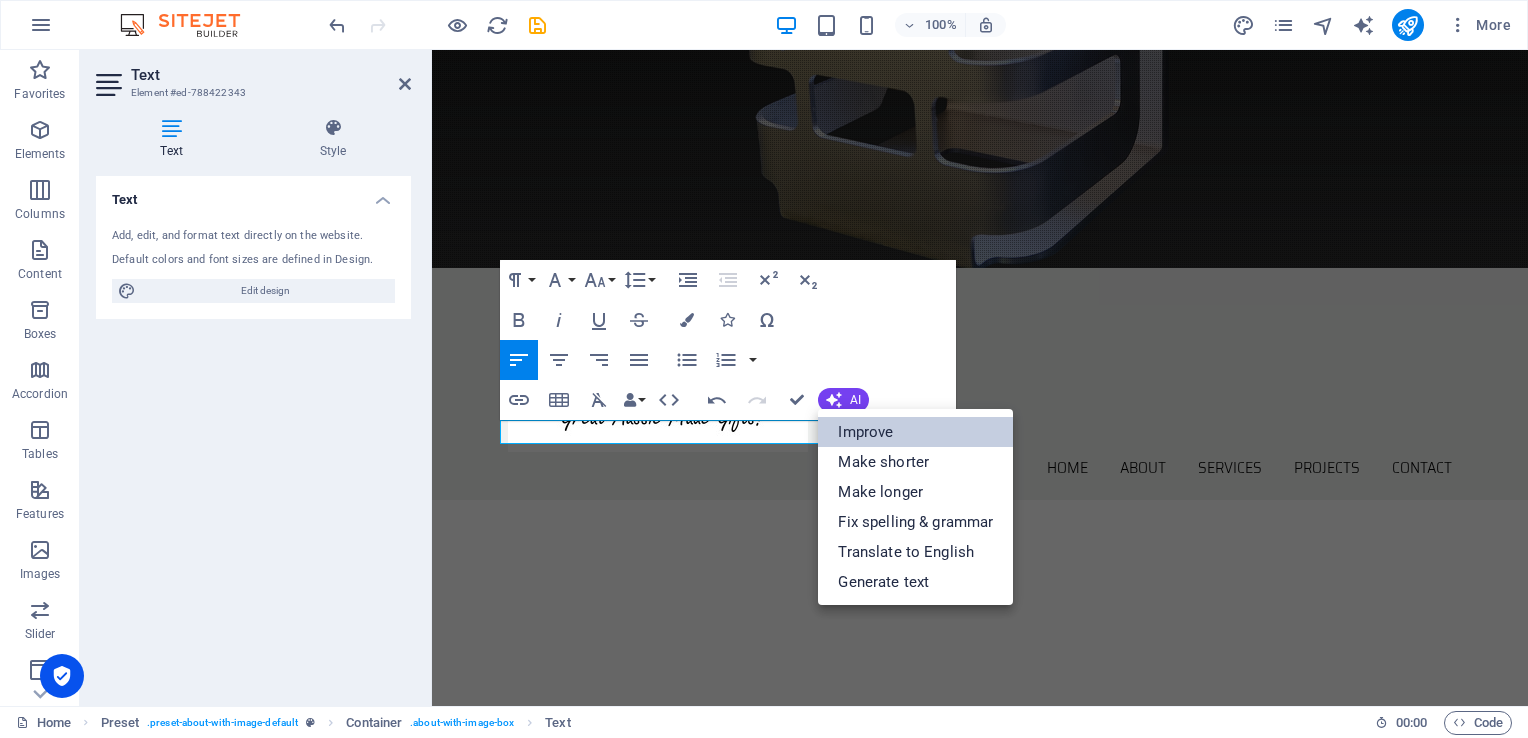 click on "Improve" at bounding box center (915, 432) 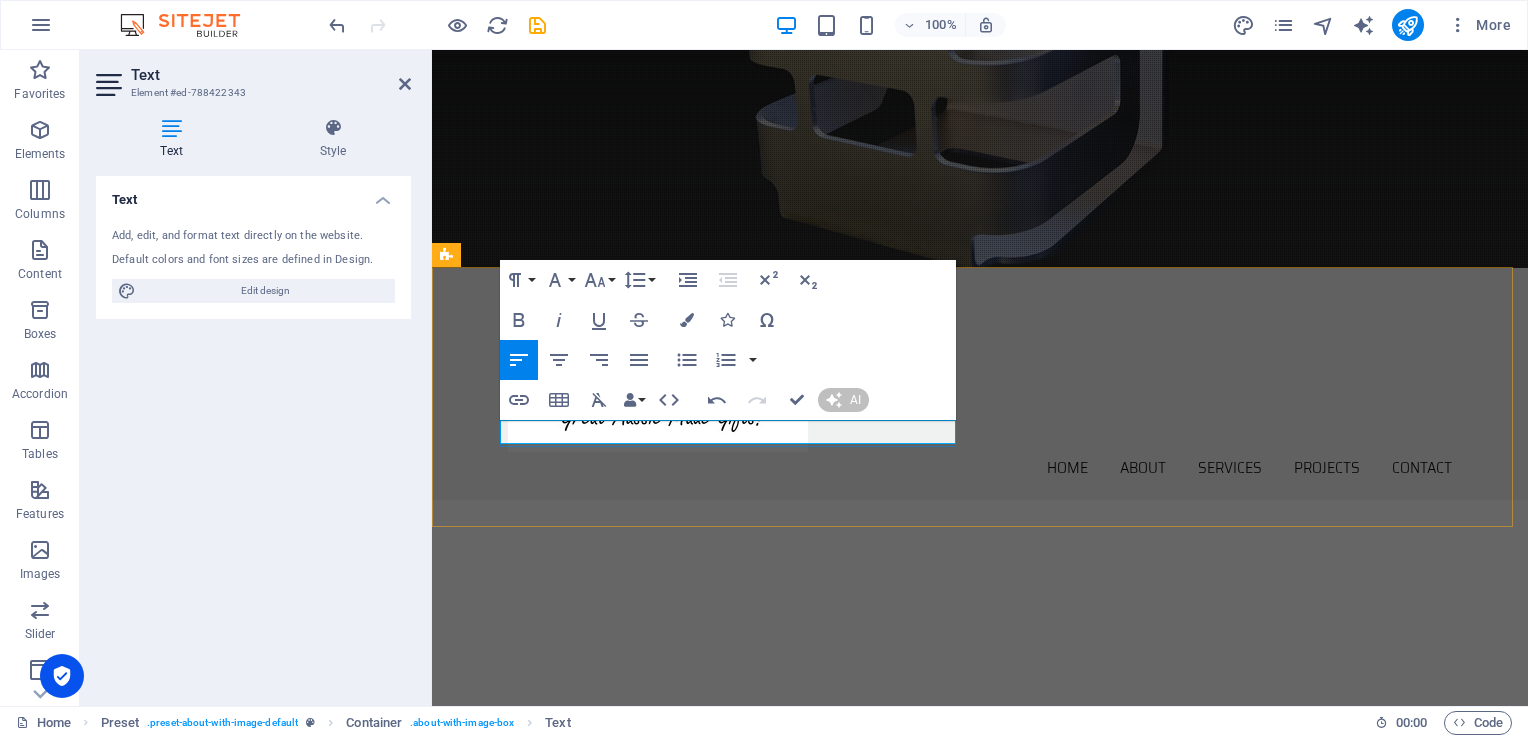 scroll, scrollTop: 435, scrollLeft: 0, axis: vertical 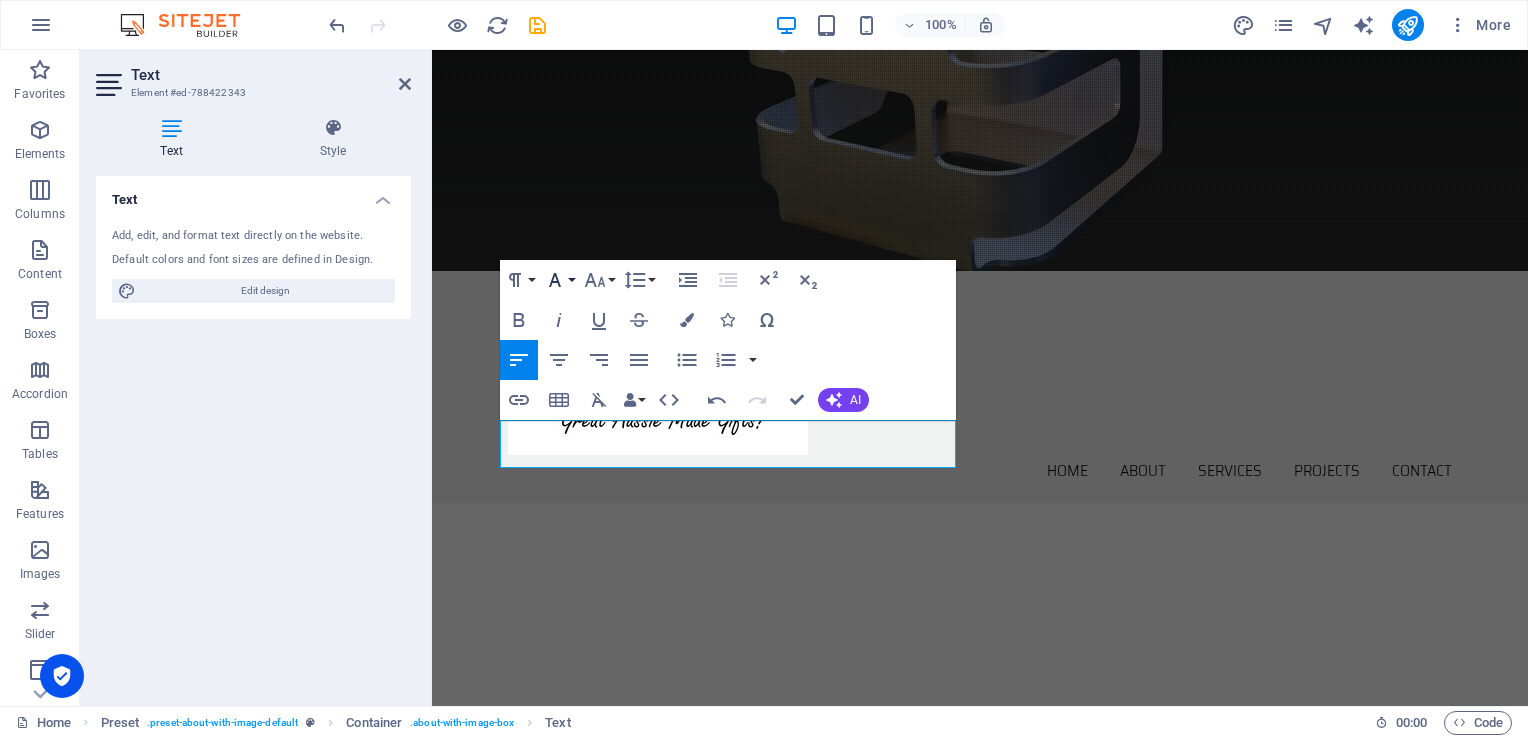 click 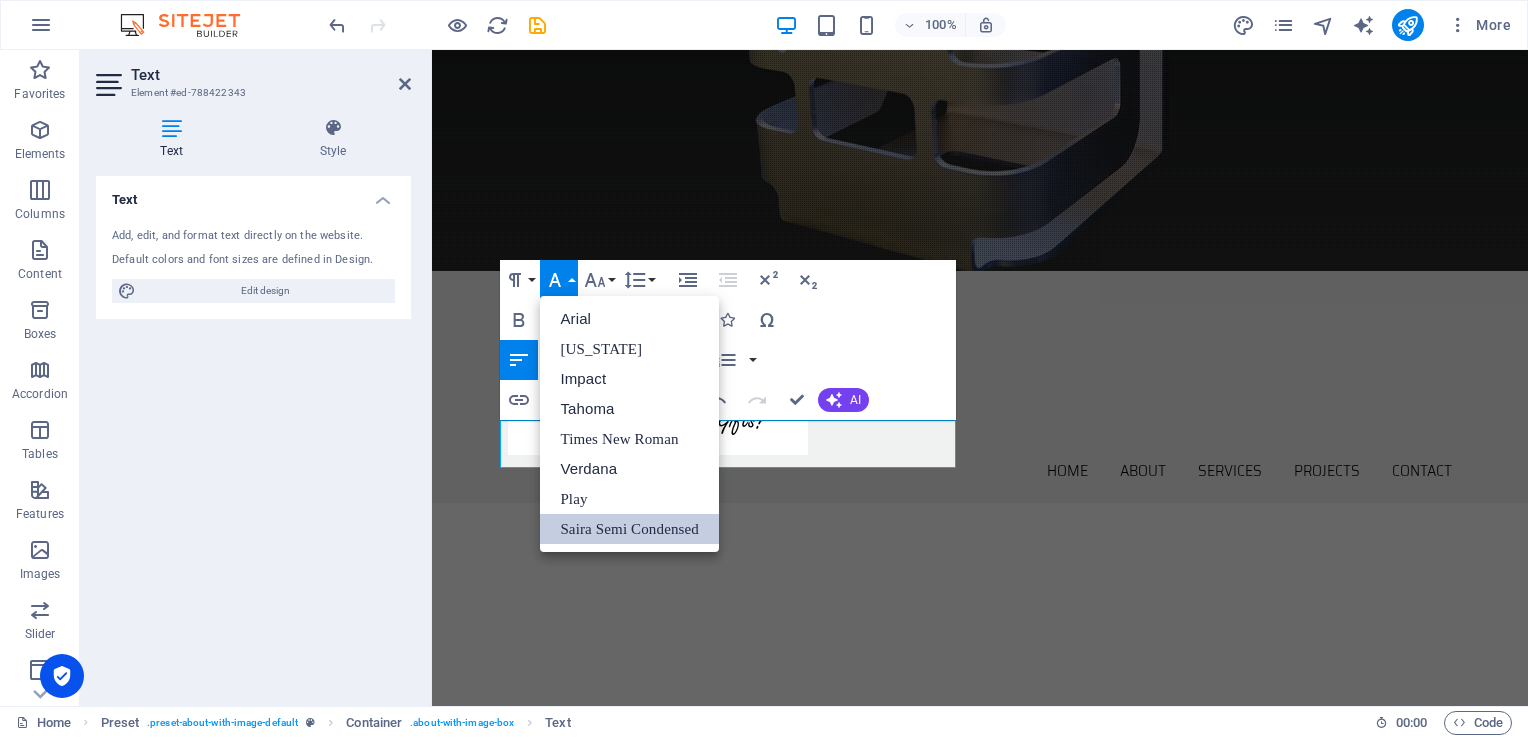 scroll, scrollTop: 0, scrollLeft: 0, axis: both 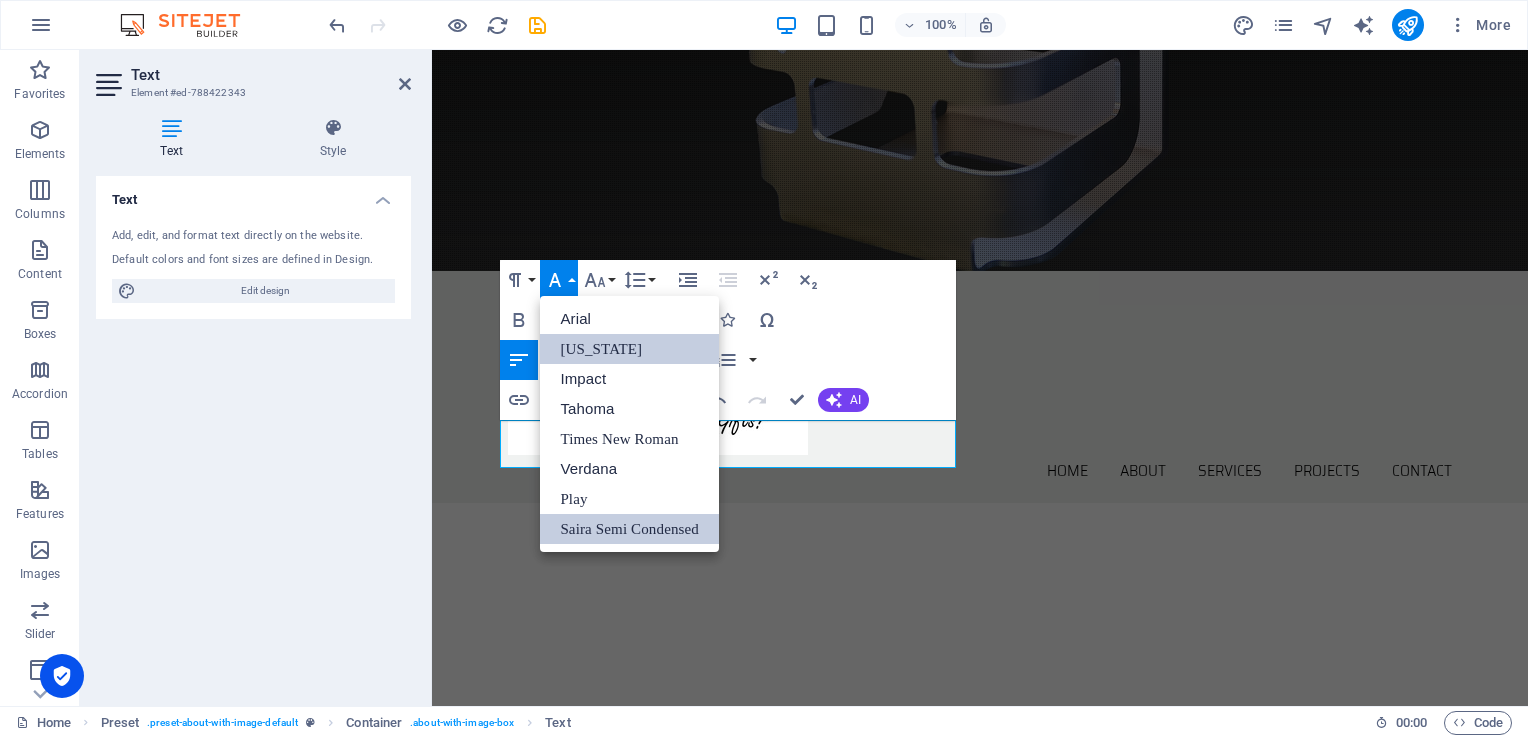 click on "[US_STATE]" at bounding box center [629, 349] 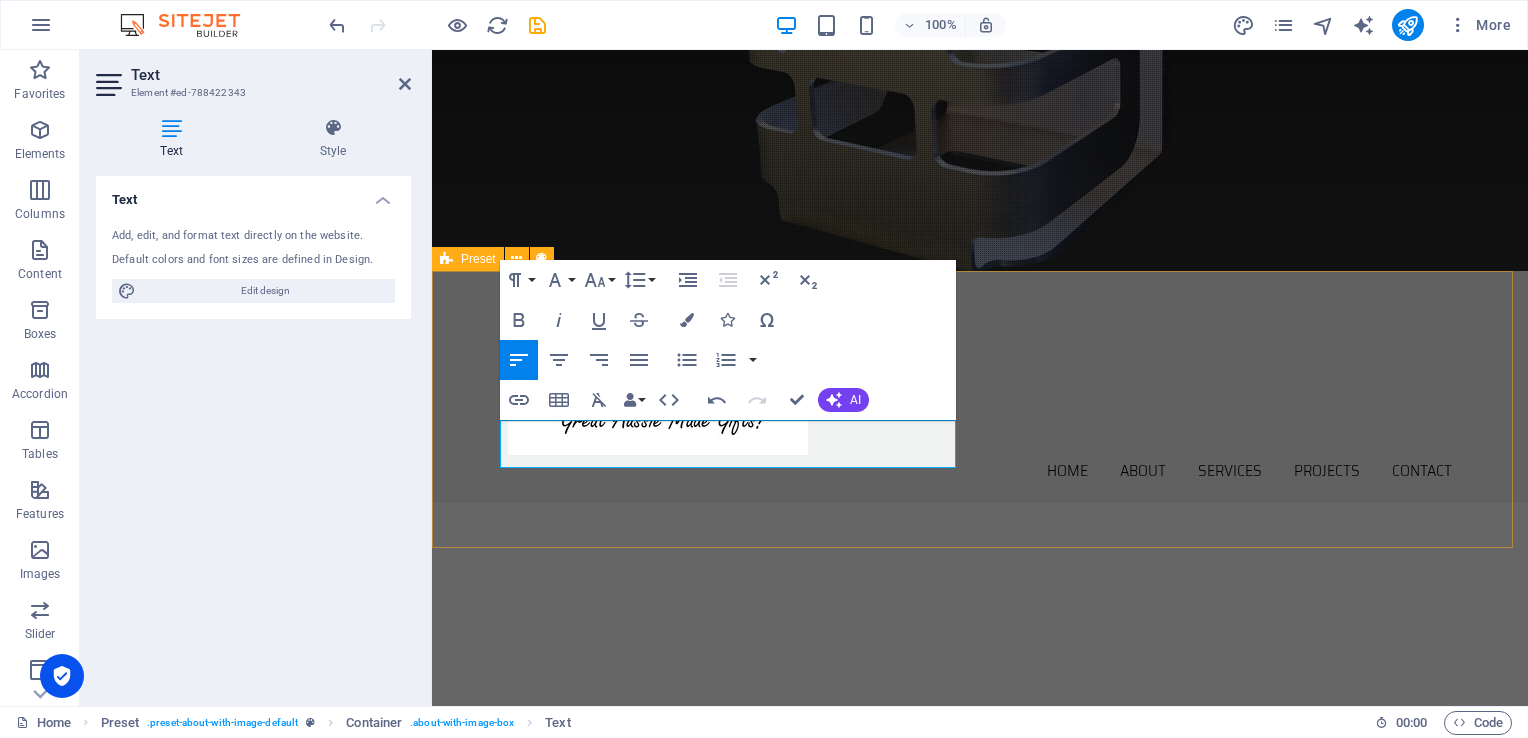 click on "ABOUT US OzCaddy offers an exciting selection of unique gifts that you can personalize! ​" at bounding box center [980, 1072] 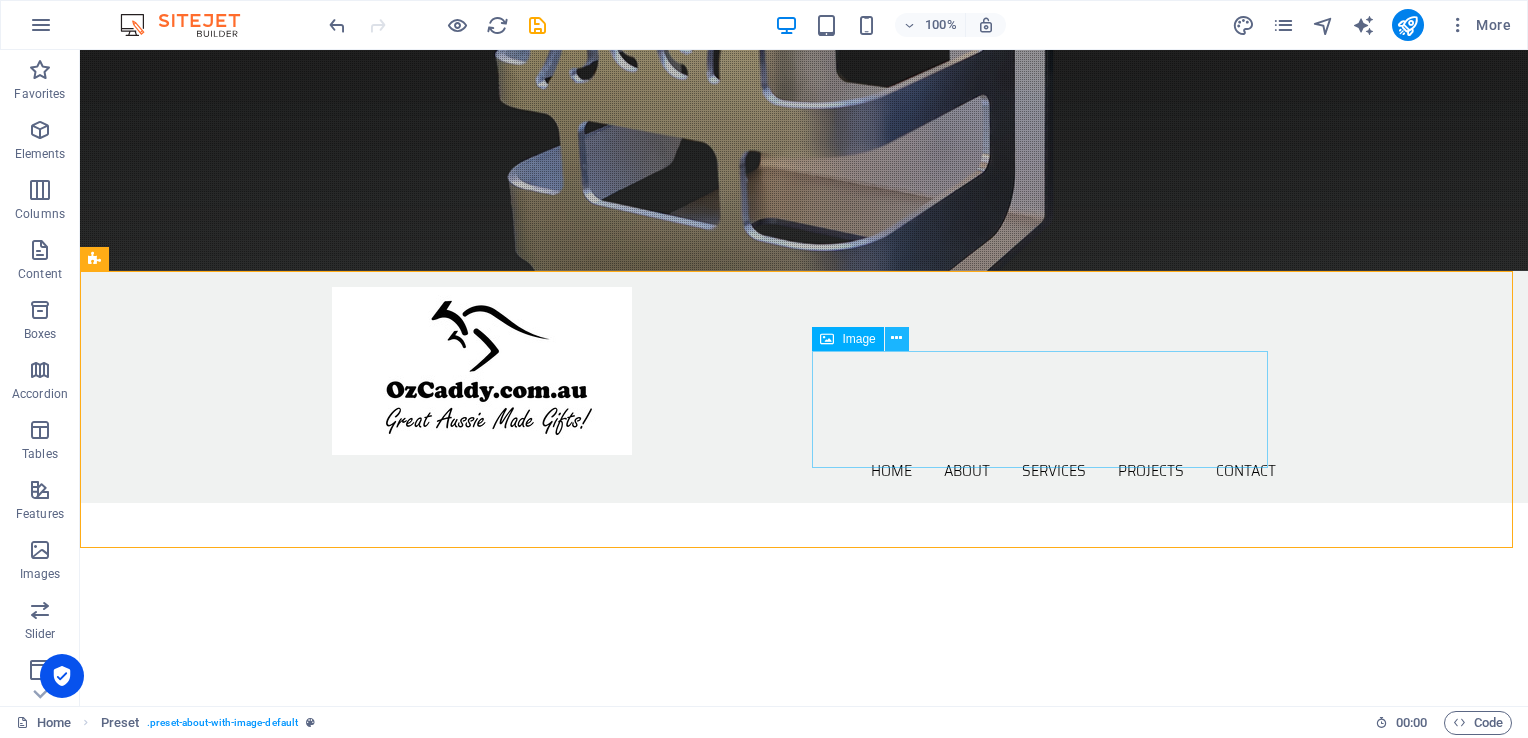 click at bounding box center (896, 338) 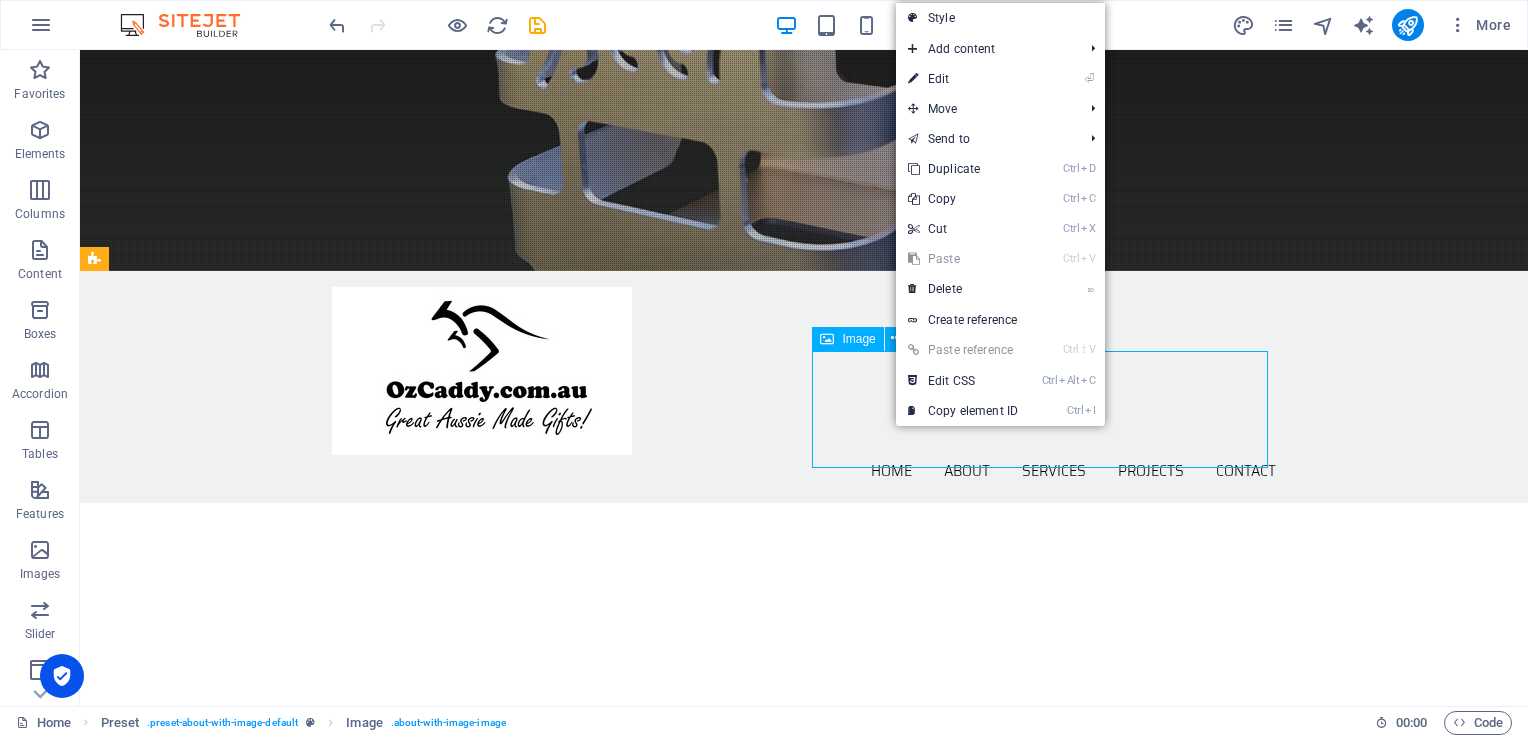 click on "Image" at bounding box center (858, 339) 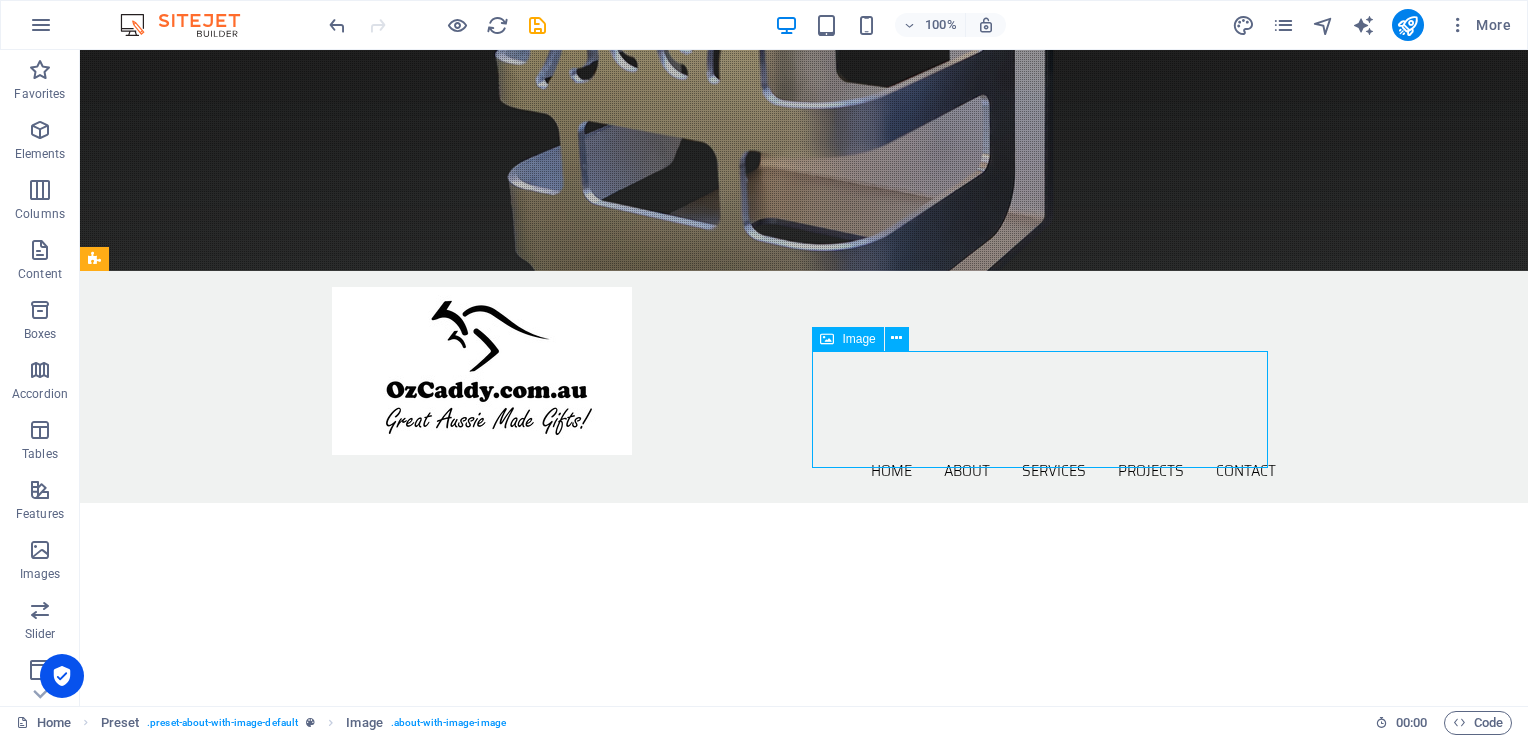click on "Image" at bounding box center [858, 339] 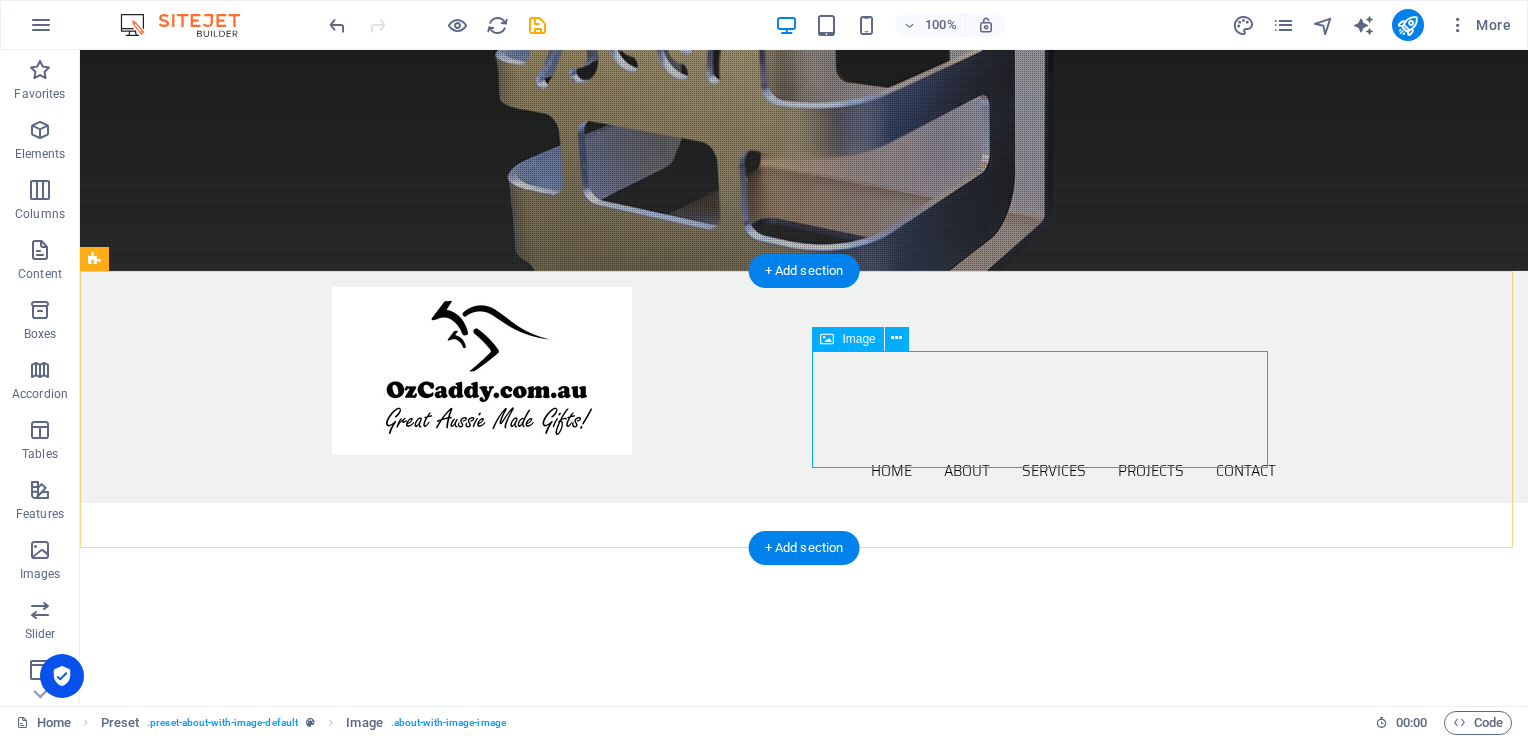 click at bounding box center [242, 1127] 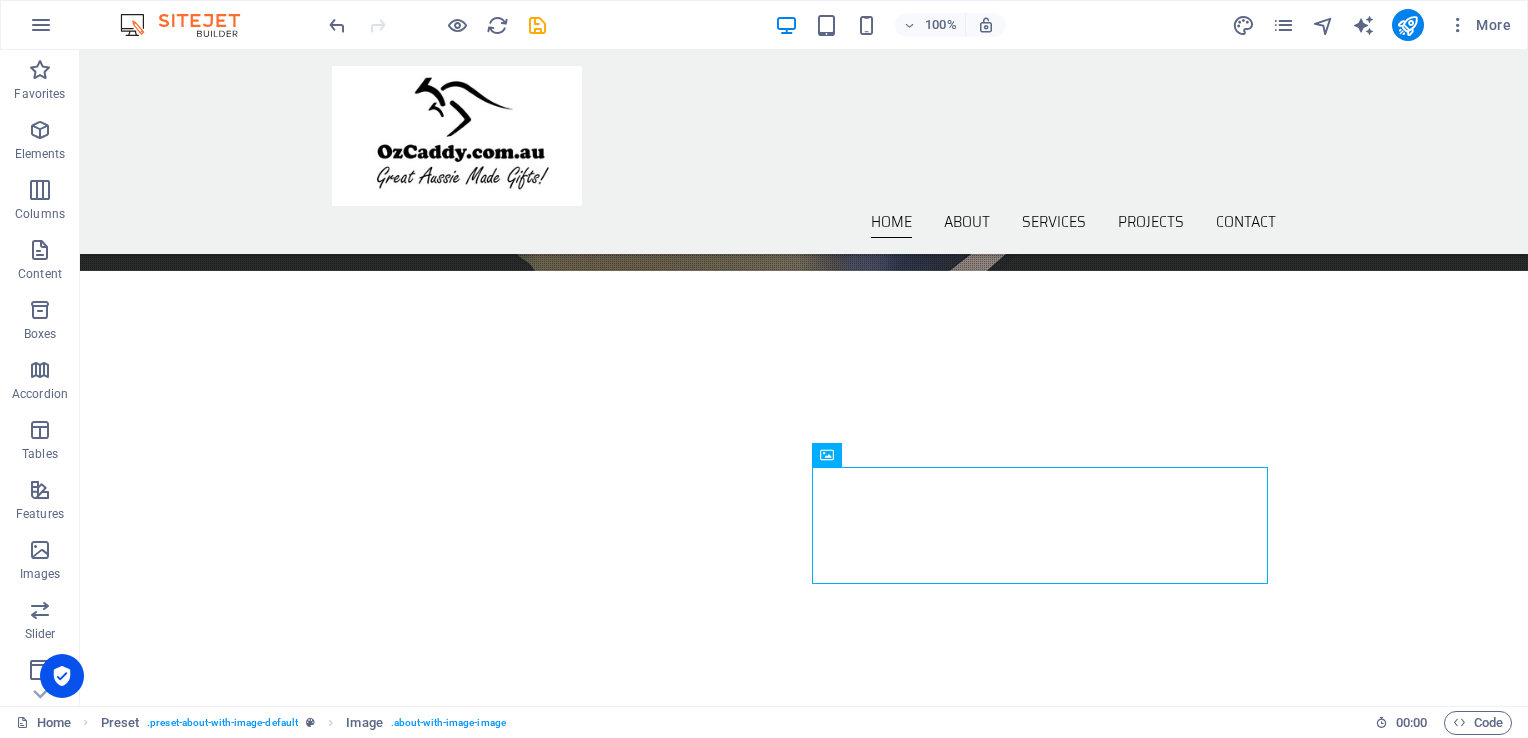 scroll, scrollTop: 0, scrollLeft: 0, axis: both 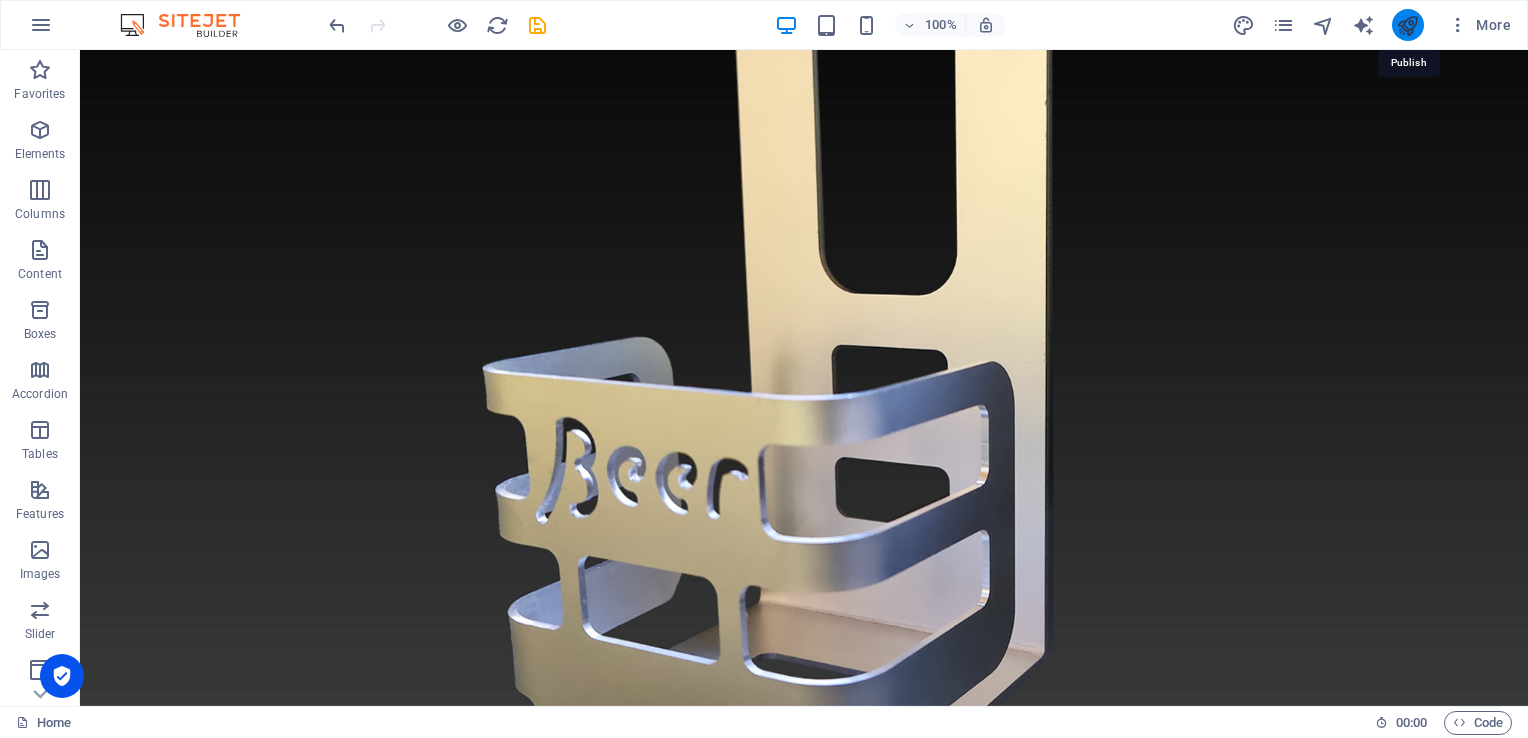 click at bounding box center [1407, 25] 